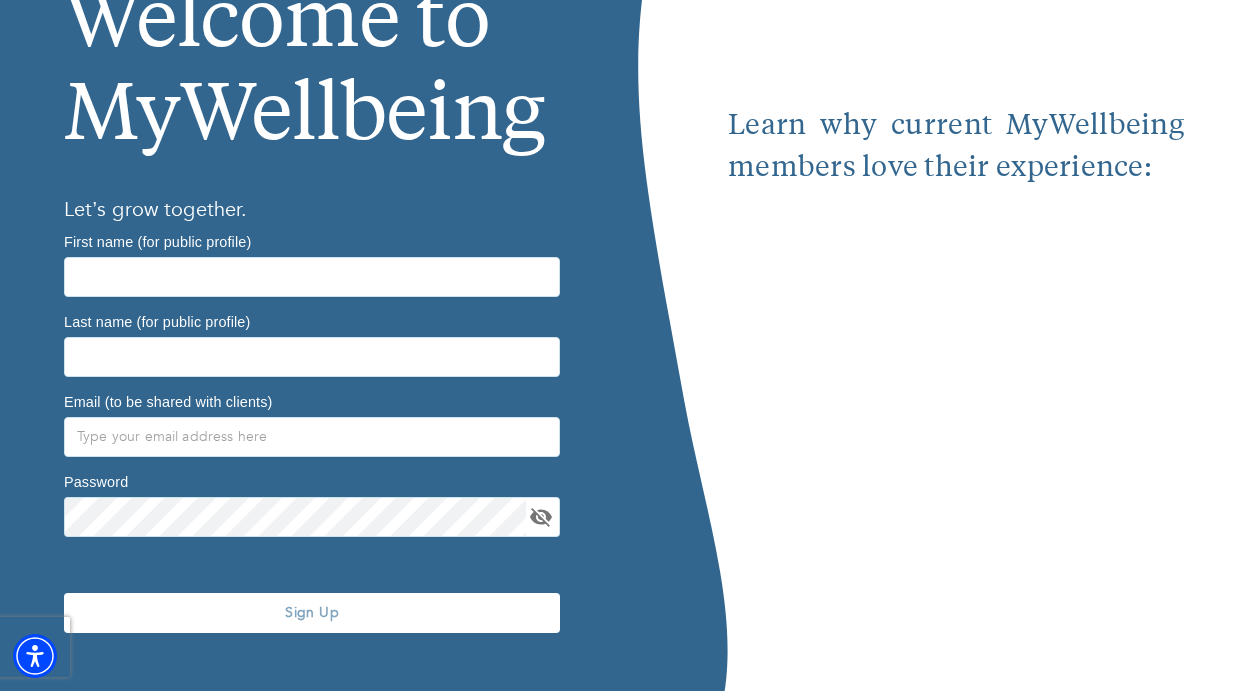 scroll, scrollTop: 202, scrollLeft: 0, axis: vertical 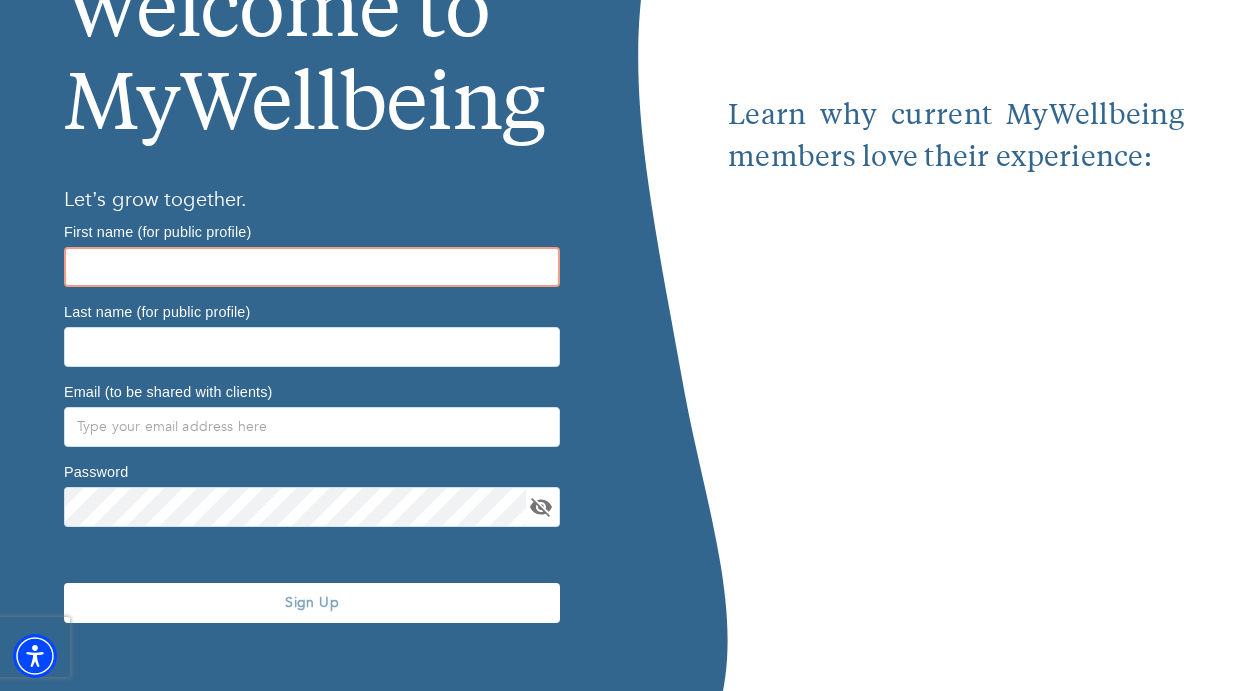 click at bounding box center [312, 267] 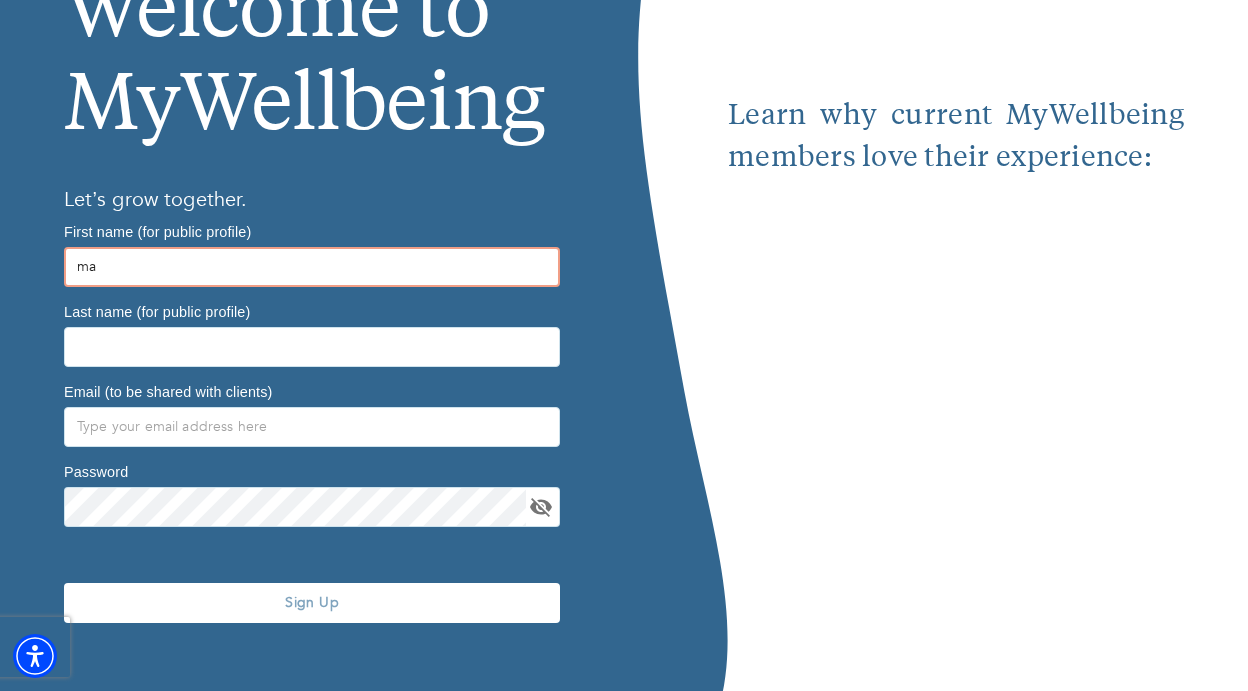 type on "m" 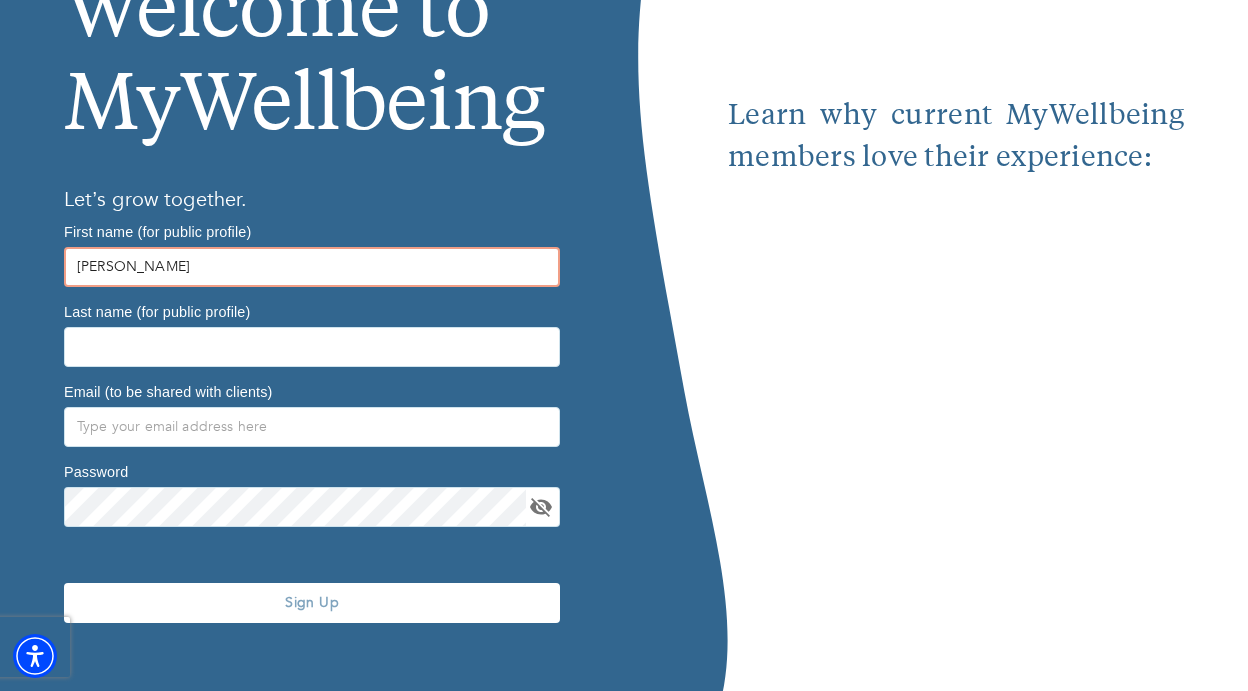 type on "Maggie" 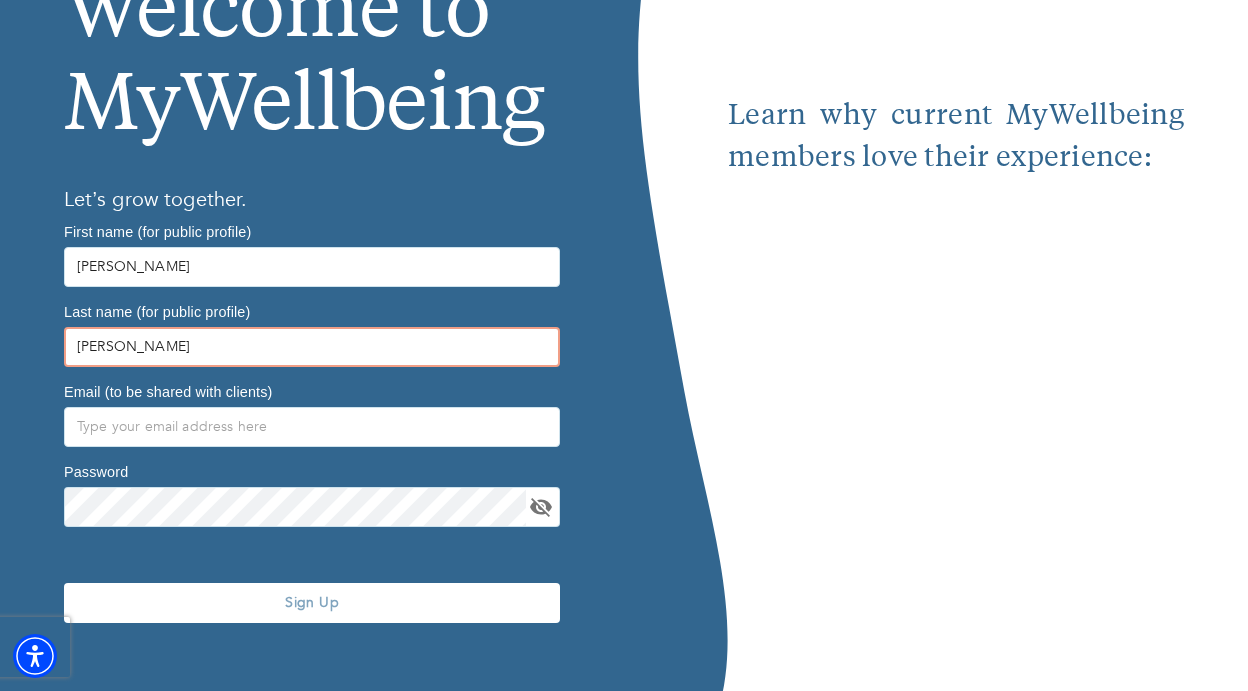 type on "Dancel" 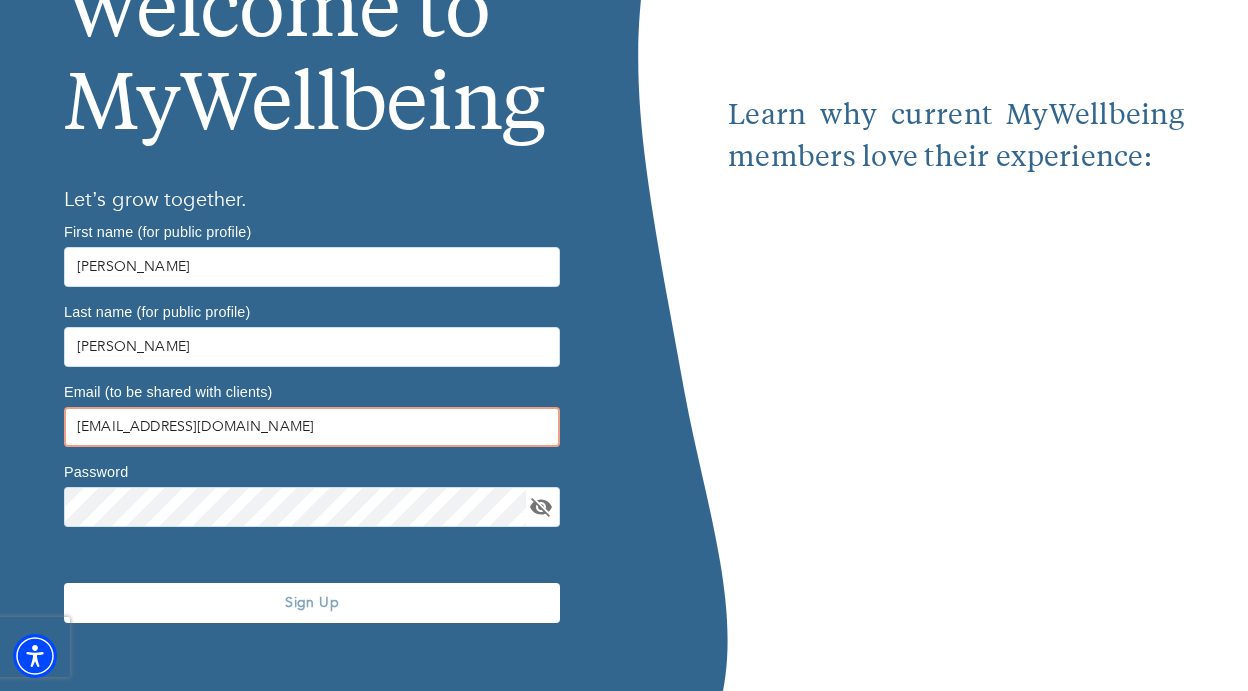 type on "[EMAIL_ADDRESS][DOMAIN_NAME]" 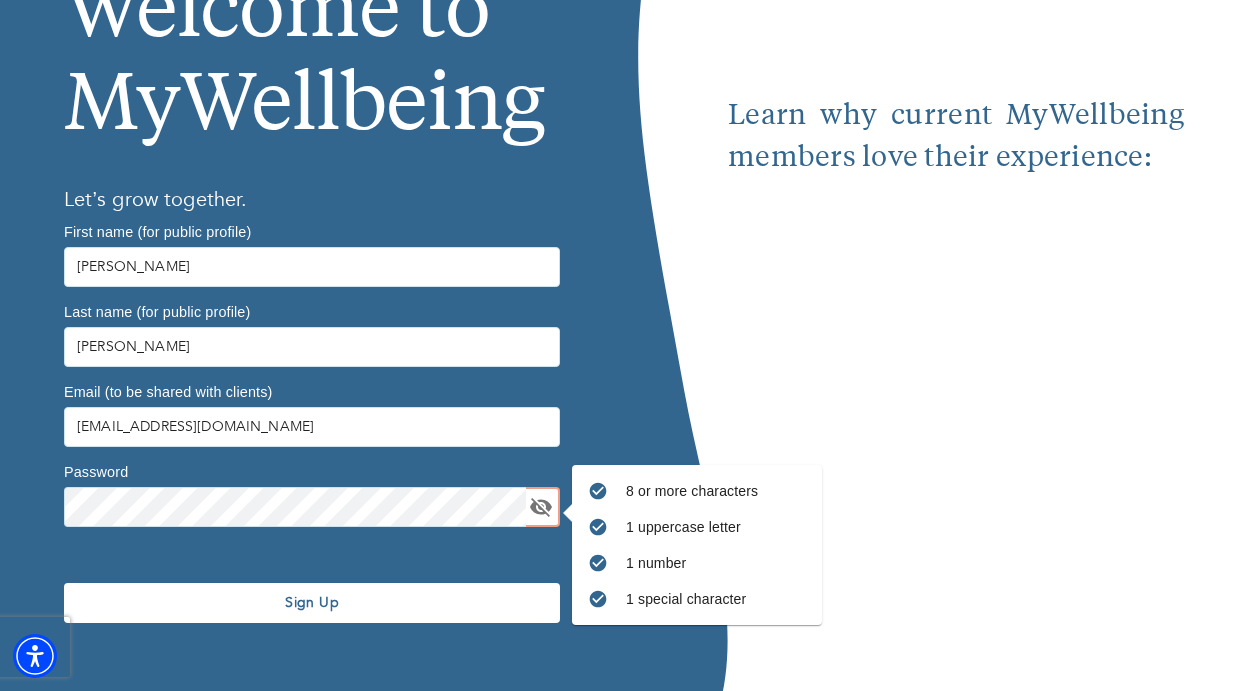 click on "Sign Up" at bounding box center [312, 603] 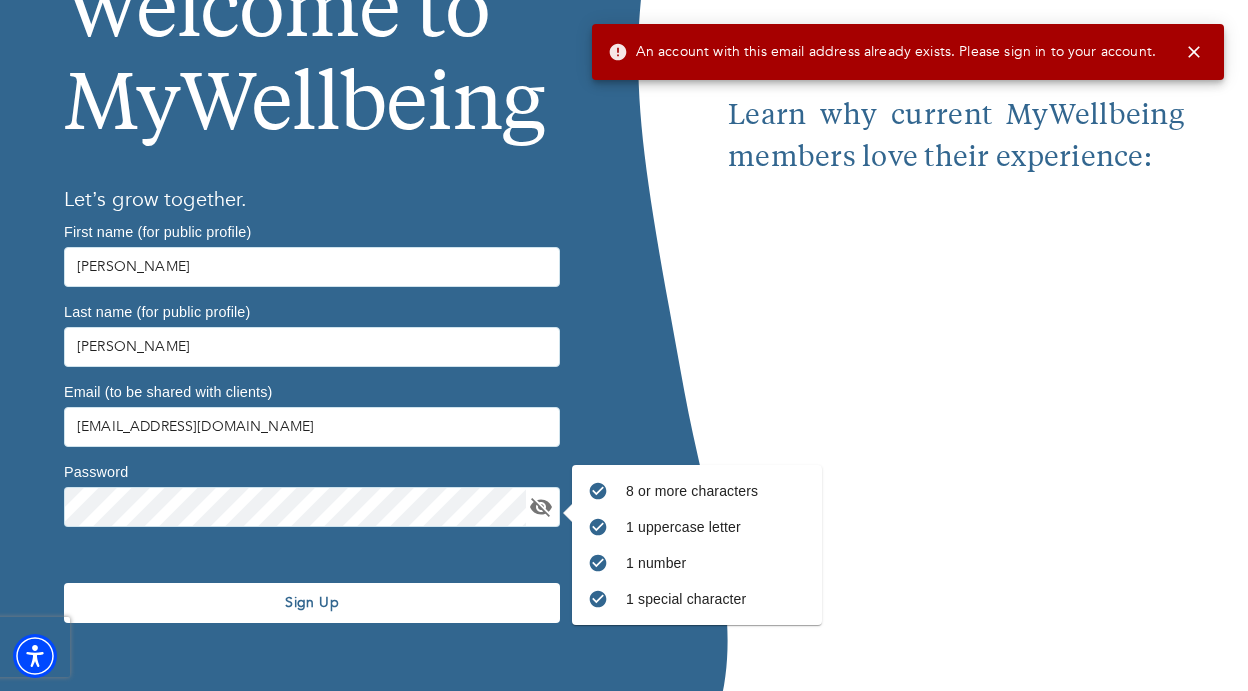click 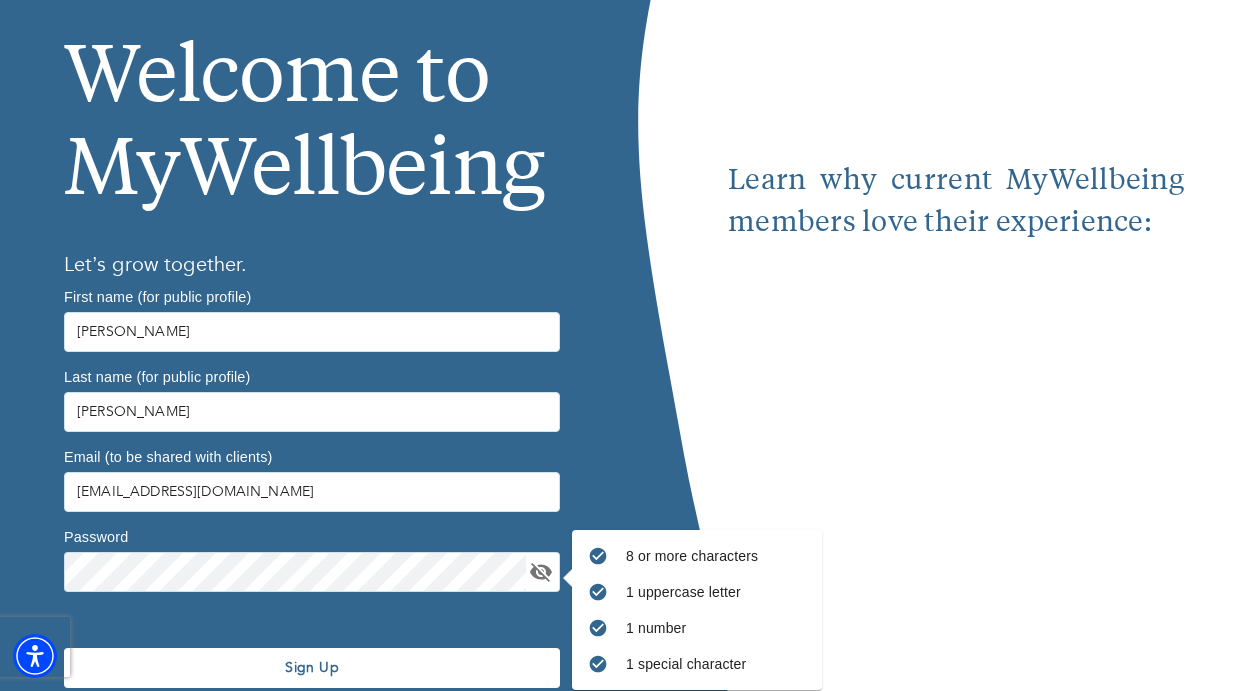 scroll, scrollTop: 0, scrollLeft: 0, axis: both 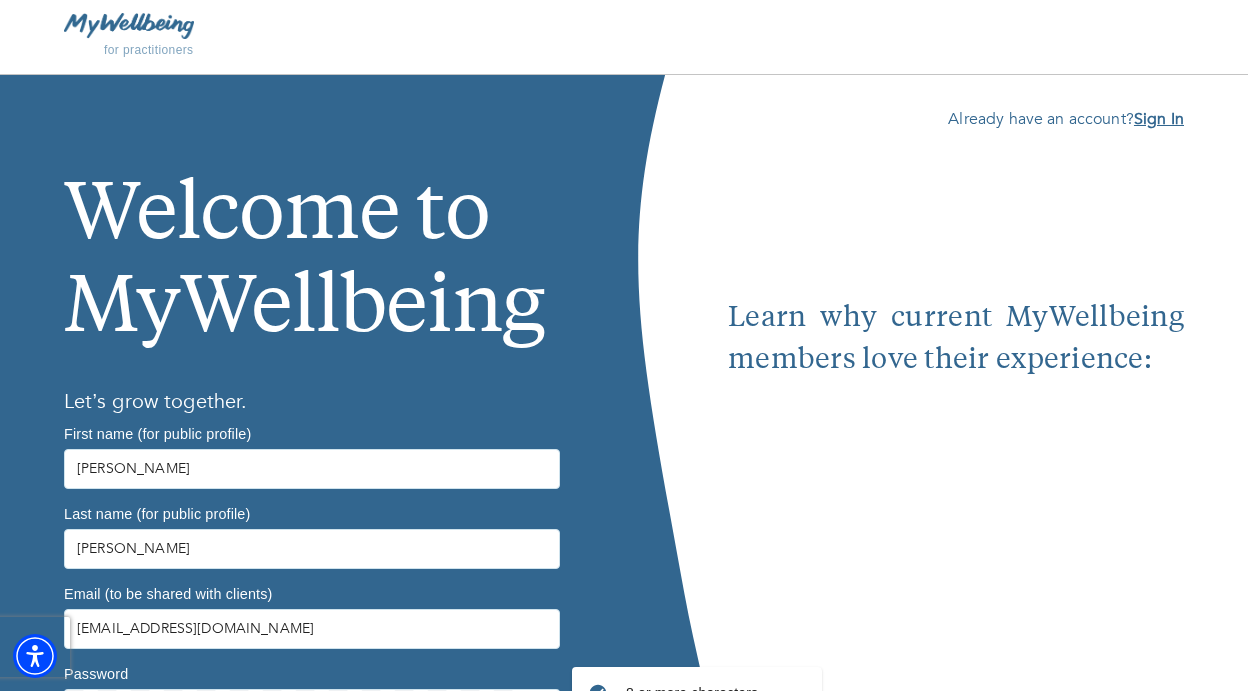 click on "Sign In" at bounding box center [1159, 119] 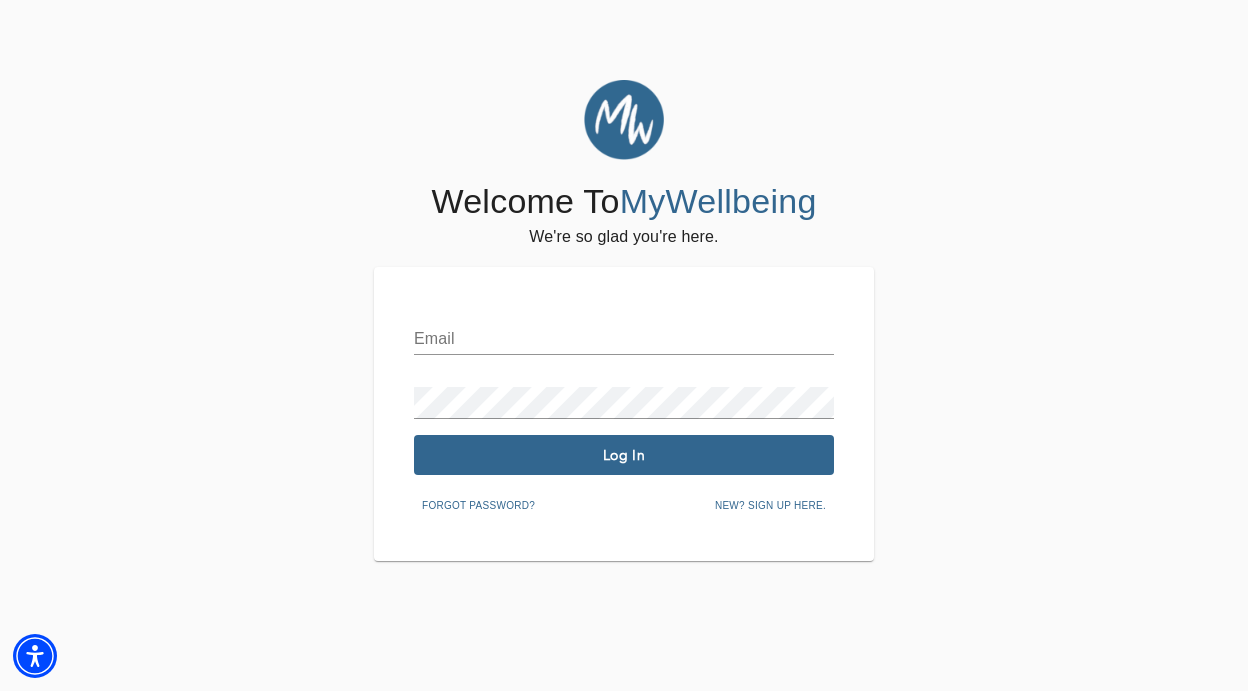 scroll, scrollTop: 0, scrollLeft: 0, axis: both 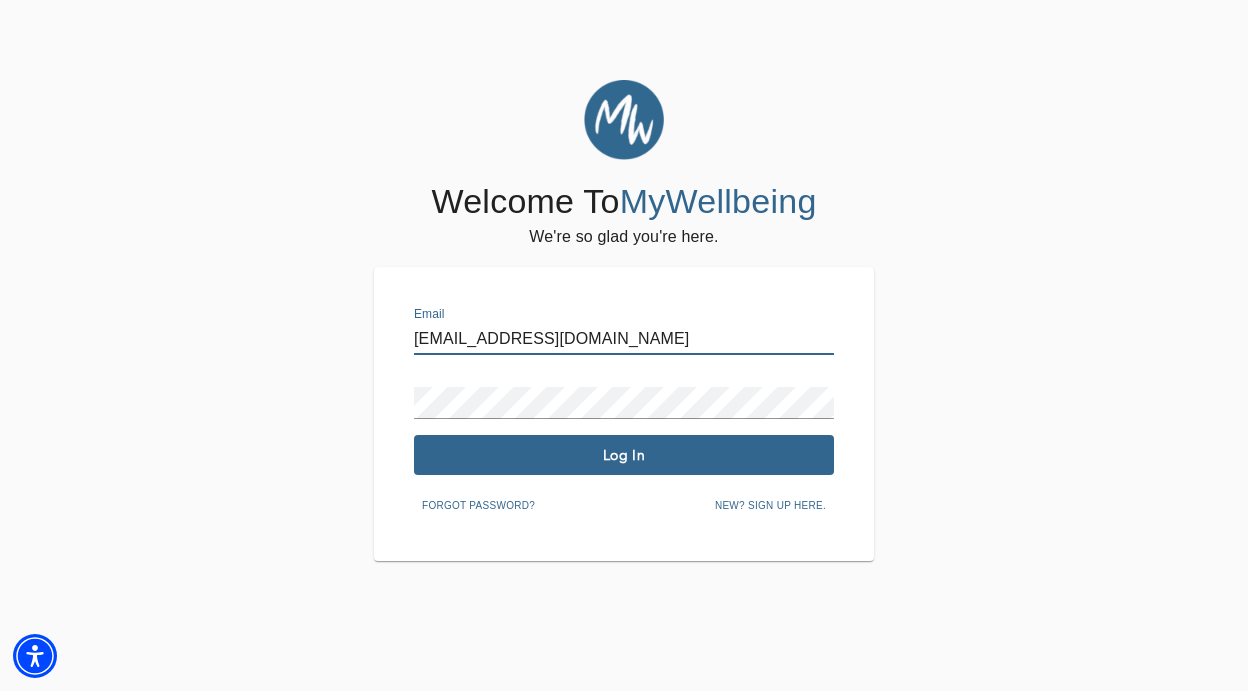 type on "[EMAIL_ADDRESS][DOMAIN_NAME]" 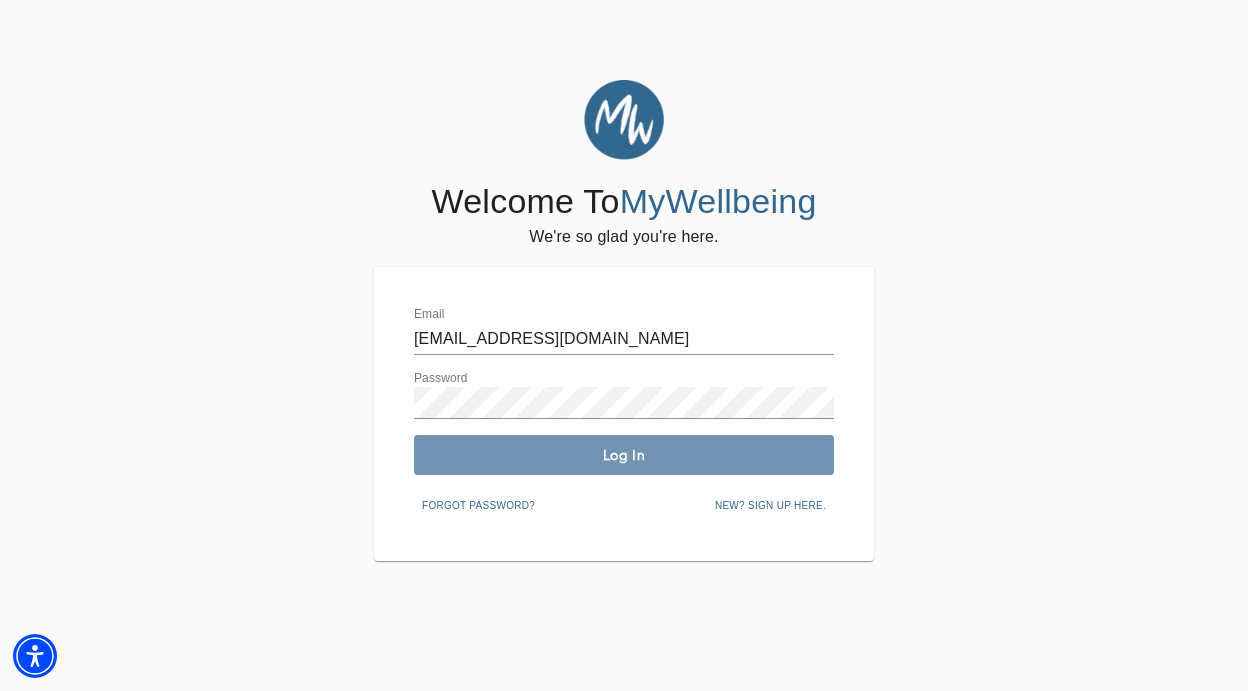 click on "Log In" at bounding box center (624, 455) 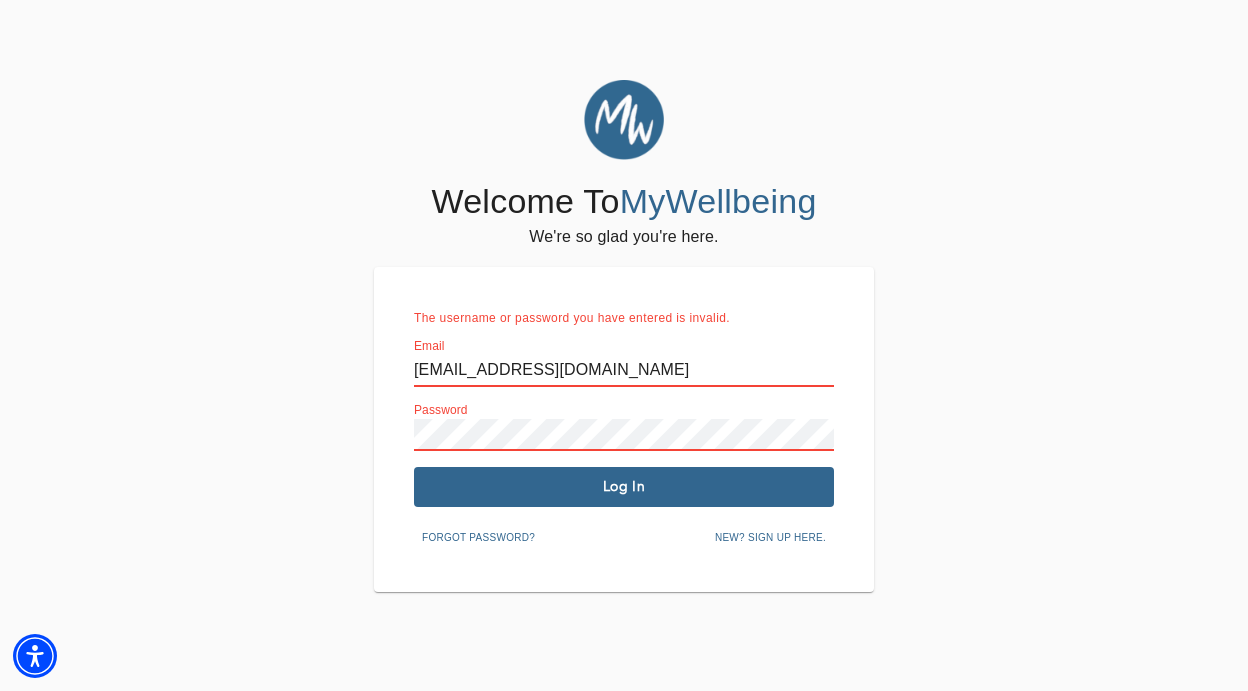 click on "Welcome To  MyWellbeing We're so glad you're here. The username or password you have entered is invalid. Email drmaggiedancel@gmail.com Password Log In Forgot password? New? Sign up here." at bounding box center [624, 336] 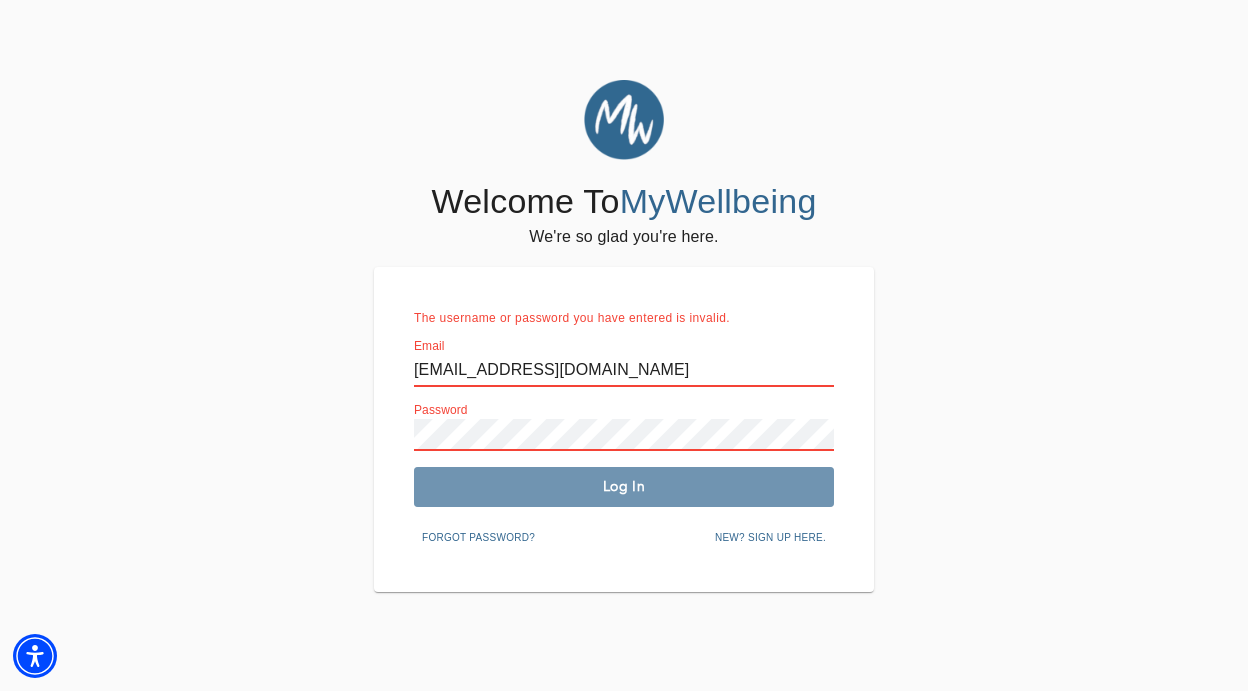 click on "Log In" at bounding box center (624, 487) 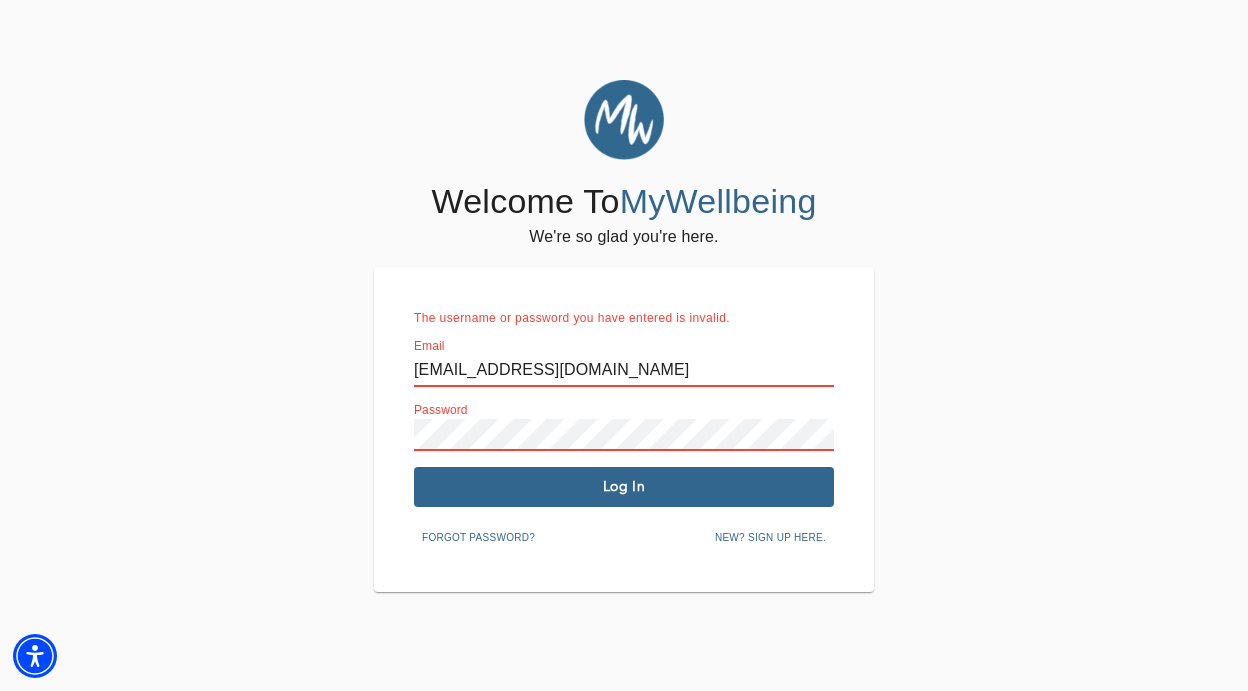 click on "Forgot password?" at bounding box center [478, 538] 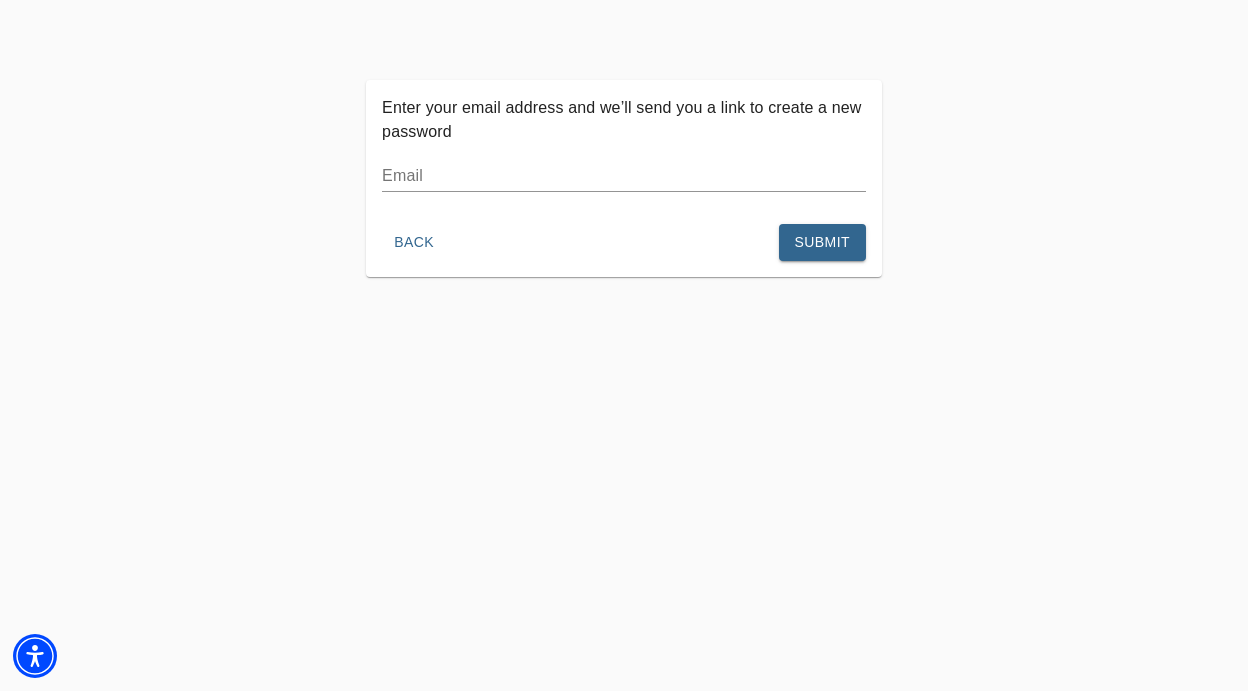 click at bounding box center (624, 176) 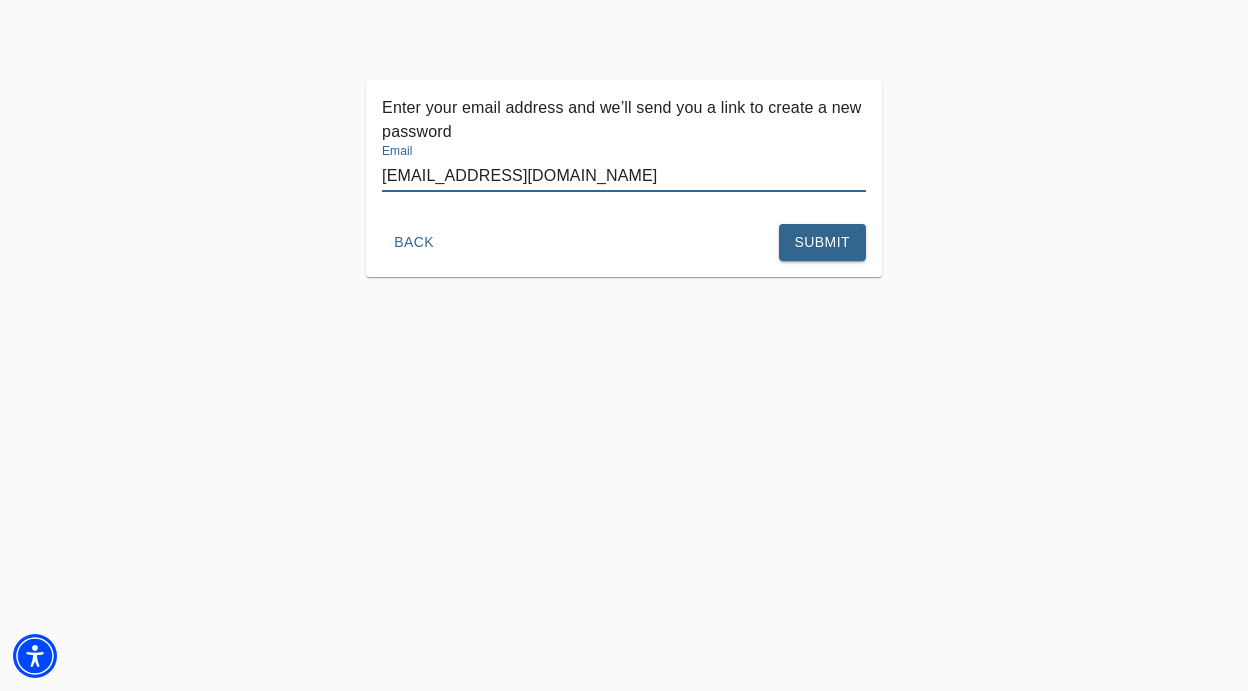 type on "[EMAIL_ADDRESS][DOMAIN_NAME]" 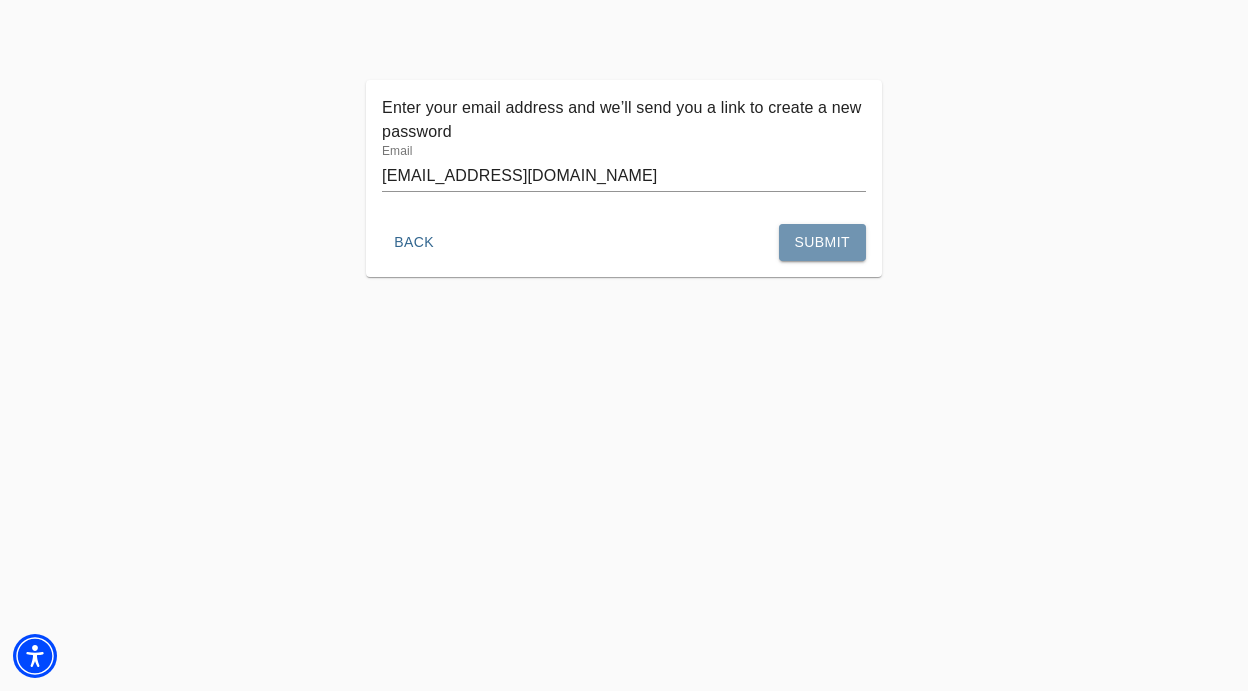 click on "Submit" at bounding box center (822, 242) 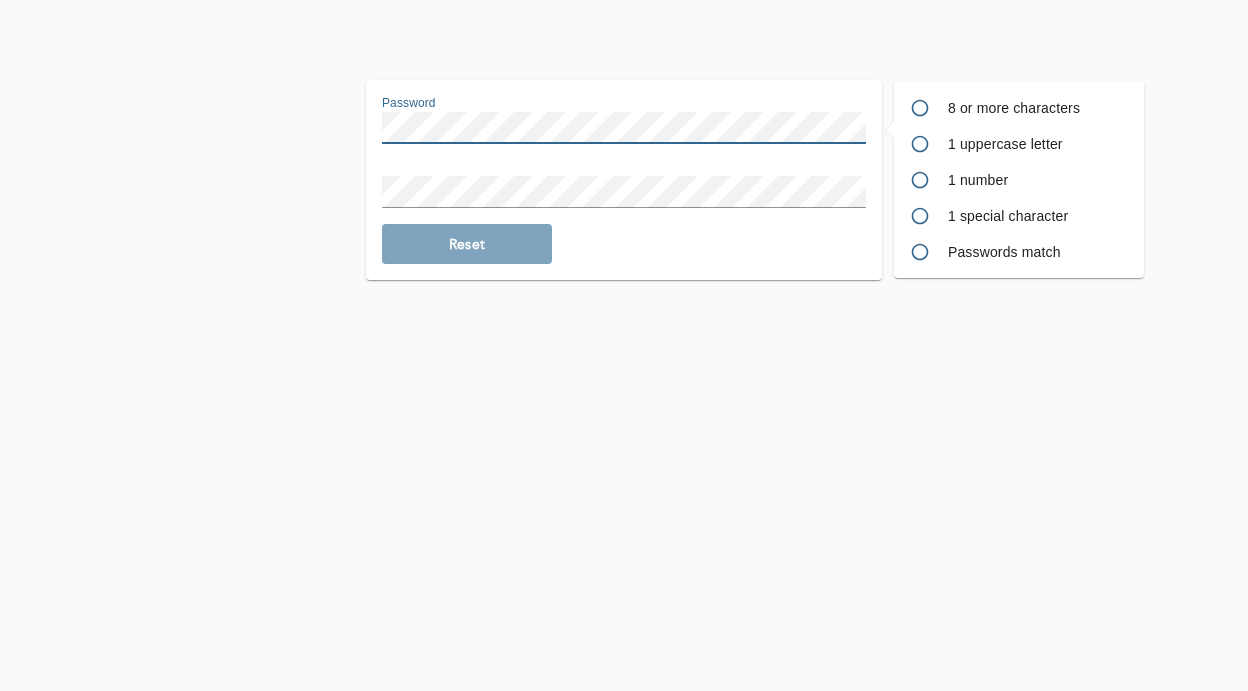 scroll, scrollTop: 0, scrollLeft: 0, axis: both 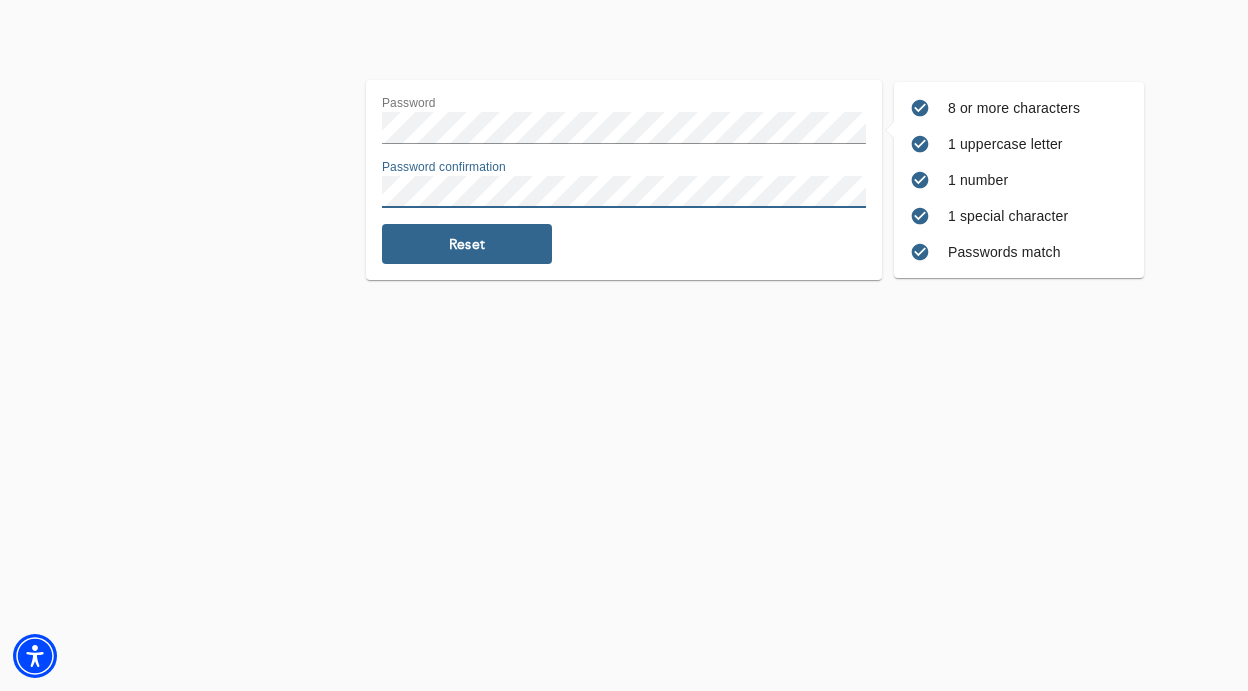 click on "Reset" at bounding box center [467, 244] 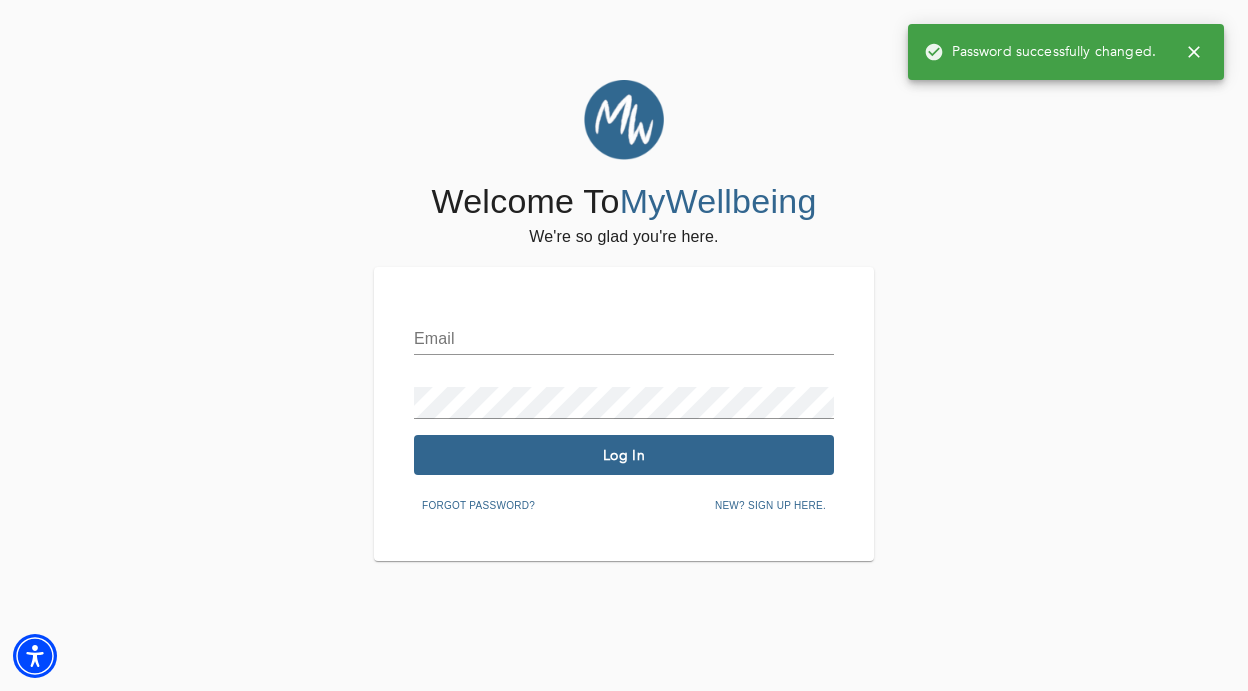 click at bounding box center (624, 339) 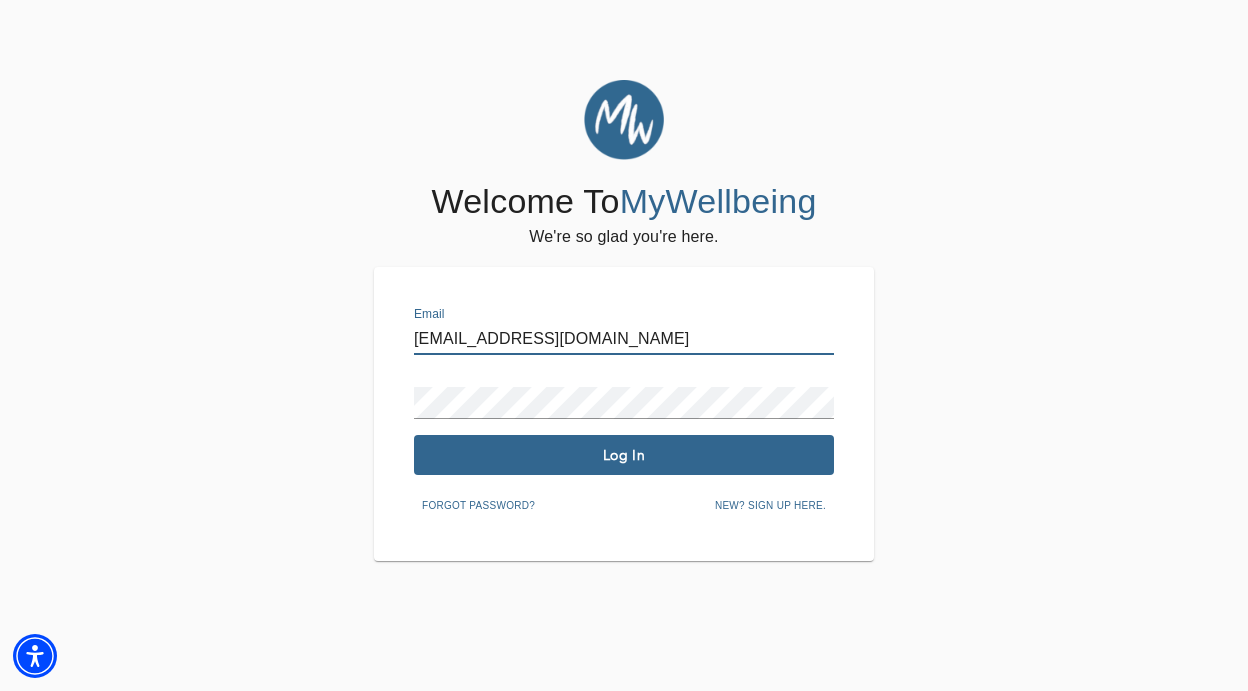 type on "[EMAIL_ADDRESS][DOMAIN_NAME]" 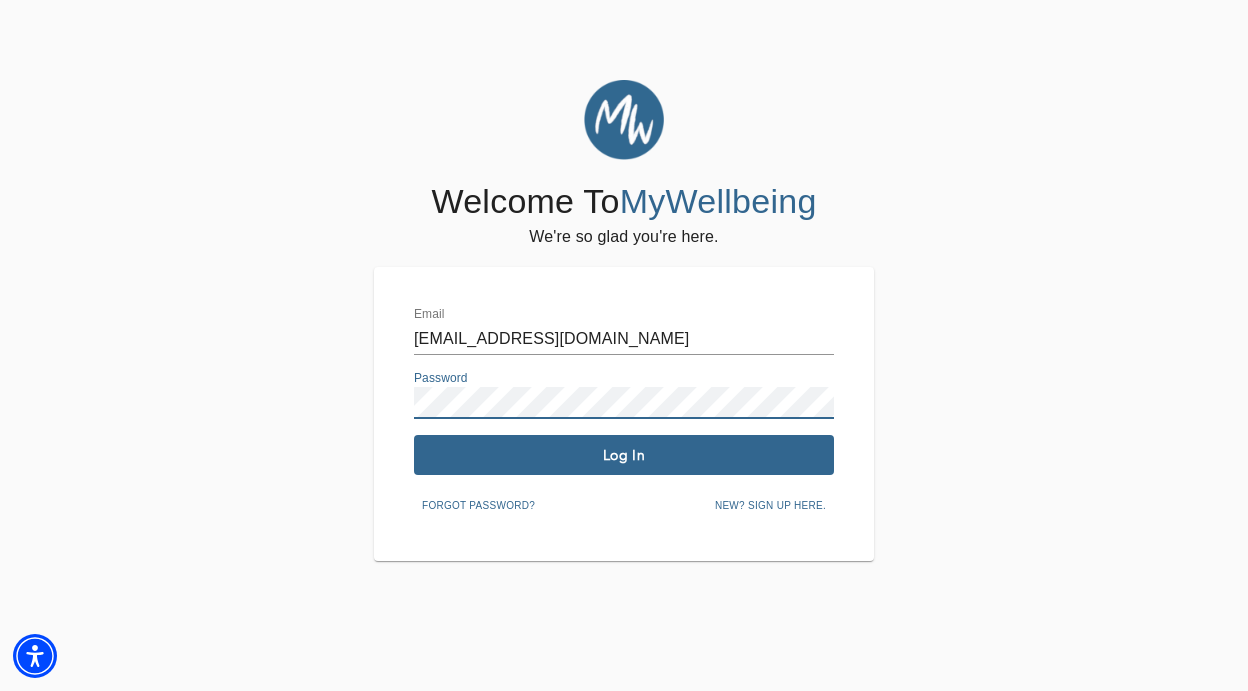 click on "Log In" at bounding box center [624, 455] 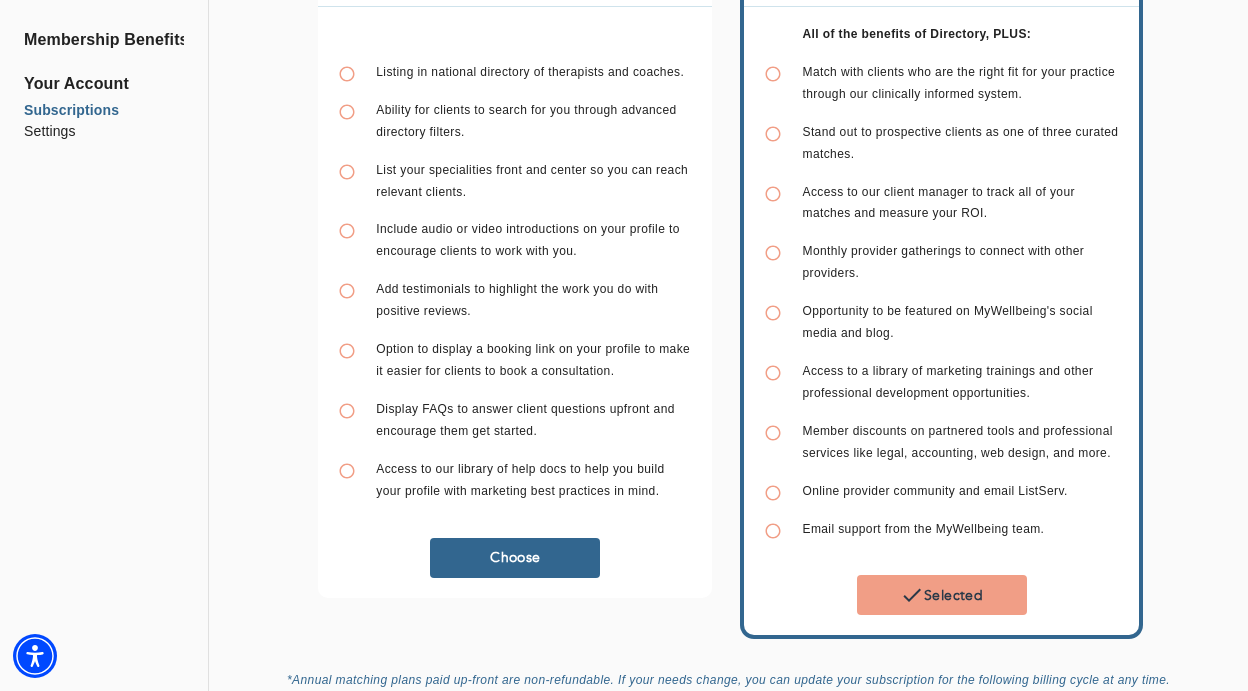 scroll, scrollTop: 454, scrollLeft: 0, axis: vertical 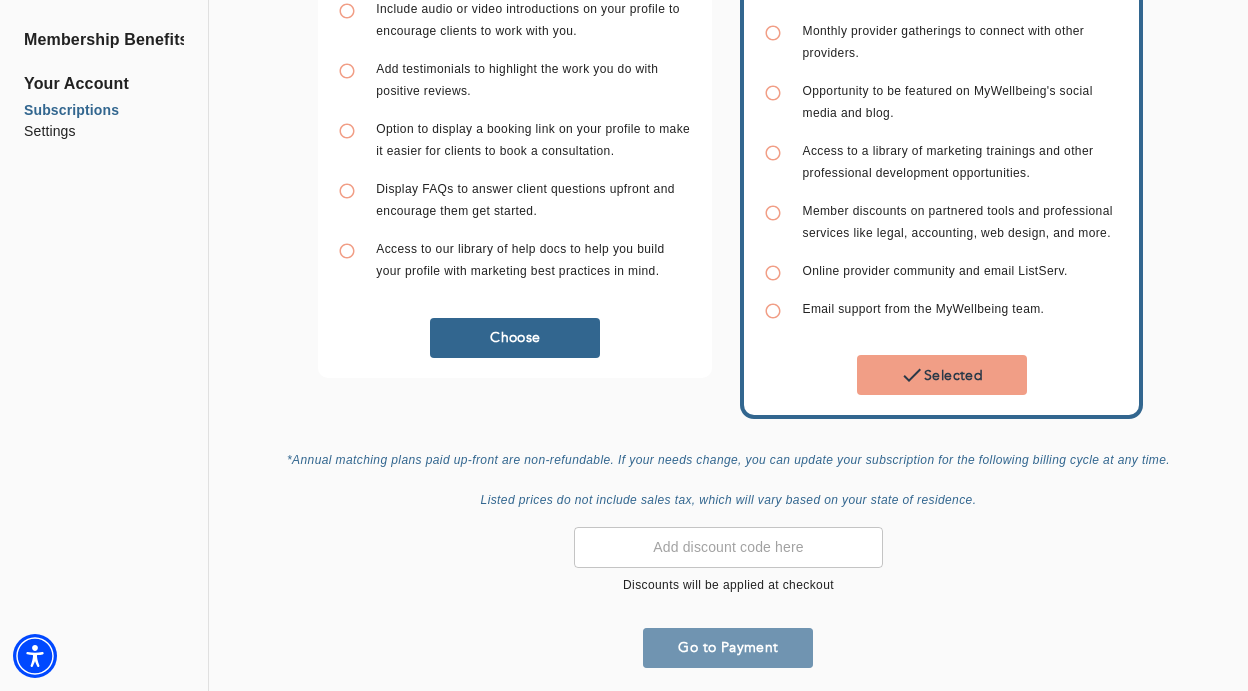 click on "Go to Payment" at bounding box center (728, 647) 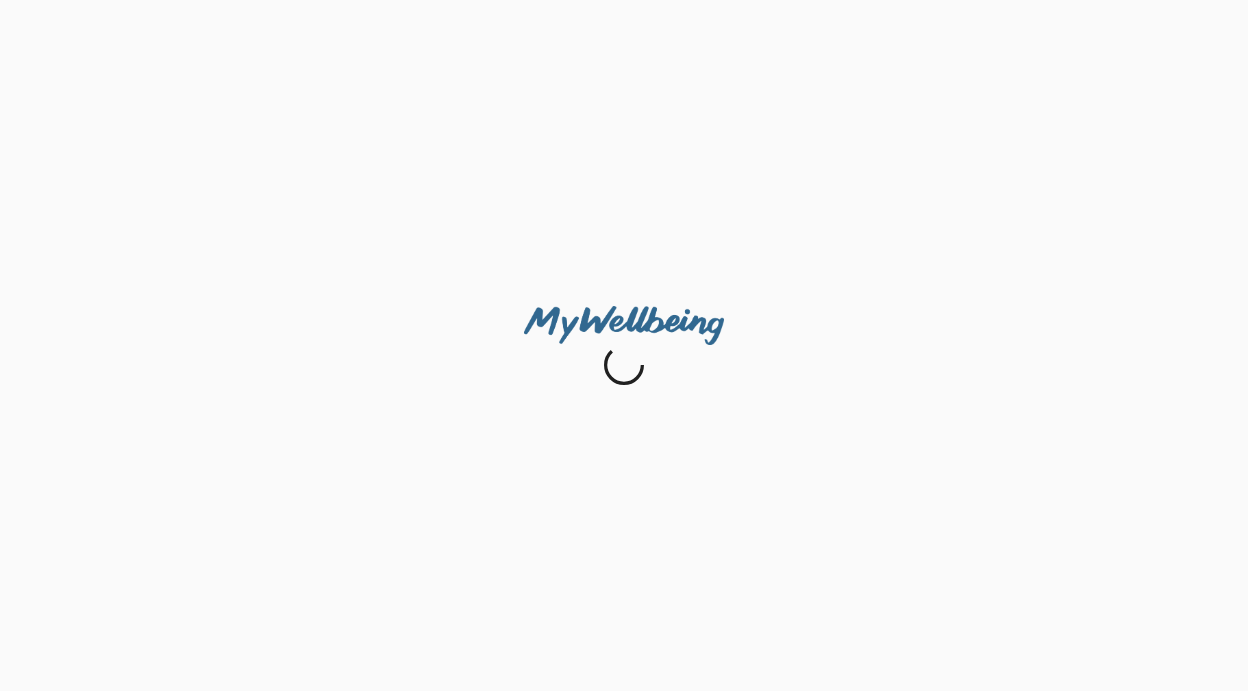 scroll, scrollTop: 0, scrollLeft: 0, axis: both 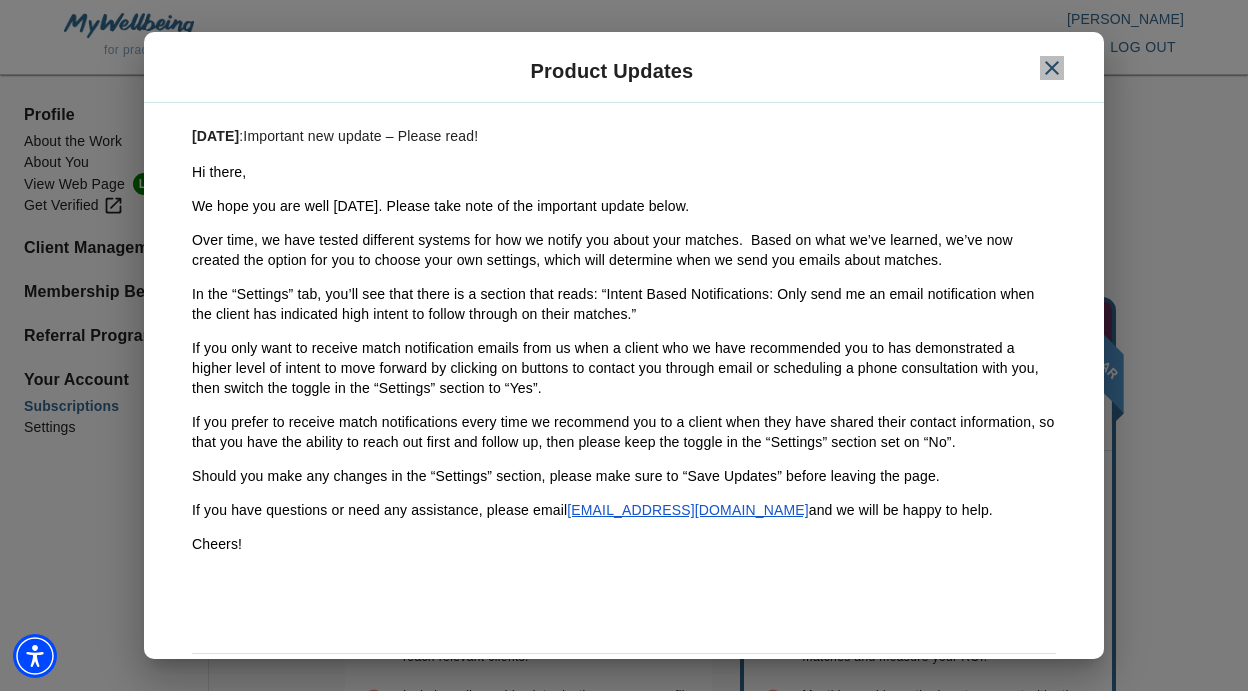 click 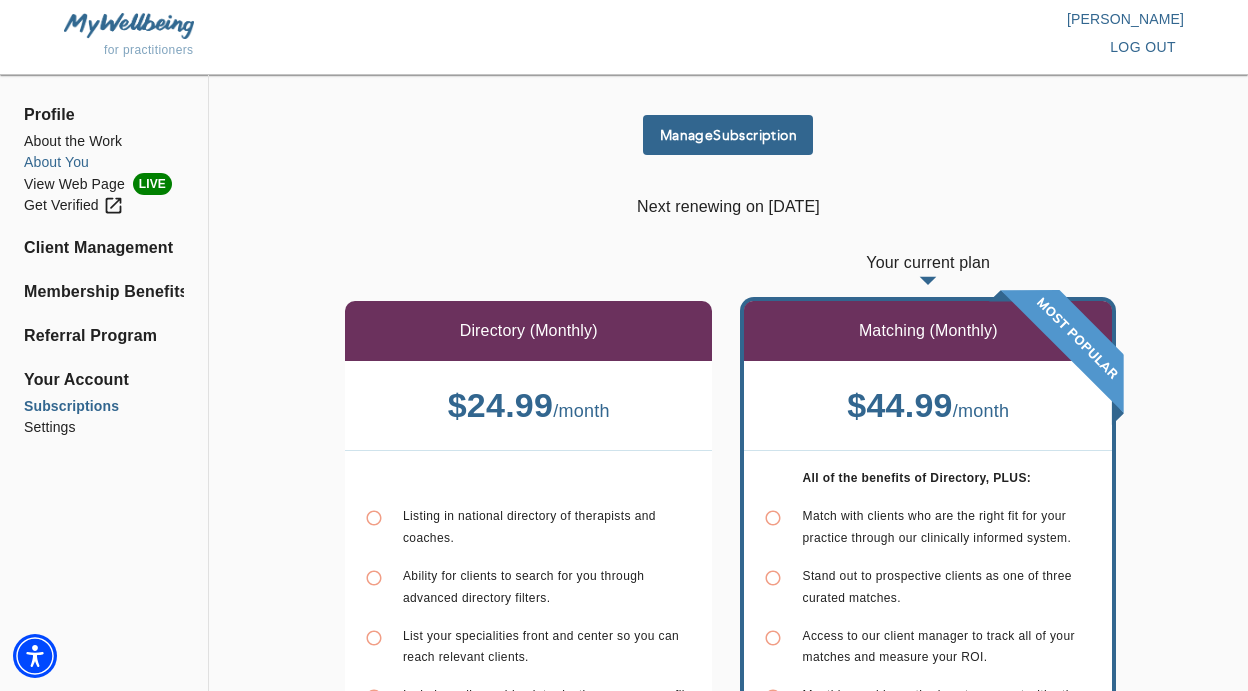 click on "About You" at bounding box center (104, 162) 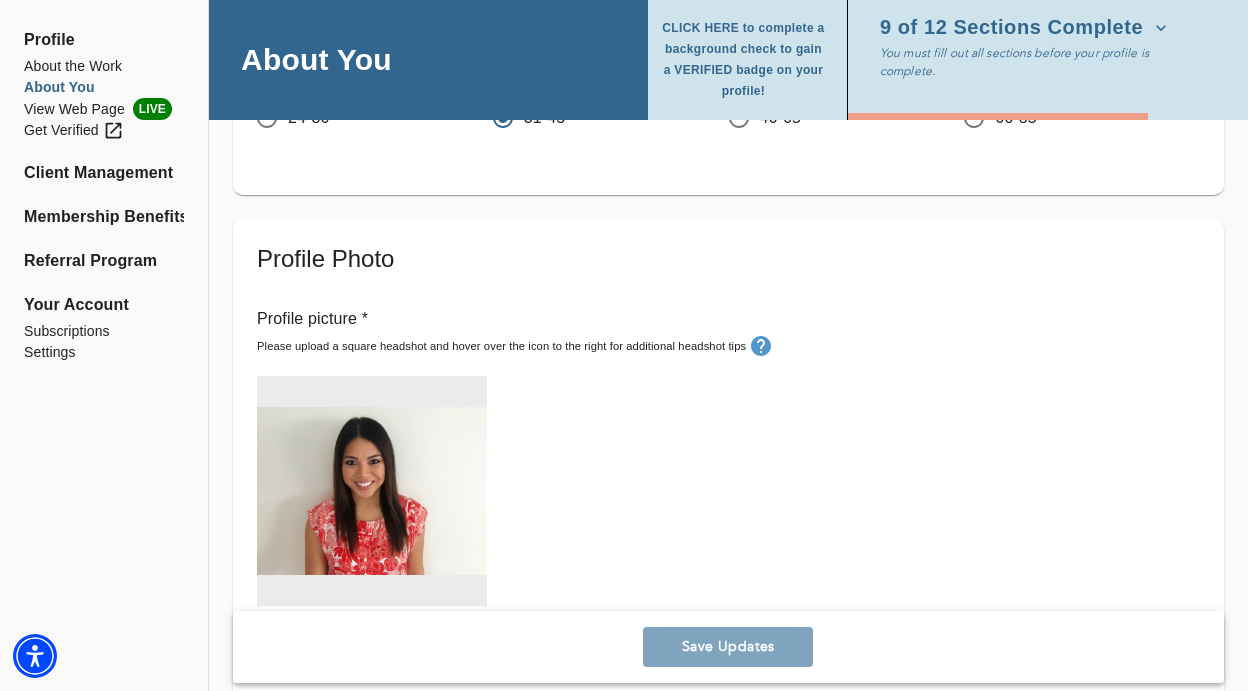 scroll, scrollTop: 554, scrollLeft: 0, axis: vertical 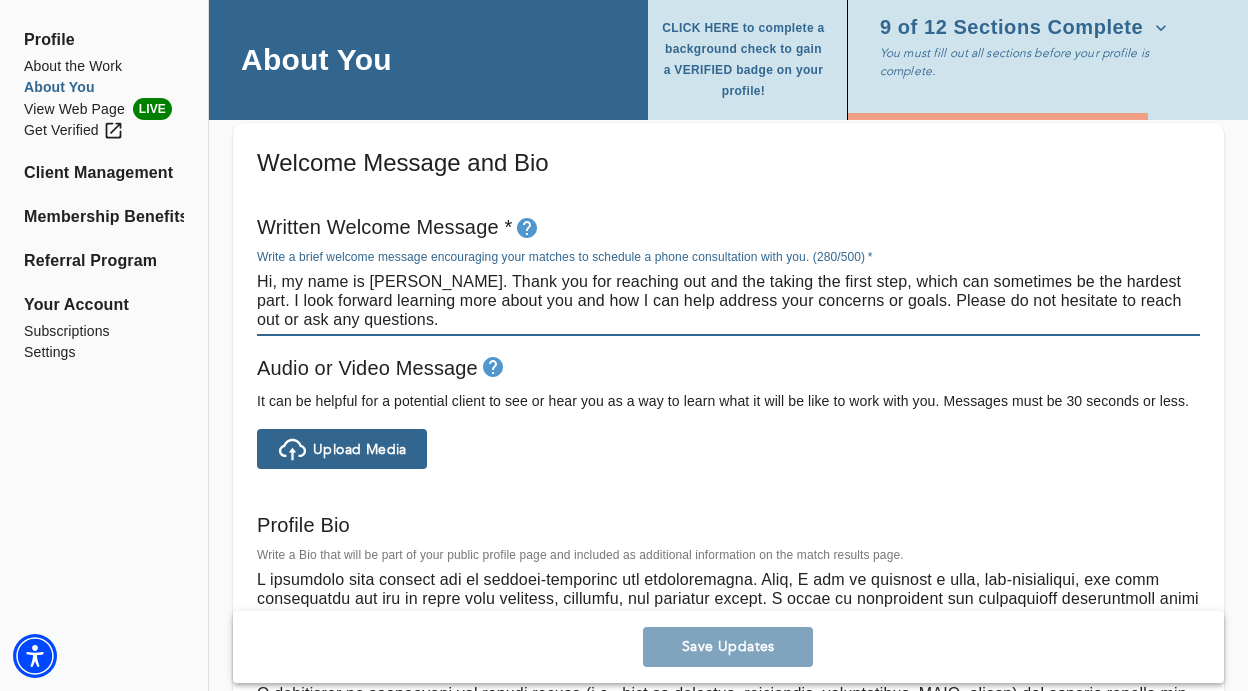 click on "Hi, my name is [PERSON_NAME]. Thank you for reaching out and the taking the first step, which can sometimes be the hardest part. I look forward learning more about you and how I can help address your concerns or goals. Please do not hesitate to reach out or ask any questions." at bounding box center [728, 300] 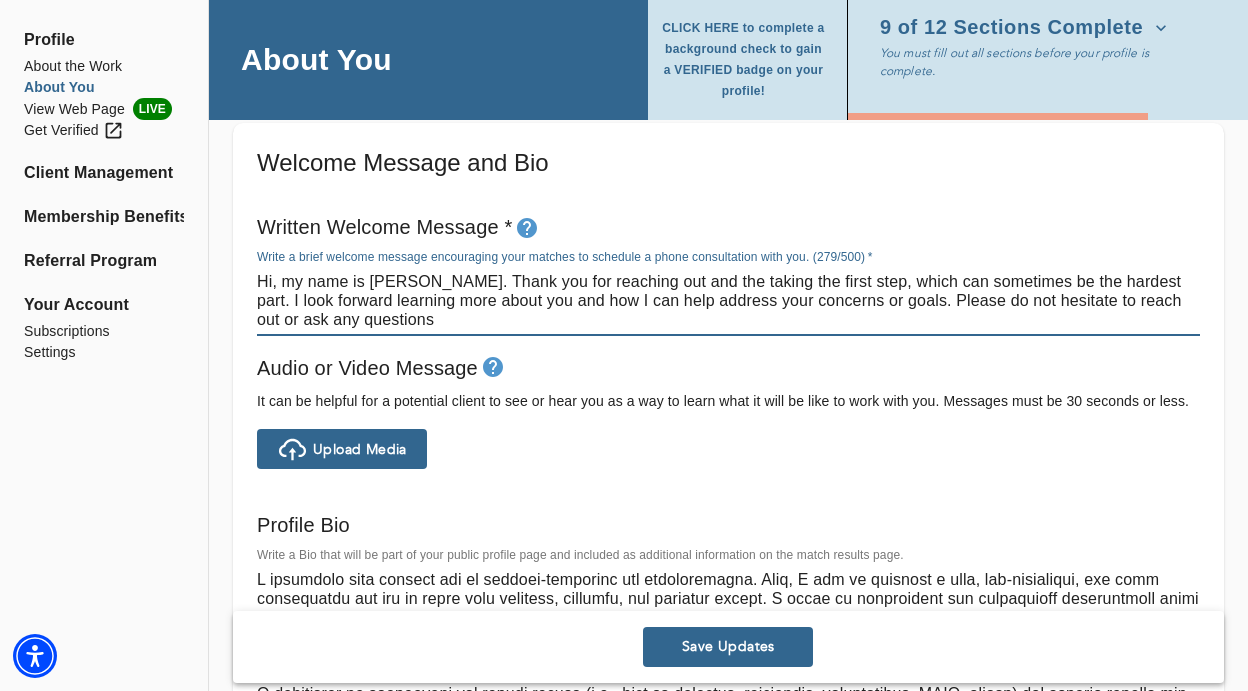 type on "Hi, my name is [PERSON_NAME]. Thank you for reaching out and the taking the first step, which can sometimes be the hardest part. I look forward learning more about you and how I can help address your concerns or goals. Please do not hesitate to reach out or ask any questions!" 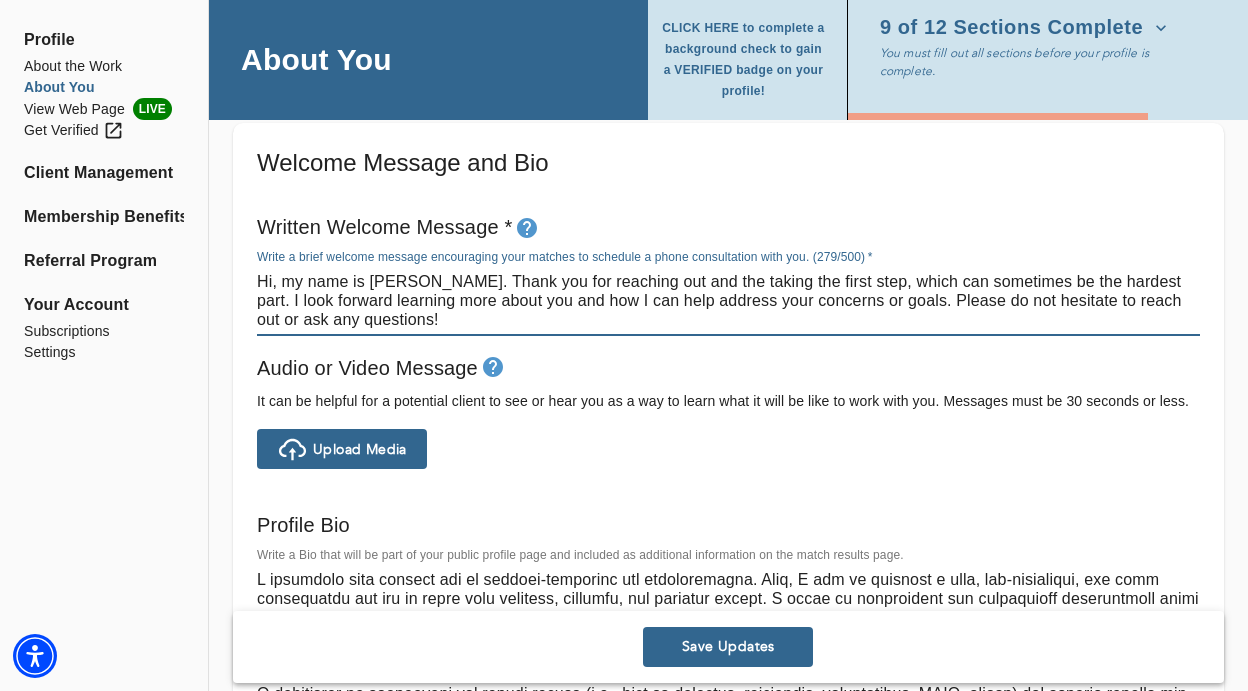 type on "I recognize that therapy can be anxiety-provoking and uncomfortable. Thus, I aim at creating a safe, non-judgmental, and warm environment for you to share your concerns, thoughts, and feelings openly. I focus on cultivating the therapeutic relationship while utilizing various evidence-based techniques that can help alleviate some pressing issues. As treatment progresses, you will gain more awareness and insight that may result in breaking an old pattern or having an "aha" moment. In addition, I will be in "it" with you every step of the way and provide the unconditional support we all deserve.
I specialize in relational and sexual issues (e.g., lack of intimacy, infidelity, masturbation, BDSM, dating) and promote healthy sex for all. I am kink-aware and an ally of the [DEMOGRAPHIC_DATA] community. I also have 8+ years of experience working with individuals dealing with [MEDICAL_DATA], trauma, stress, life transitions, [MEDICAL_DATA], eating issues, lack of assertiveness, and identity issues. Moreover, I pro..." 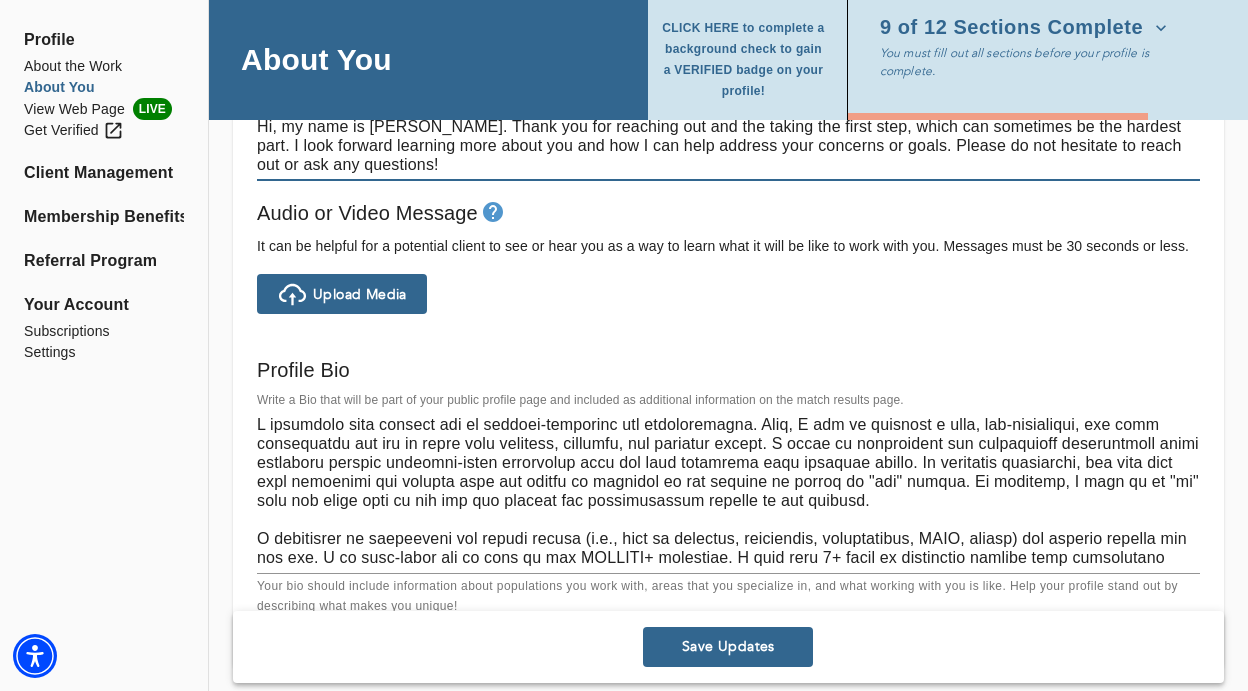 scroll, scrollTop: 1358, scrollLeft: 0, axis: vertical 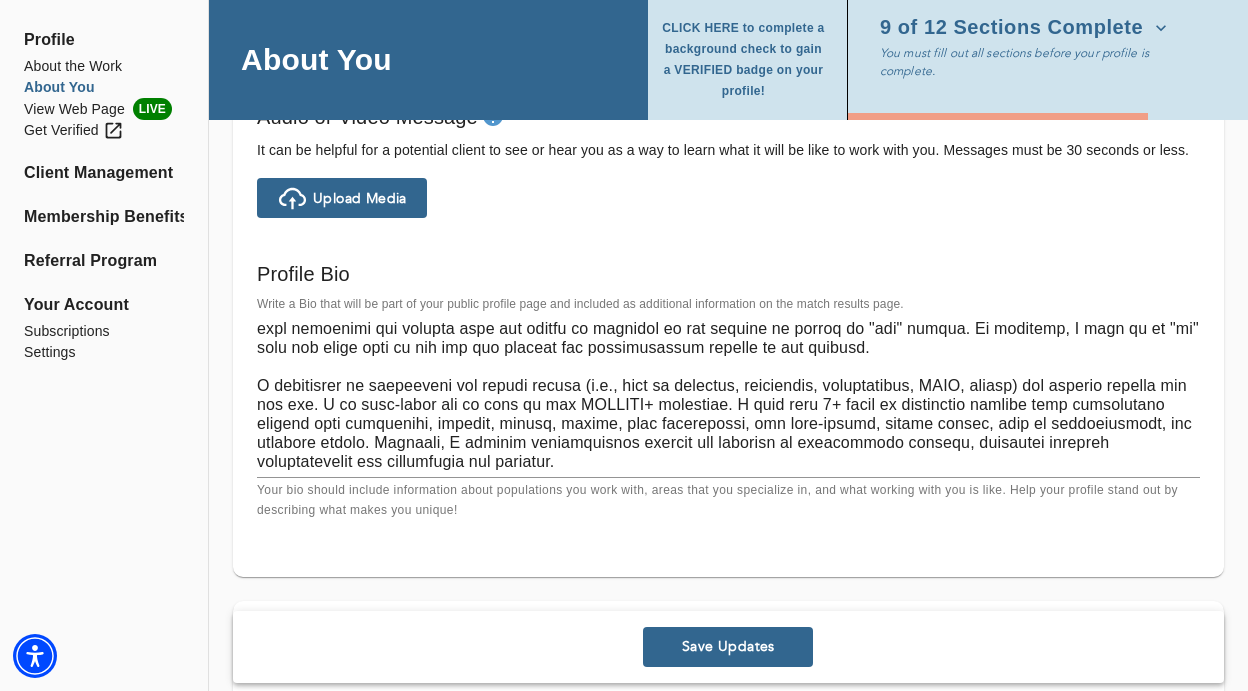 type on "Hi, my name is [PERSON_NAME]. Thank you for reaching out and the taking the first step, which can sometimes be the hardest part. I look forward learning more about you and how I can help address your concerns or goals. Please do not hesitate to reach out or ask any questions!" 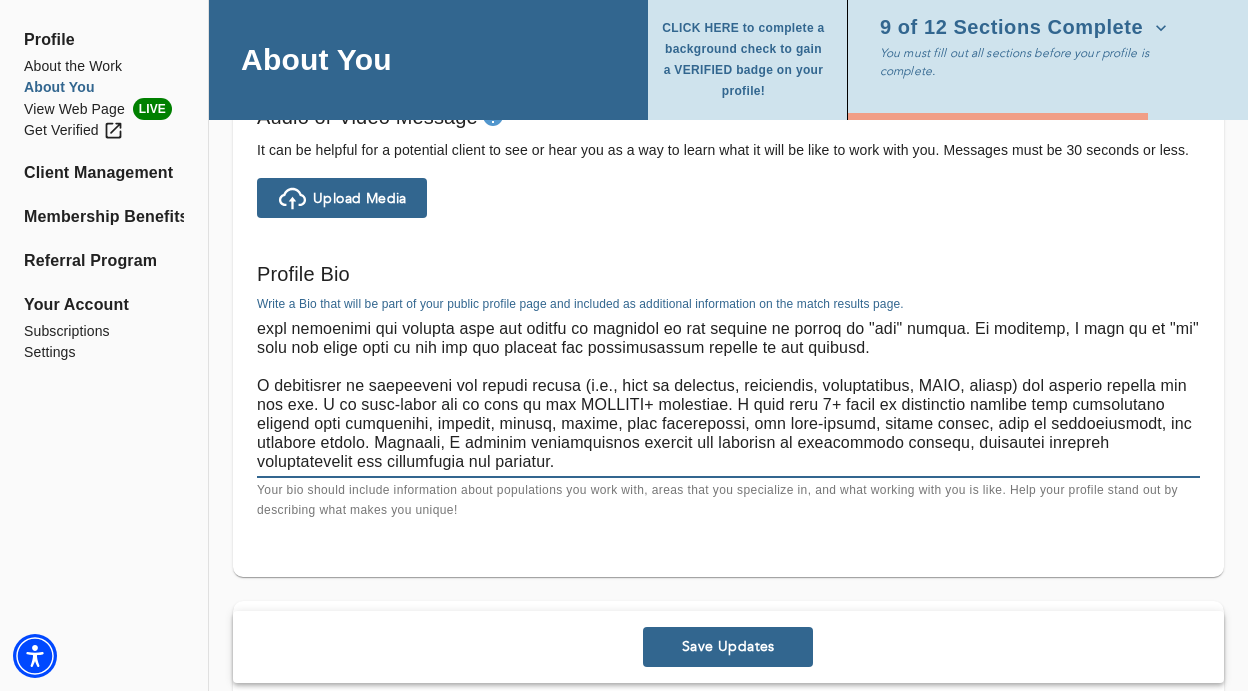 click at bounding box center [728, 395] 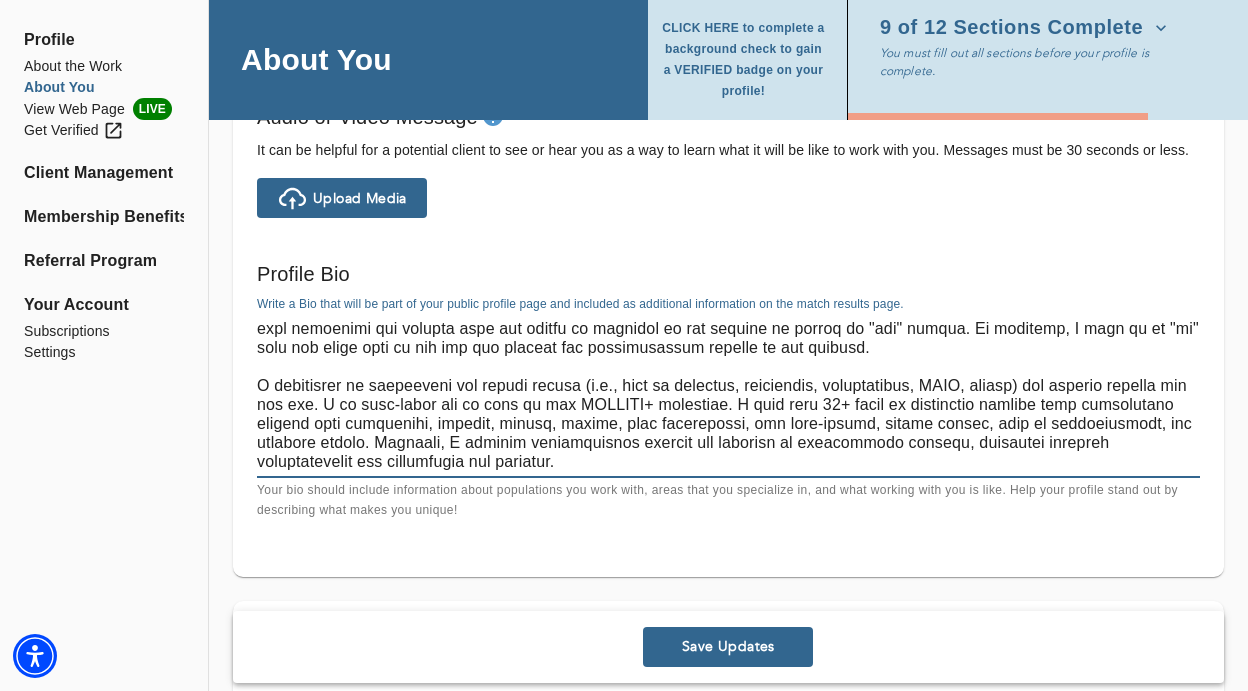 scroll, scrollTop: 0, scrollLeft: 0, axis: both 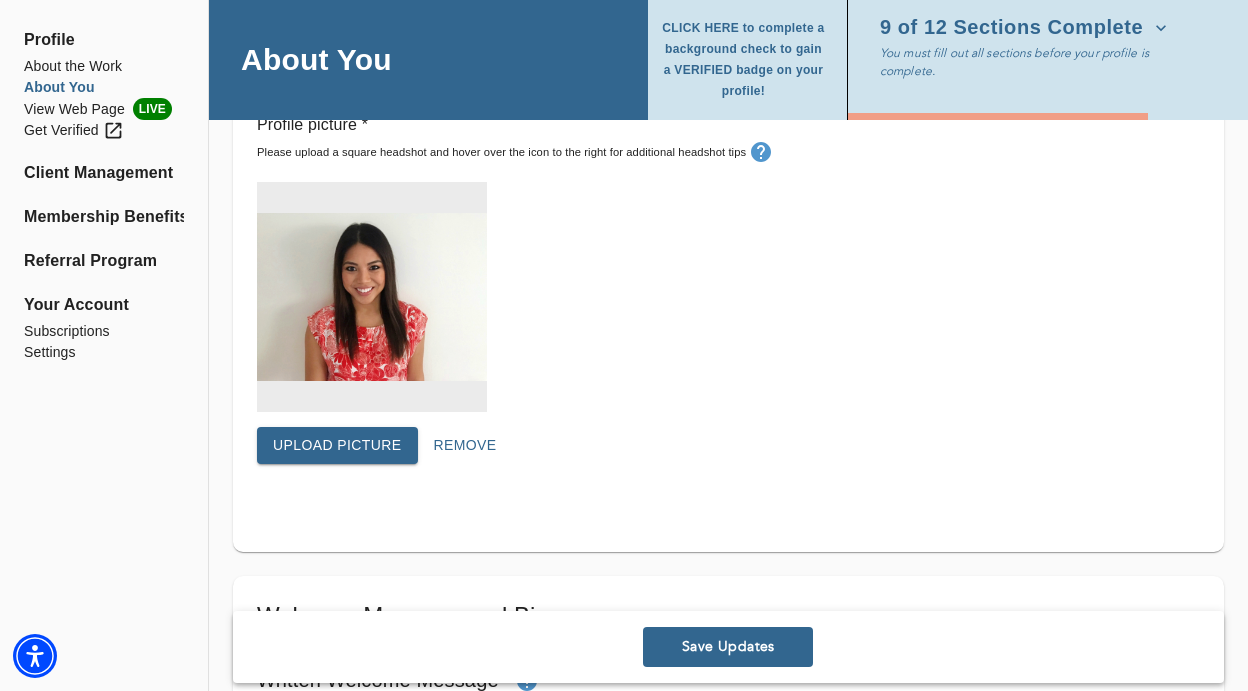 click on "Upload picture" at bounding box center [337, 445] 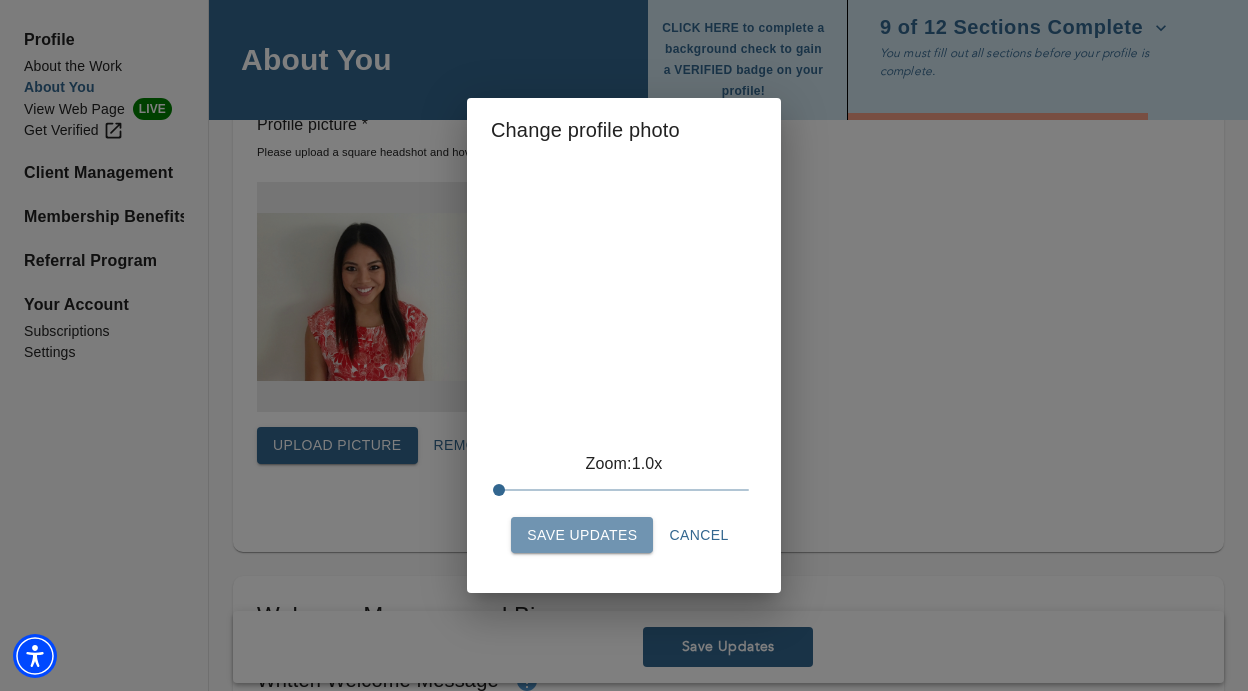 click on "Save Updates" at bounding box center [582, 535] 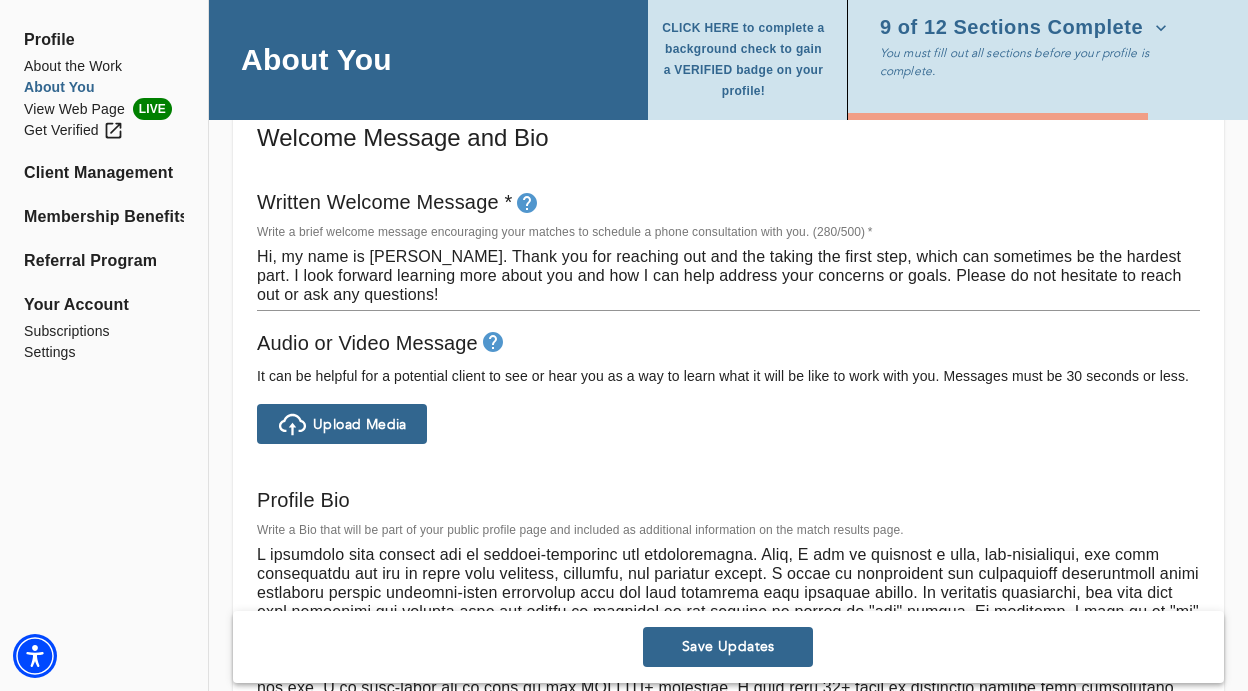 scroll, scrollTop: 1133, scrollLeft: 0, axis: vertical 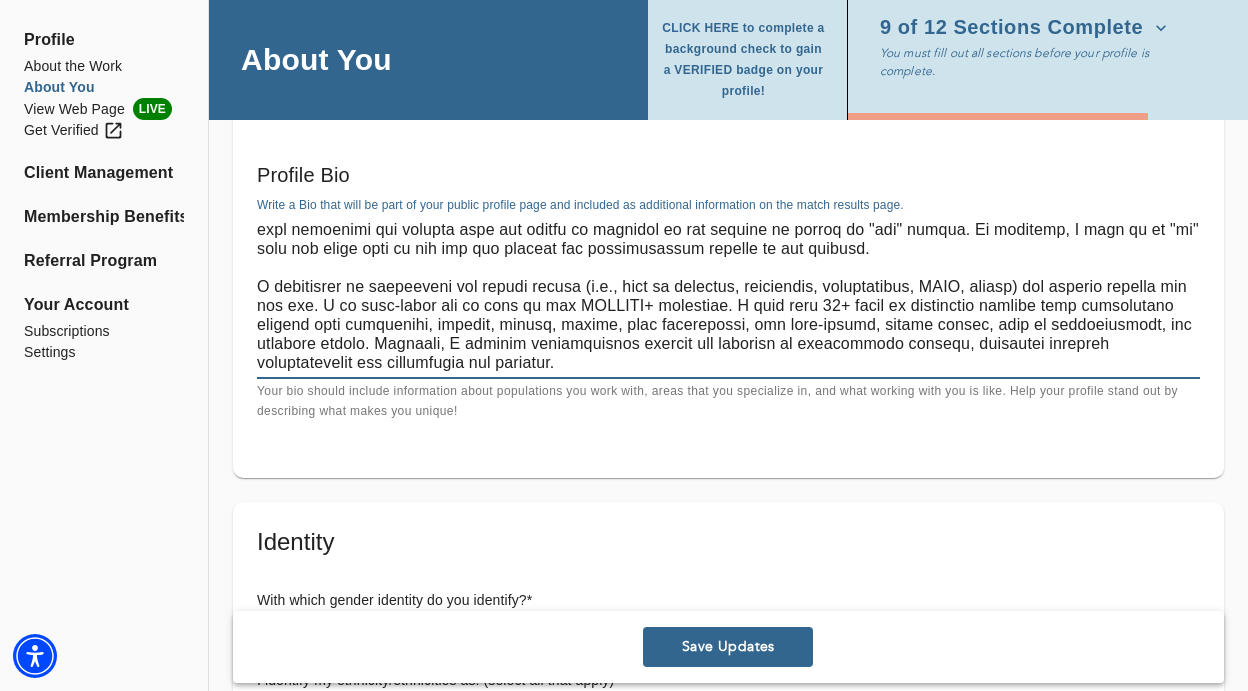 drag, startPoint x: 414, startPoint y: 359, endPoint x: 316, endPoint y: 346, distance: 98.85848 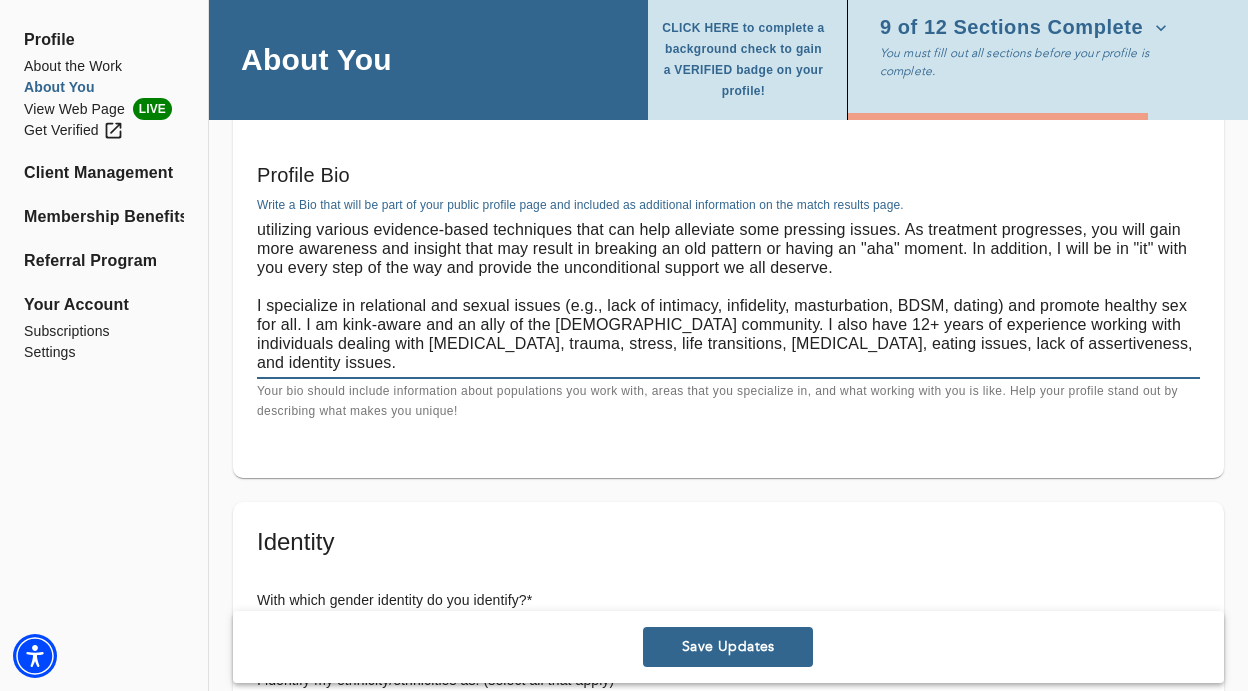 scroll, scrollTop: 38, scrollLeft: 0, axis: vertical 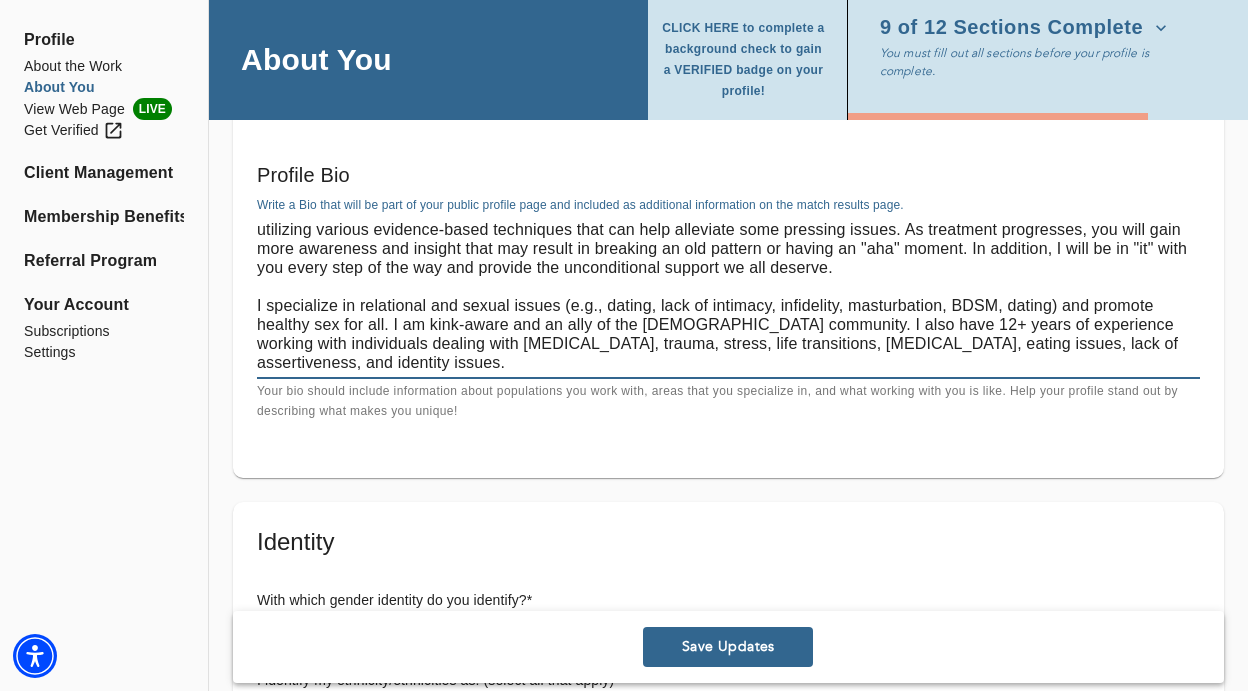 click on "I recognize that therapy can be anxiety-provoking and uncomfortable. Thus, I aim at creating a safe, non-judgmental, and warm environment for you to share your concerns, thoughts, and feelings openly. I focus on cultivating the therapeutic relationship while utilizing various evidence-based techniques that can help alleviate some pressing issues. As treatment progresses, you will gain more awareness and insight that may result in breaking an old pattern or having an "aha" moment. In addition, I will be in "it" with you every step of the way and provide the unconditional support we all deserve.
I specialize in relational and sexual issues (e.g., dating, lack of intimacy, infidelity, masturbation, BDSM, dating) and promote healthy sex for all. I am kink-aware and an ally of the [DEMOGRAPHIC_DATA] community. I also have 12+ years of experience working with individuals dealing with [MEDICAL_DATA], trauma, stress, life transitions, [MEDICAL_DATA], eating issues, lack of assertiveness, and identity issues." at bounding box center [728, 296] 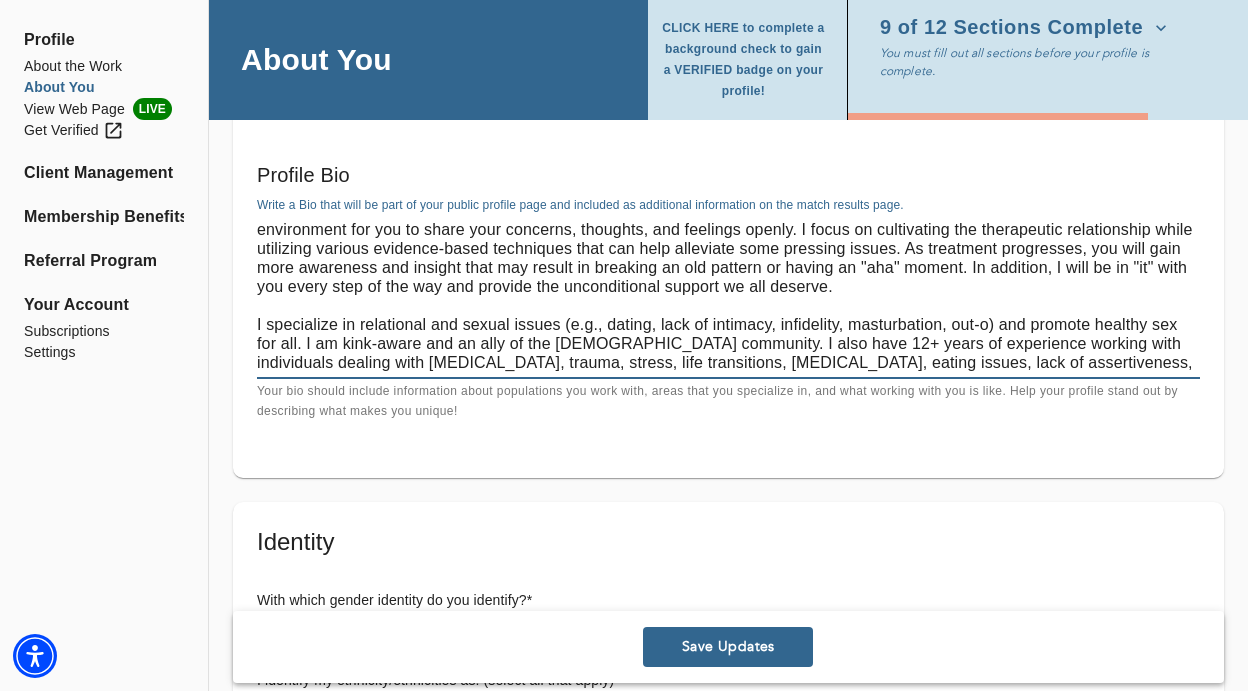 scroll, scrollTop: 38, scrollLeft: 0, axis: vertical 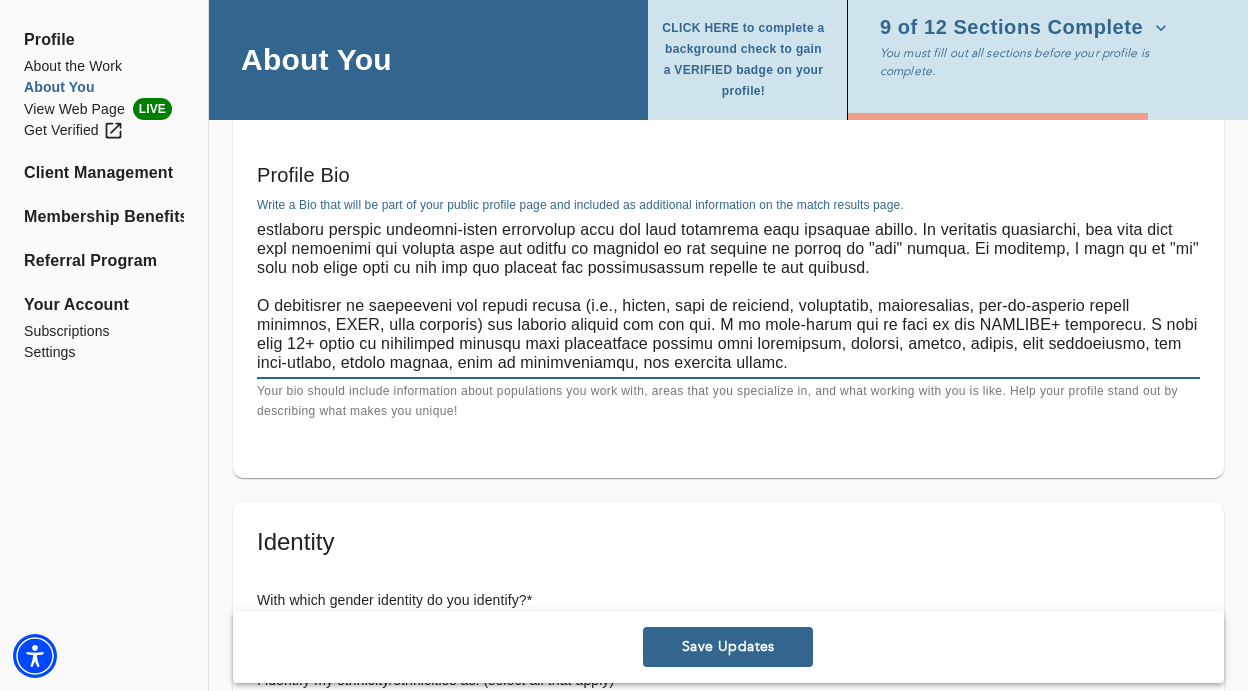 drag, startPoint x: 950, startPoint y: 302, endPoint x: 850, endPoint y: 312, distance: 100.49876 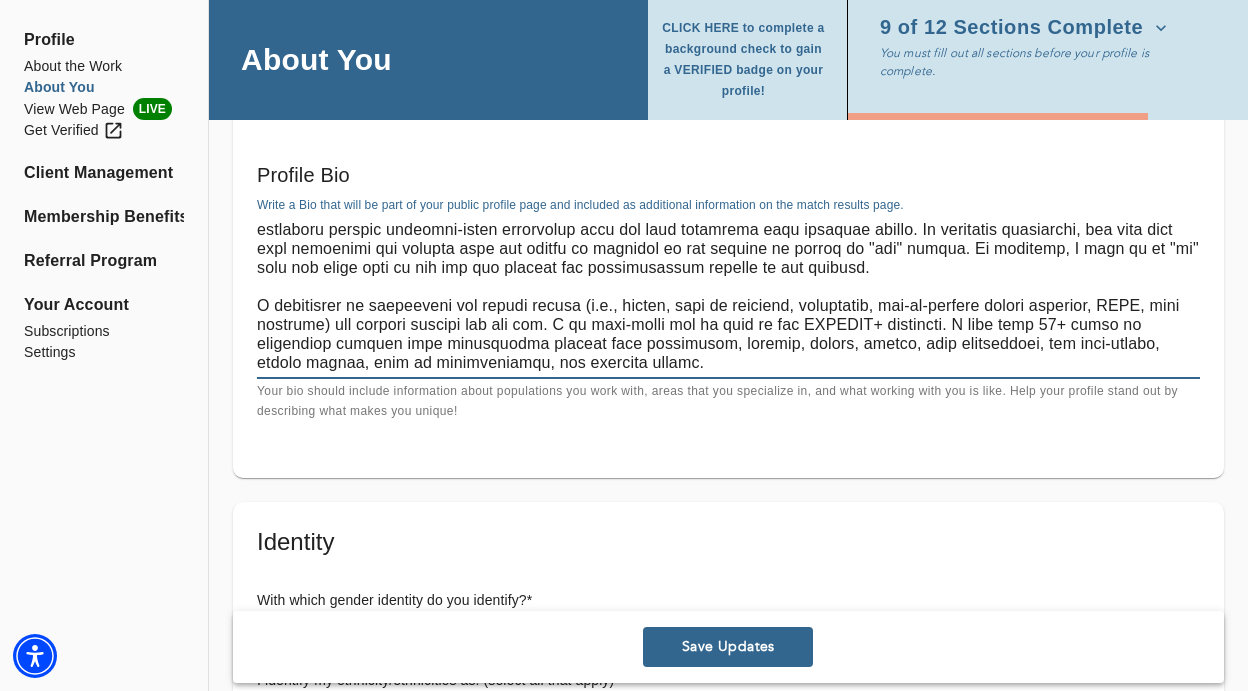 drag, startPoint x: 325, startPoint y: 324, endPoint x: 227, endPoint y: 321, distance: 98.045906 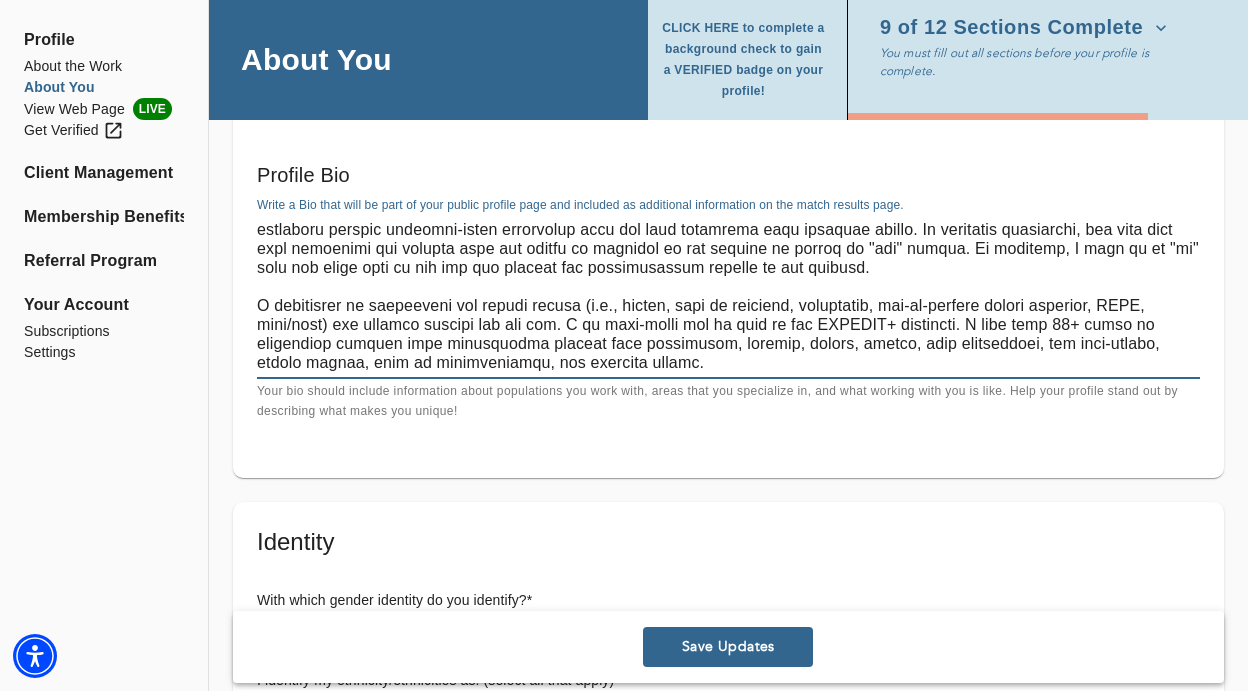 click at bounding box center [728, 296] 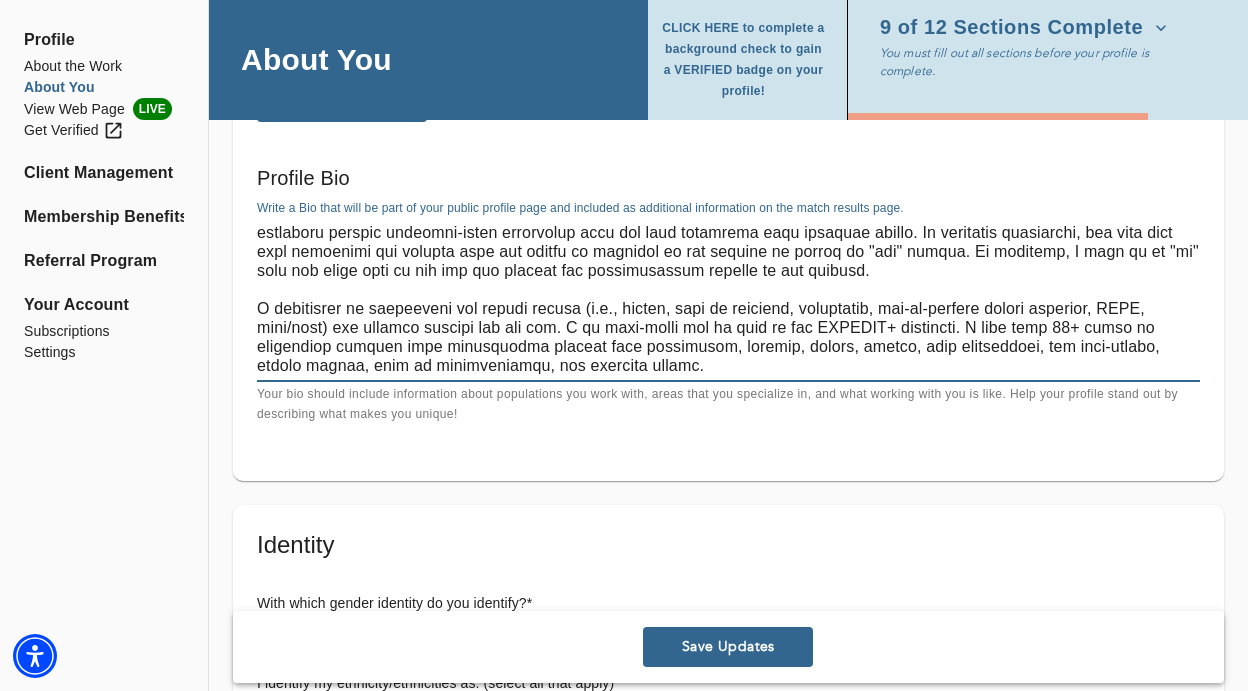 scroll, scrollTop: 1460, scrollLeft: 0, axis: vertical 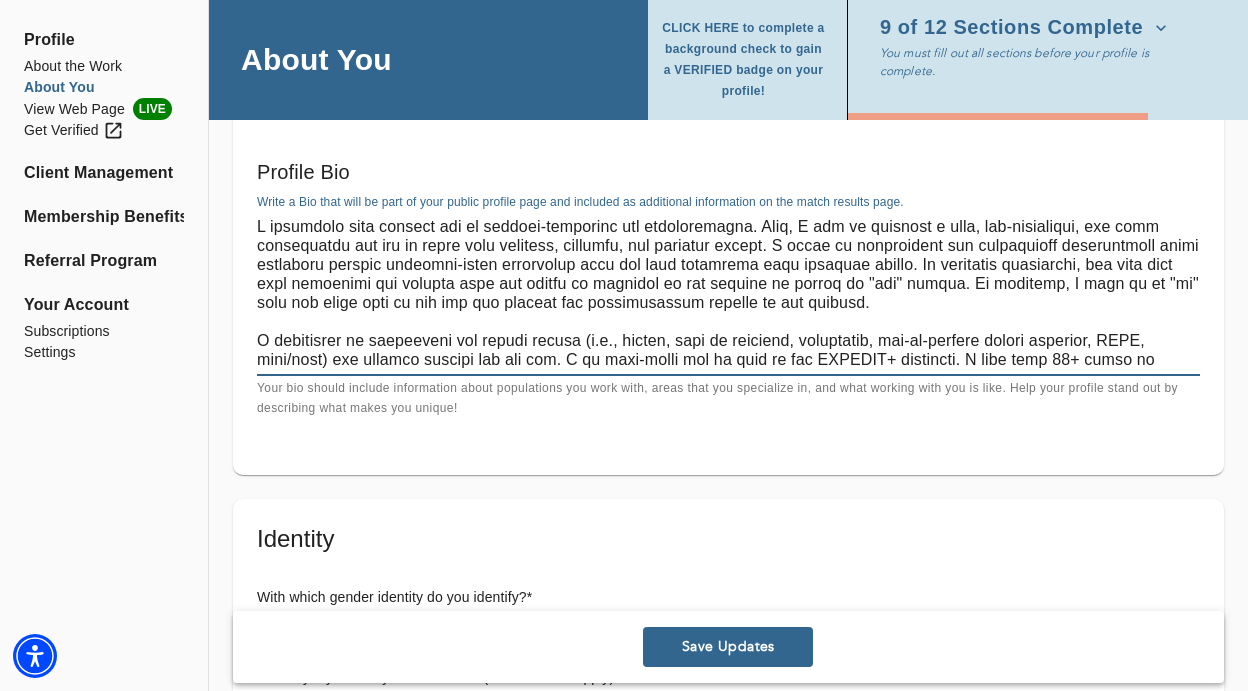 click at bounding box center (728, 293) 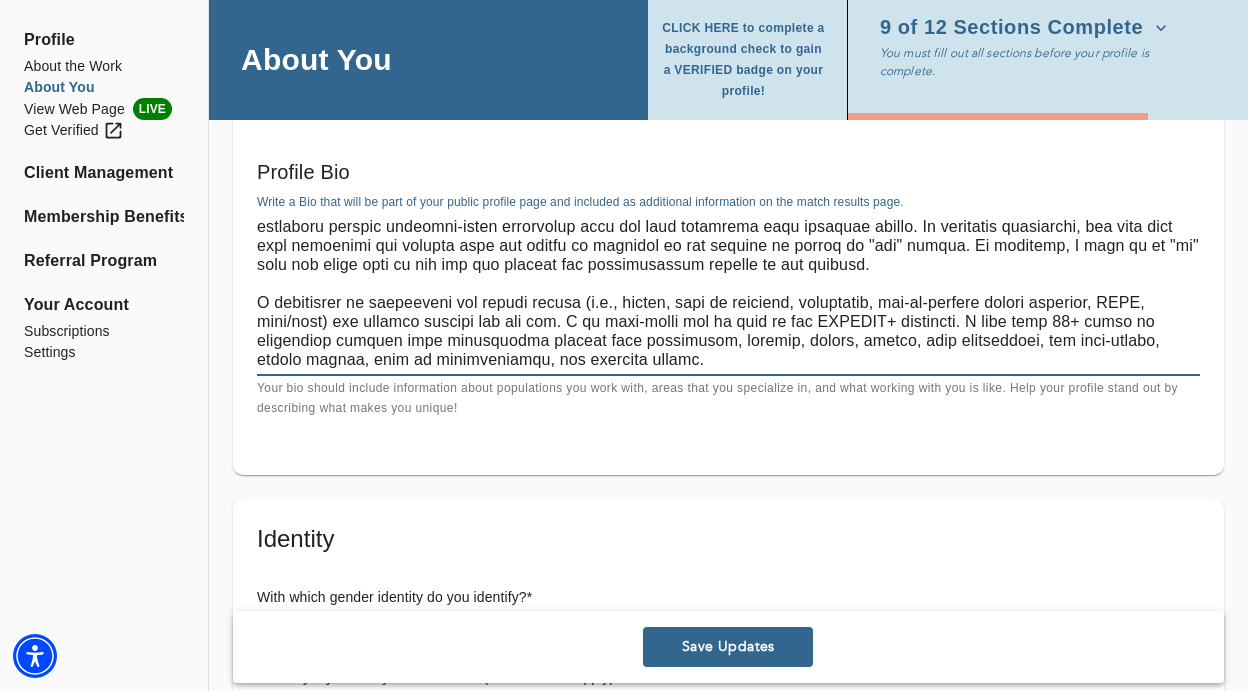 click at bounding box center [728, 293] 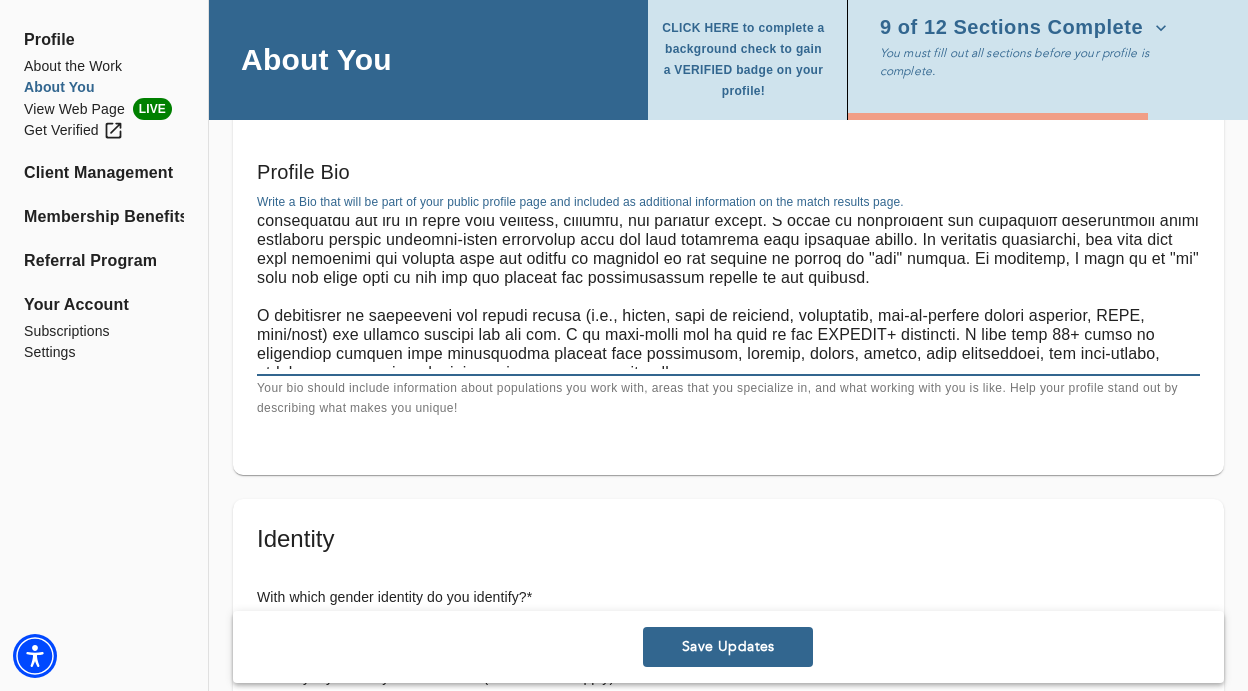 scroll, scrollTop: 38, scrollLeft: 0, axis: vertical 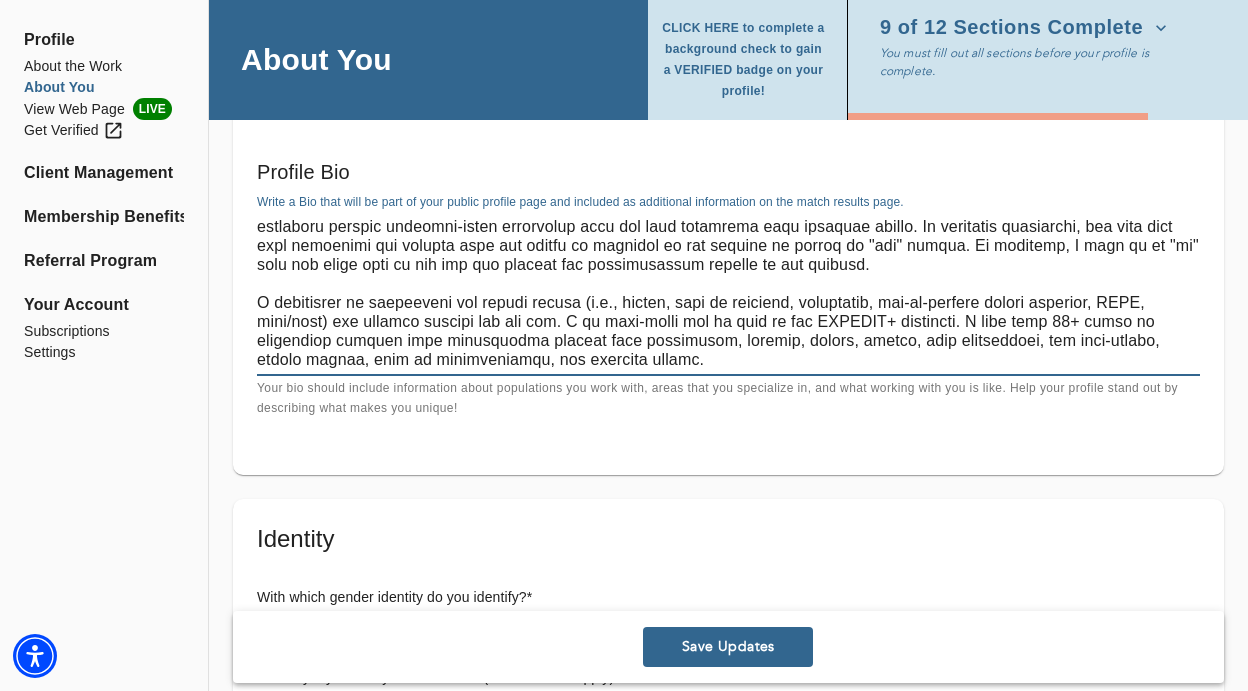 click at bounding box center [728, 293] 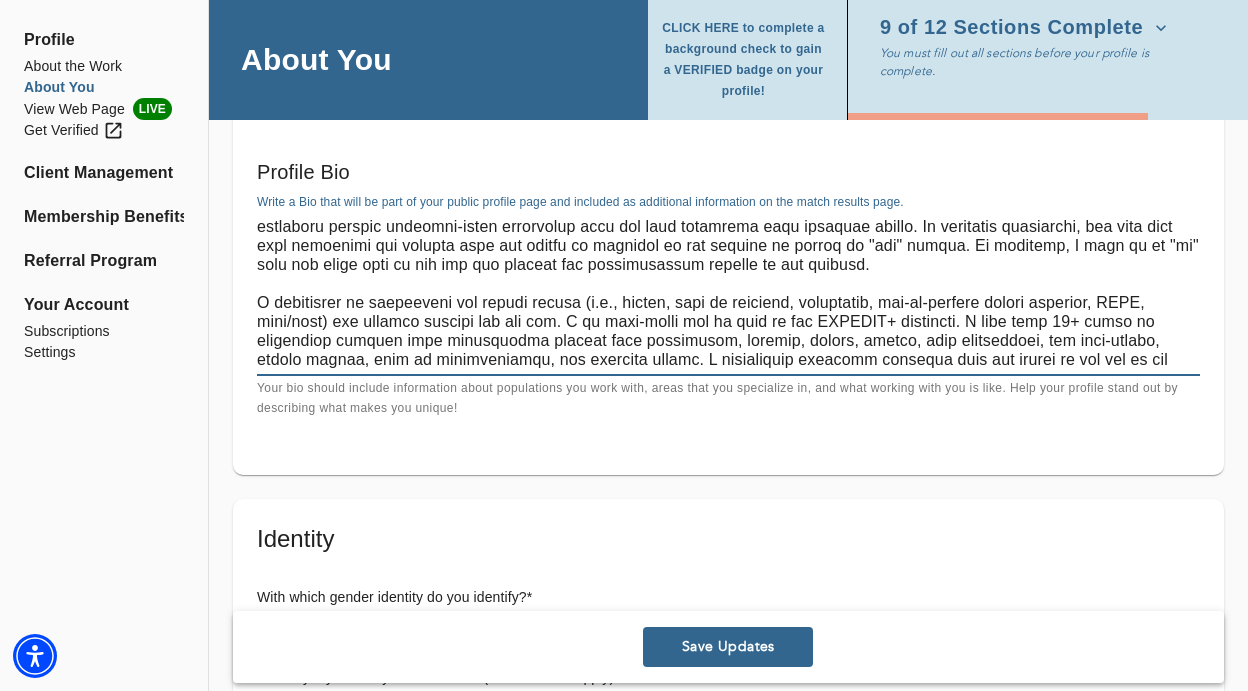 click at bounding box center (728, 293) 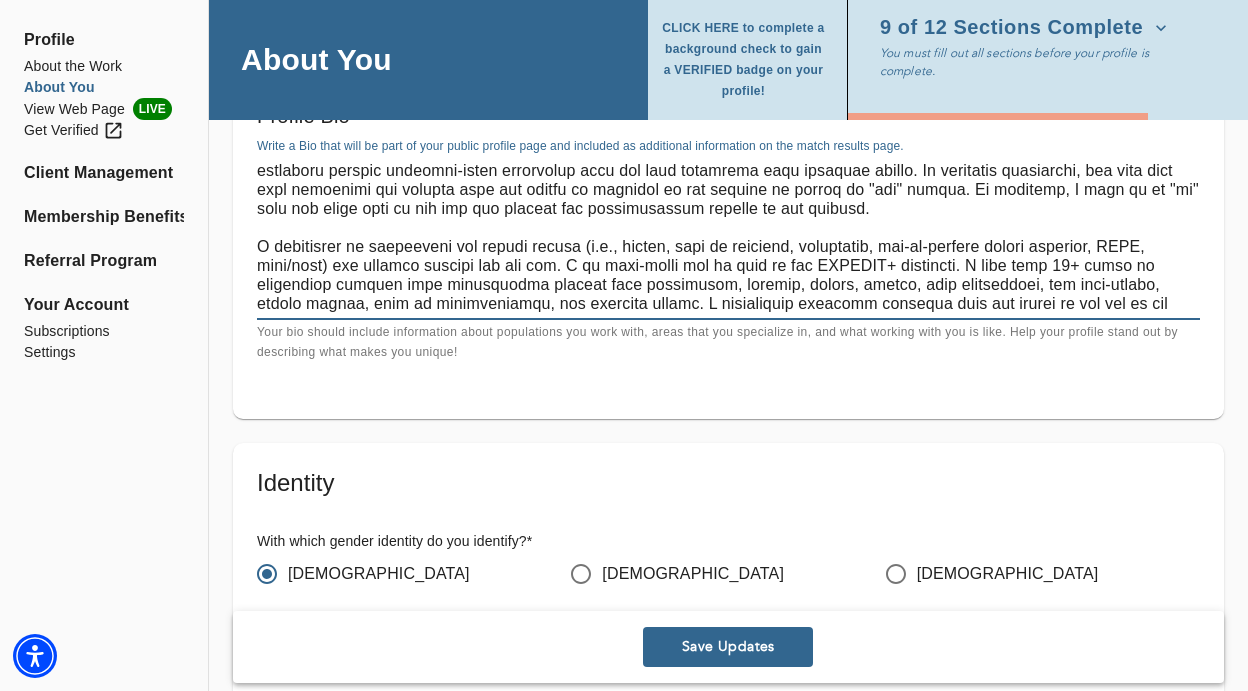 scroll, scrollTop: 1535, scrollLeft: 0, axis: vertical 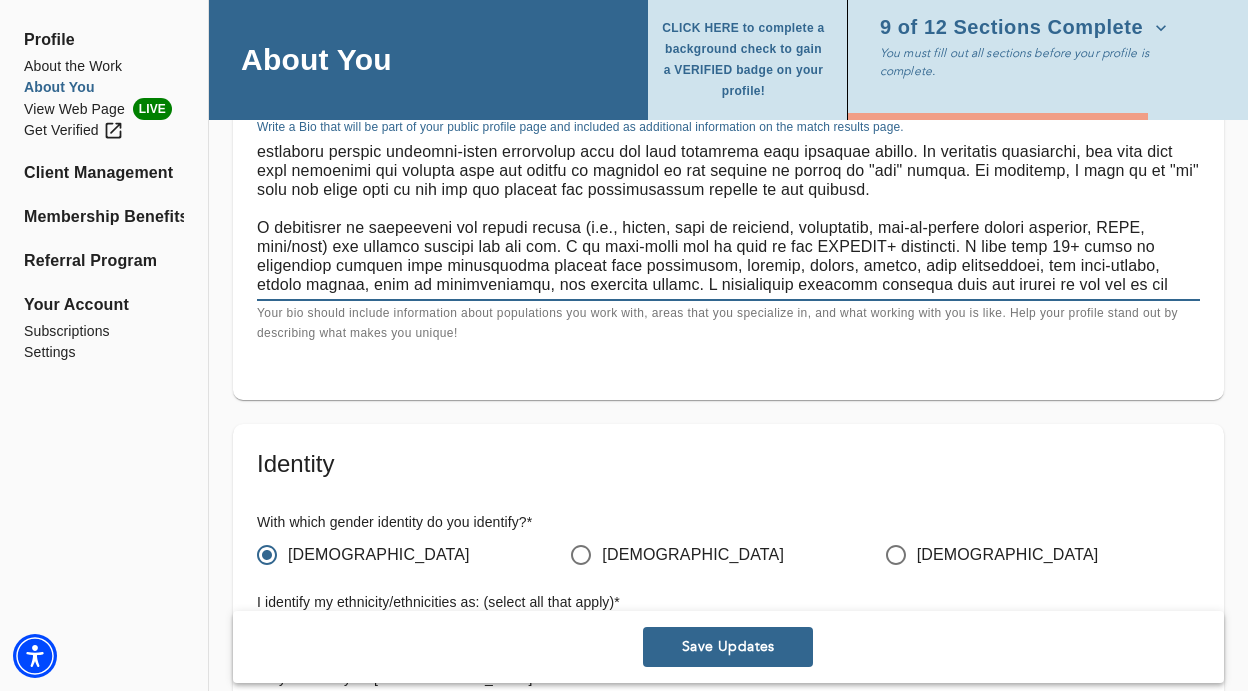 click at bounding box center (728, 218) 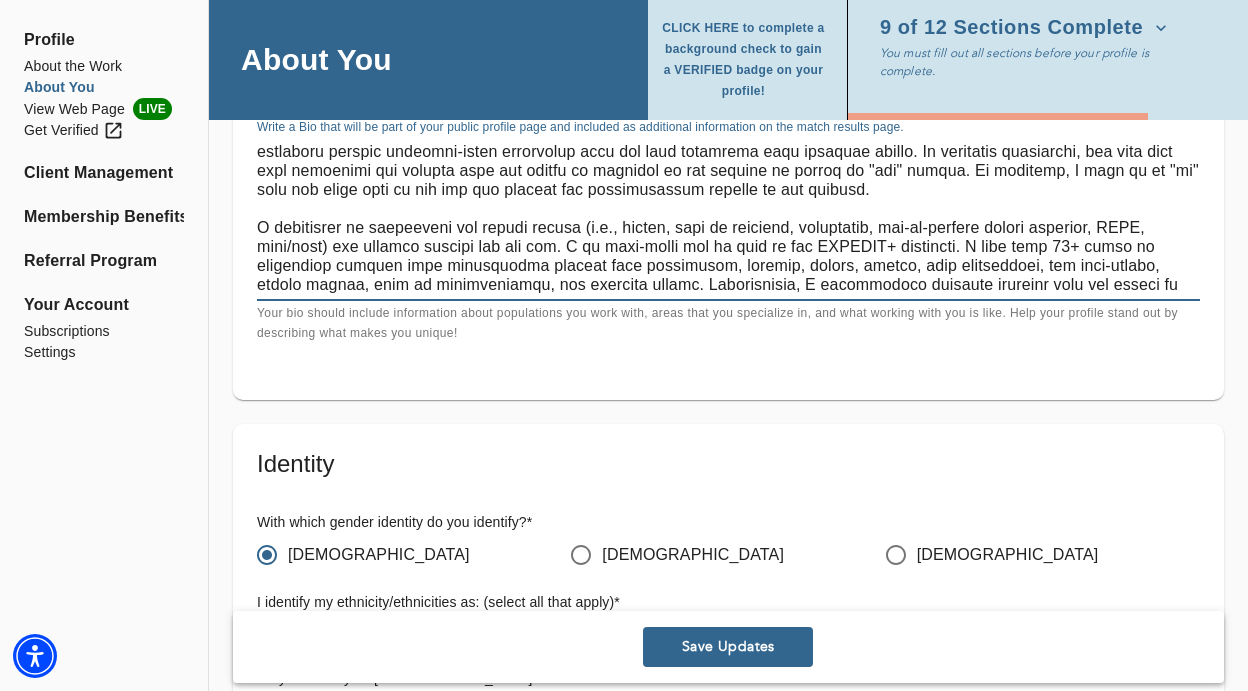 click at bounding box center [728, 218] 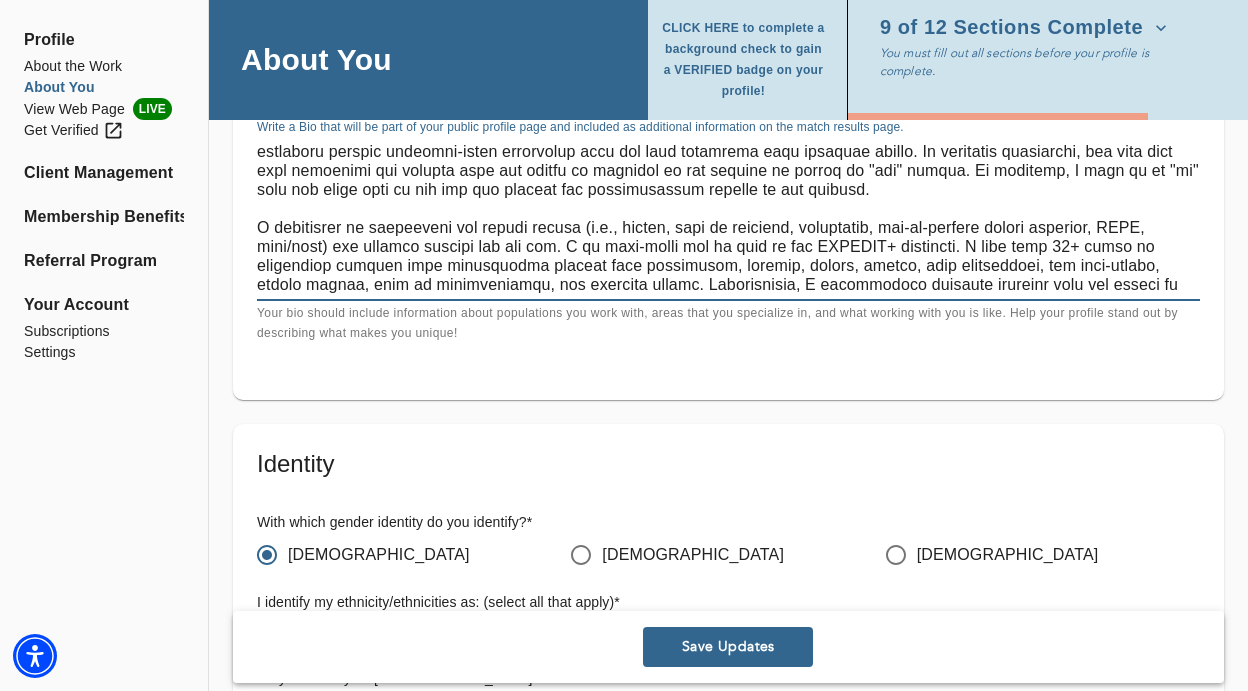 scroll, scrollTop: 56, scrollLeft: 0, axis: vertical 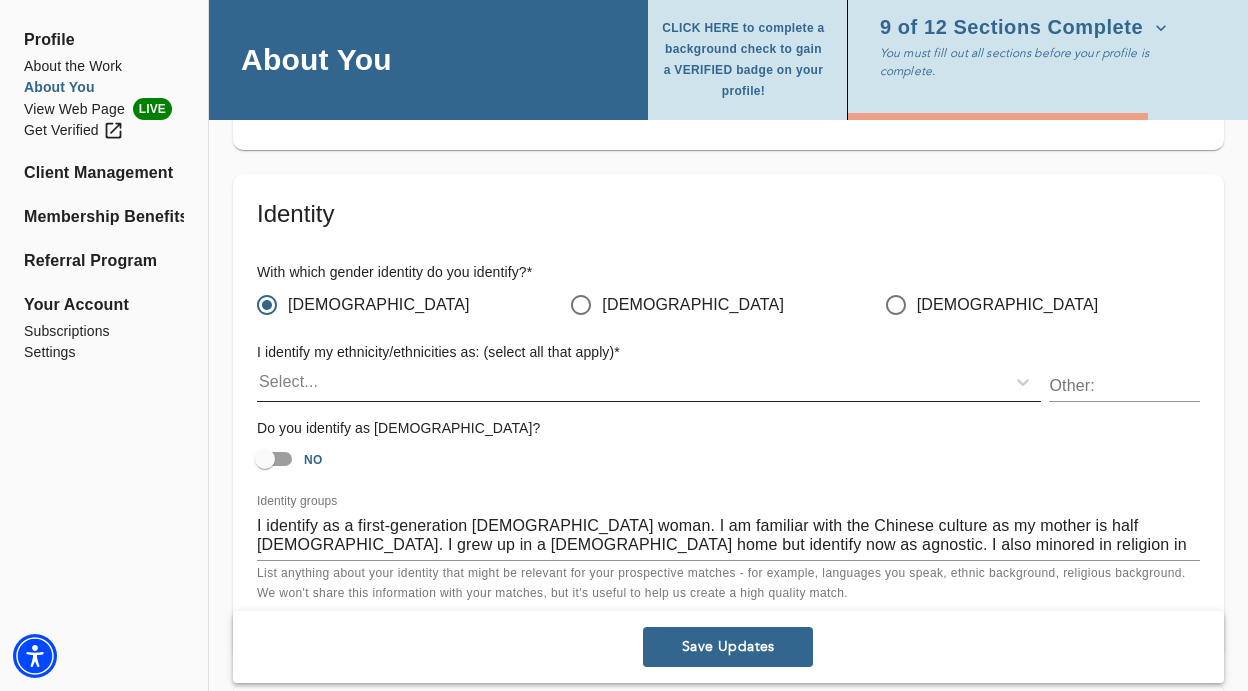 type on "I recognize that therapy can be anxiety-provoking and uncomfortable. Thus, I aim at creating a safe, non-judgmental, and warm environment for you to share your concerns, thoughts, and feelings openly. I focus on cultivating the therapeutic relationship while utilizing various evidence-based techniques that can help alleviate some pressing issues. As treatment progresses, you will gain more awareness and insight that may result in breaking an old pattern or having an "aha" moment. In addition, I will be in "it" with you every step of the way and provide the unconditional support we all deserve.
I specialize in relational and sexual issues (e.g., dating, lack of intimacy, infidelity, out-of-control sexual behavior, BDSM, open/poly) and promote healthy sex for all. I am kink-aware and an ally of the [DEMOGRAPHIC_DATA] community. I also have 12+ years of experience working with individuals dealing with [MEDICAL_DATA], trauma, stress, life transitions, [MEDICAL_DATA], eating issues, lack of assertiveness, and id..." 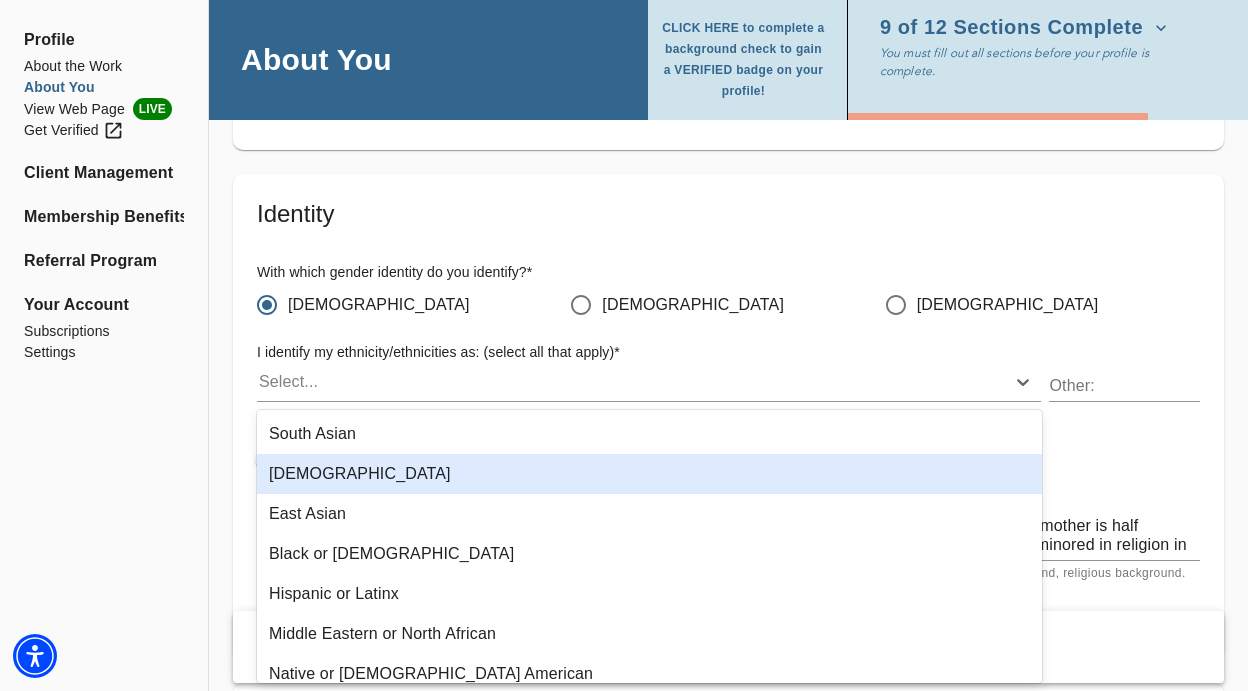 click on "[DEMOGRAPHIC_DATA]" at bounding box center (649, 474) 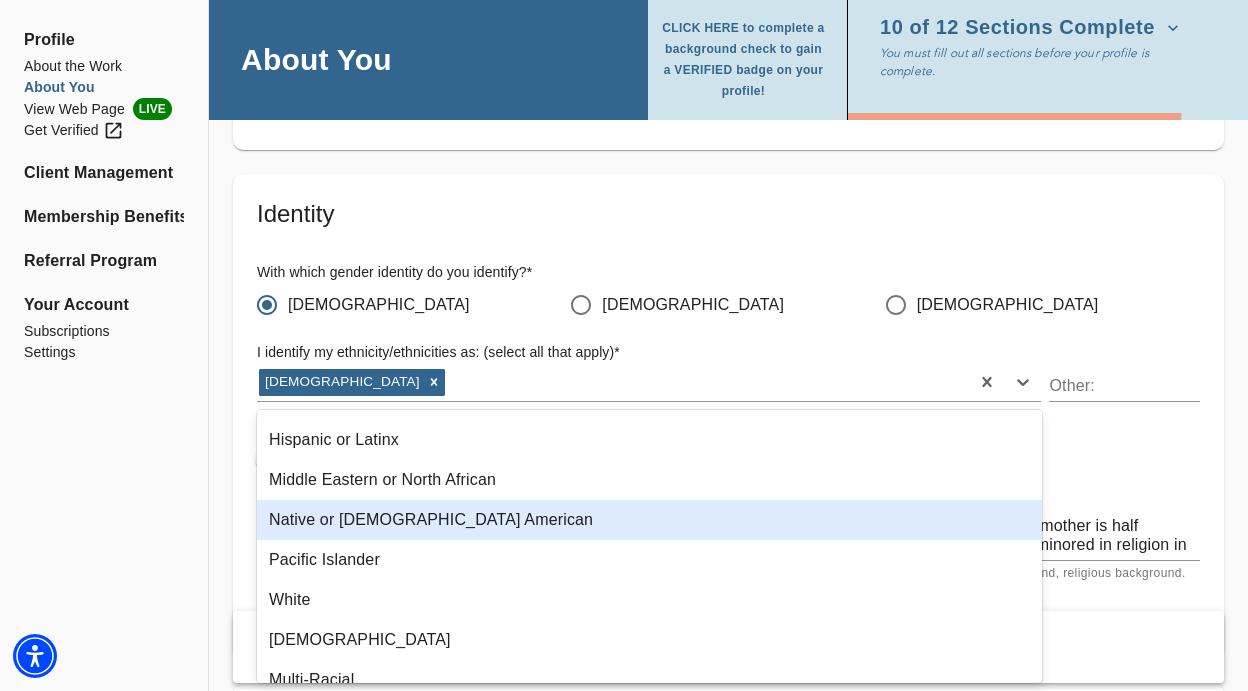 scroll, scrollTop: 175, scrollLeft: 0, axis: vertical 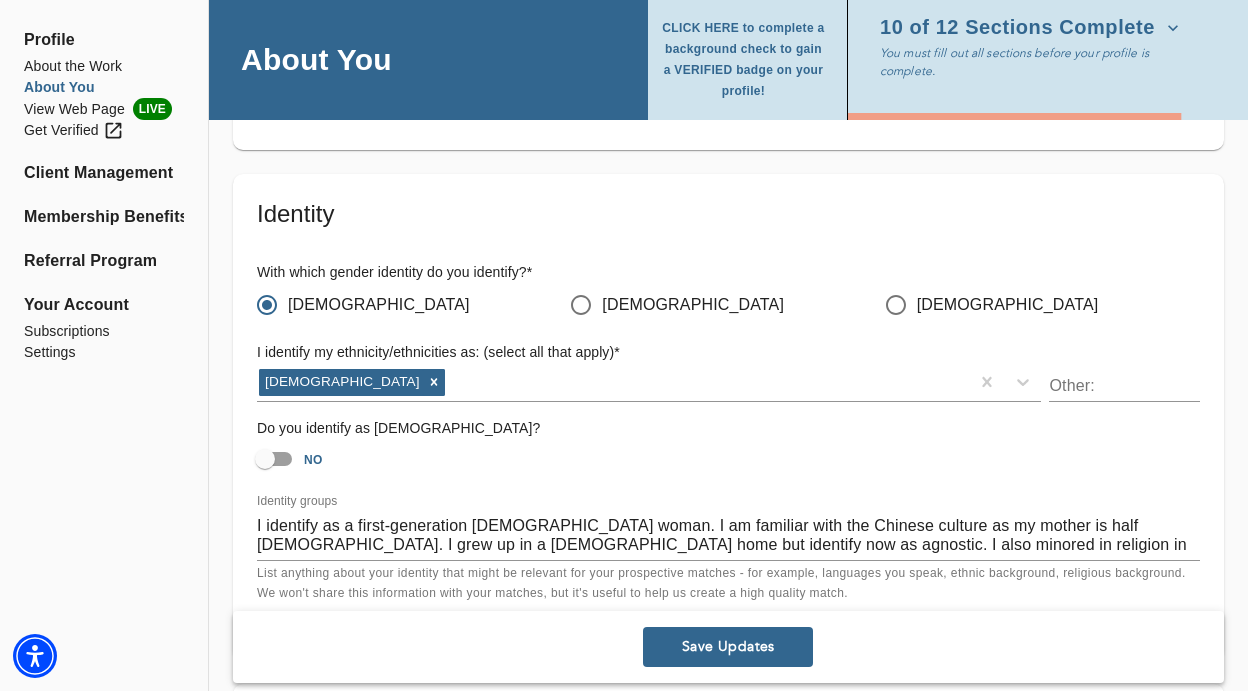 click on "[DEMOGRAPHIC_DATA]" at bounding box center (1043, 305) 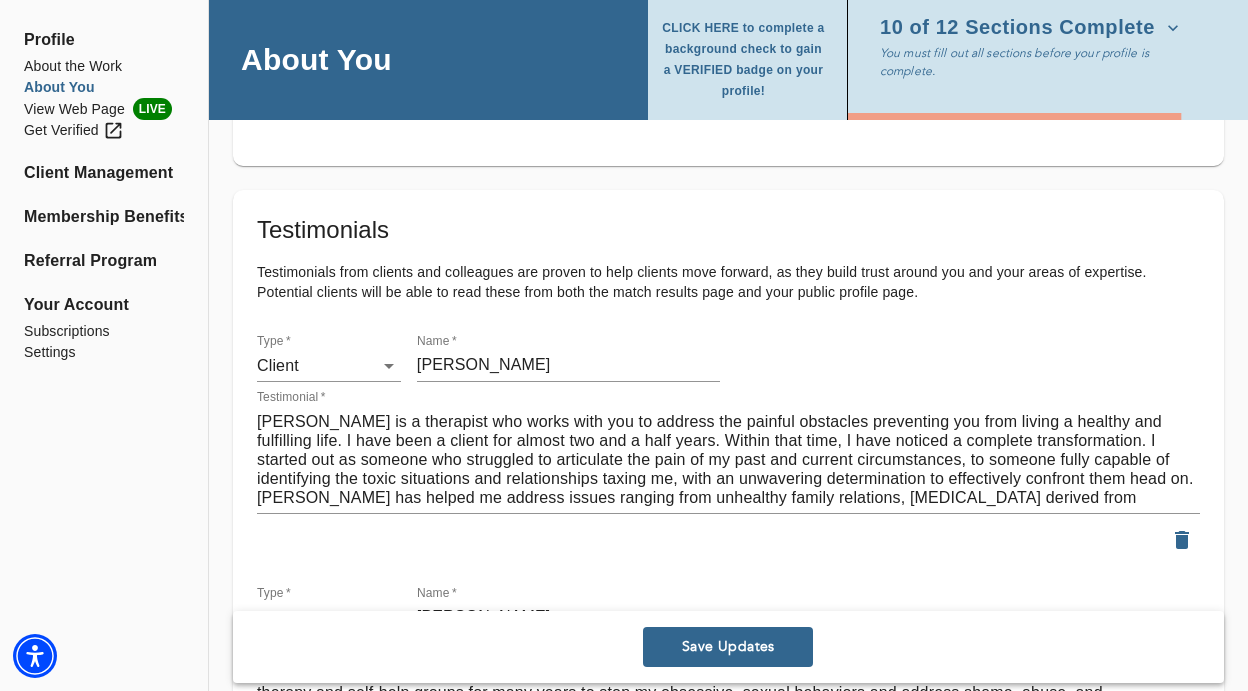 scroll, scrollTop: 2300, scrollLeft: 0, axis: vertical 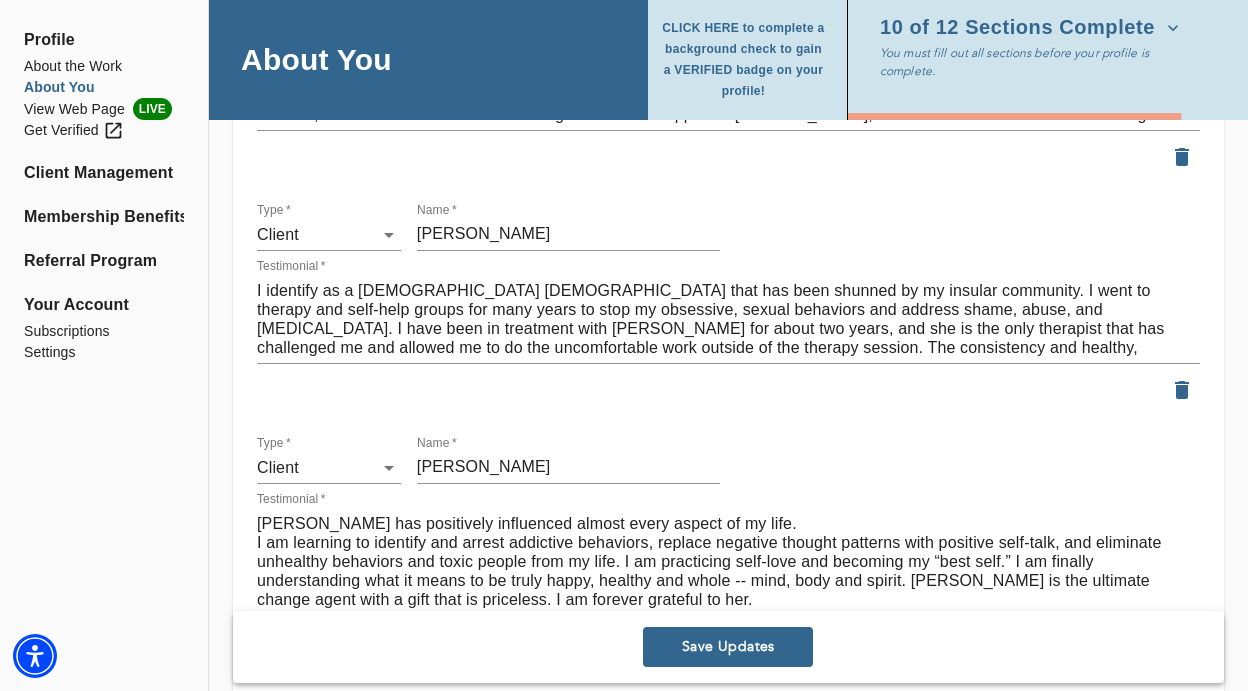 click 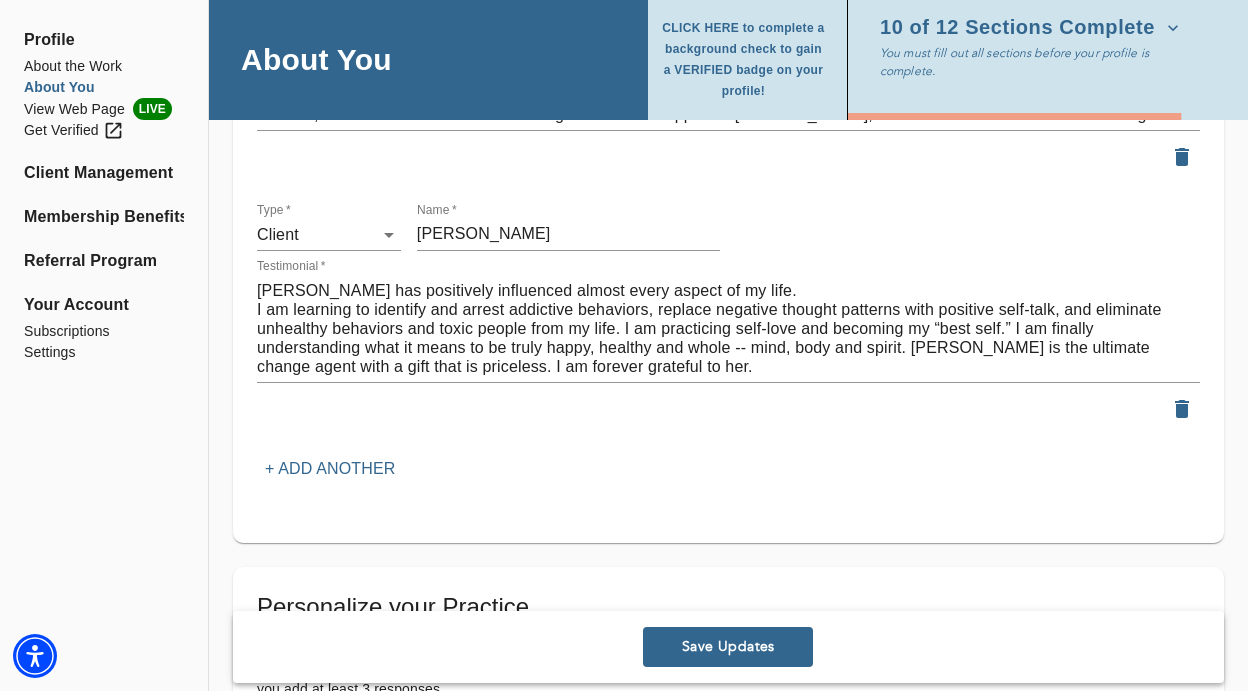 click on "+ Add another" at bounding box center (330, 469) 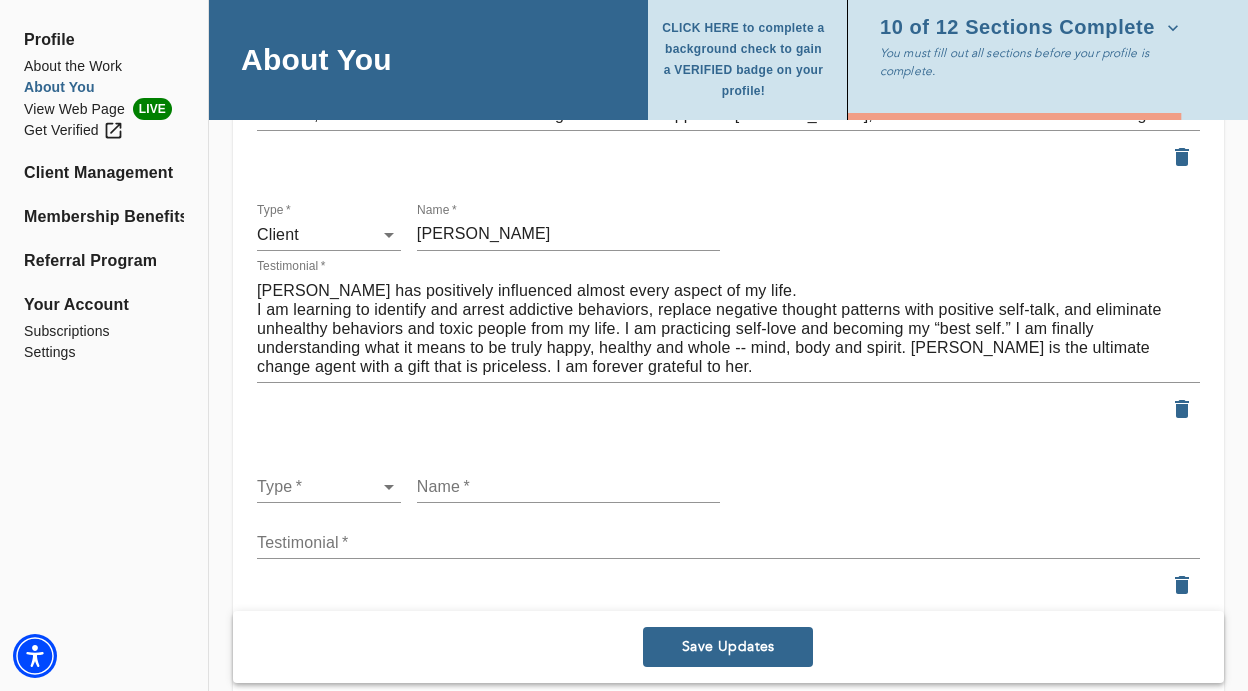click on "for practitioners [PERSON_NAME] log out Profile About the Work About You View Web Page LIVE Get Verified Client Management Membership Benefits Referral Program Your Account Subscriptions Settings About You CLICK HERE to complete a background check to gain a VERIFIED badge on your profile! 10 of 12 Sections Complete You must fill out all sections before your profile is complete. Personal Information If you need to make any changes to your name or email, please contact  [EMAIL_ADDRESS][DOMAIN_NAME] First name   * [PERSON_NAME] Last name   * [PERSON_NAME] Email address (field may not be edited)   * [EMAIL_ADDRESS][DOMAIN_NAME] Forwarding email address Business phone number   * [PHONE_NUMBER] How old are you?  * [PHONE_NUMBER] [PHONE_NUMBER] Profile Photo Profile picture * Please upload a square headshot and hover over the icon to the right for additional headshot tips Upload picture Remove Welcome Message and Bio Written Welcome Message *   * x Audio or Video Message   Messages must be 30 seconds or less. Upload Media Profile Bio x x" at bounding box center [624, -2317] 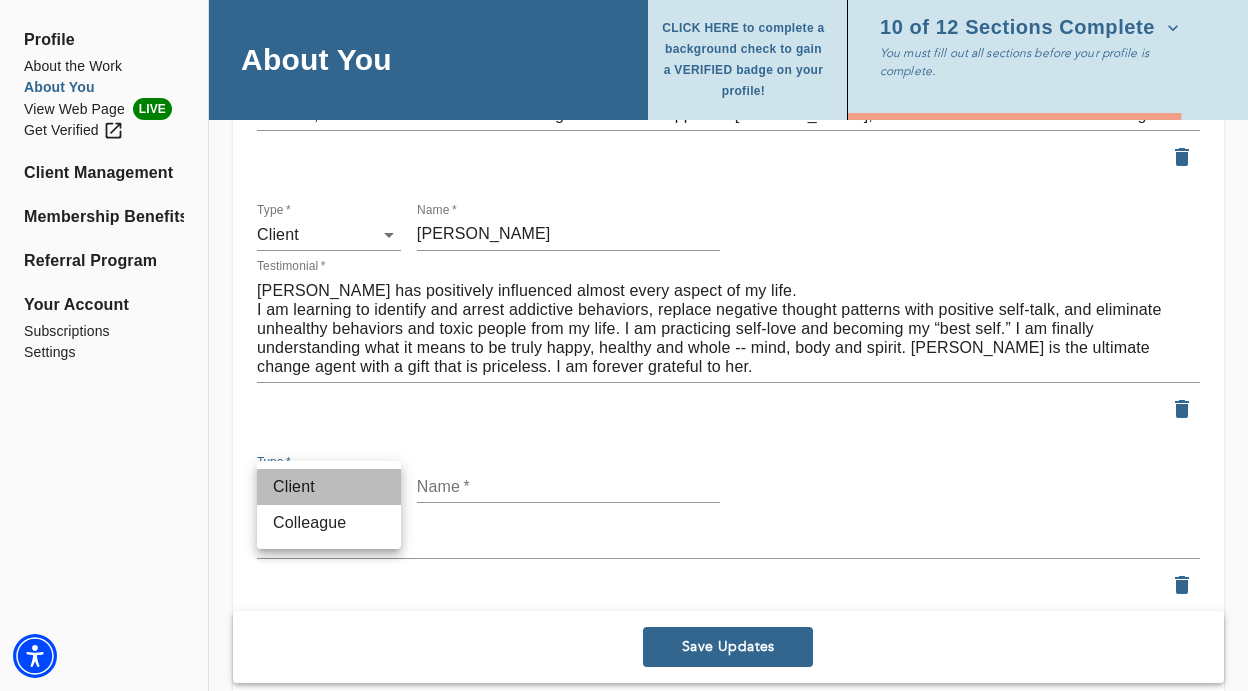click on "Client" at bounding box center [329, 487] 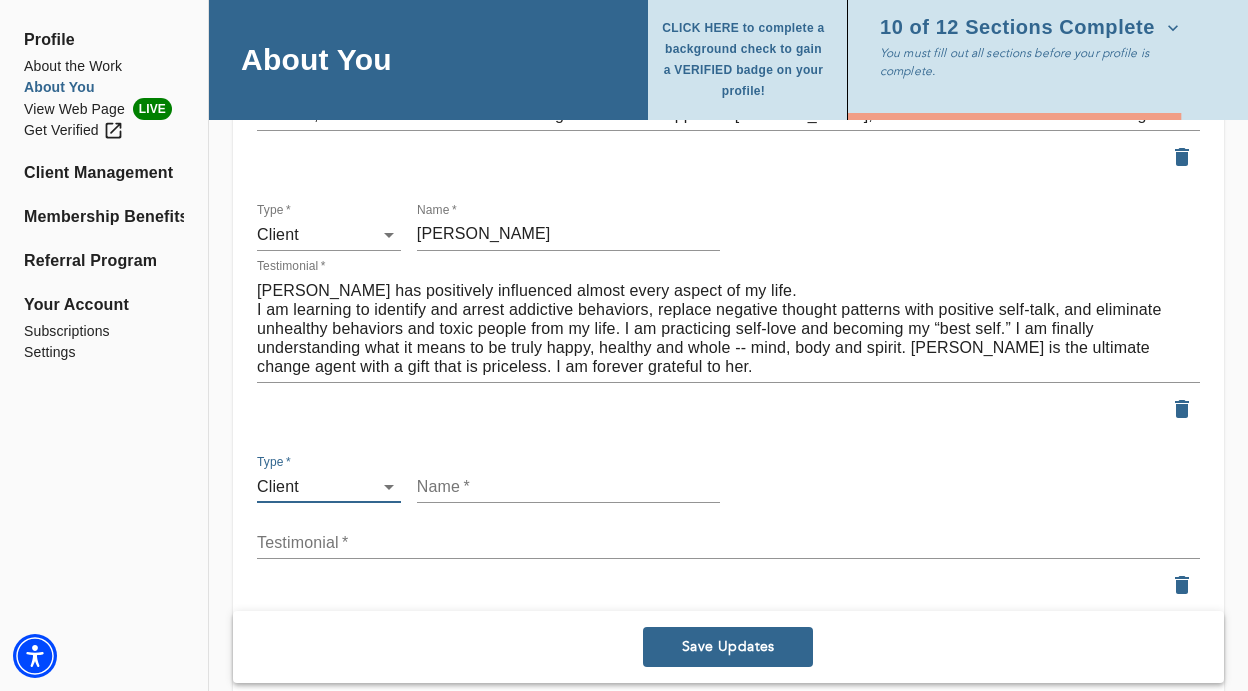 click at bounding box center [569, 487] 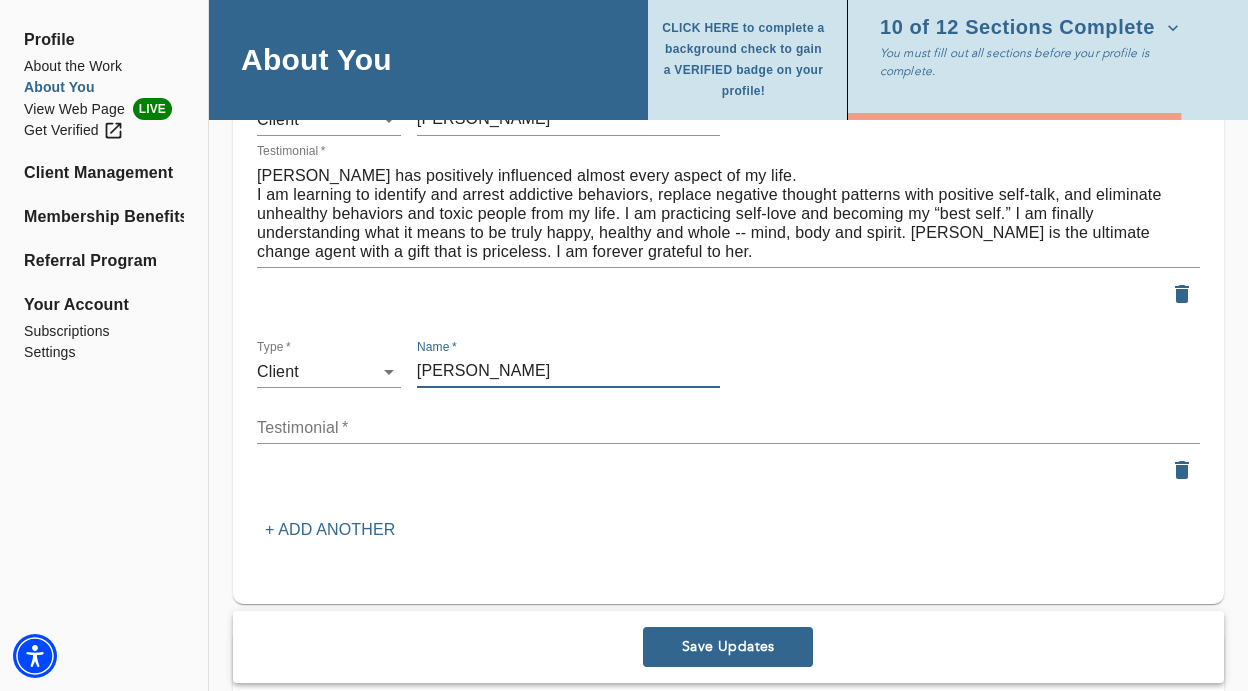 scroll, scrollTop: 2795, scrollLeft: 0, axis: vertical 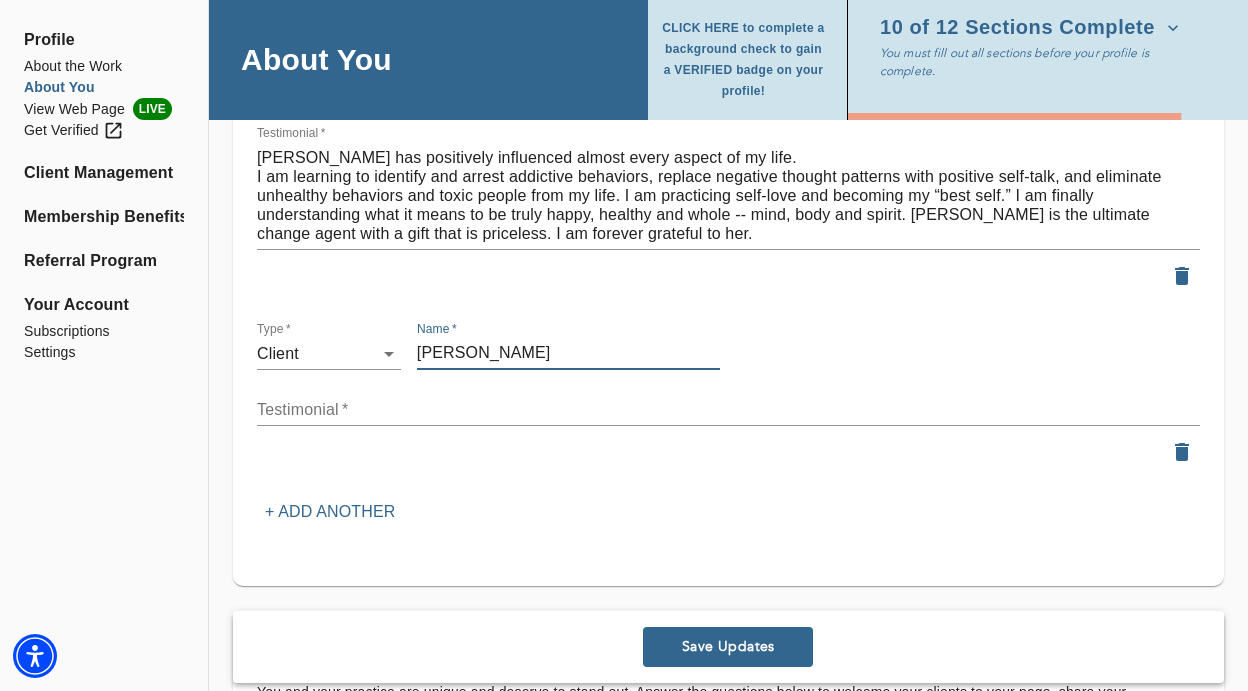type on "[PERSON_NAME]" 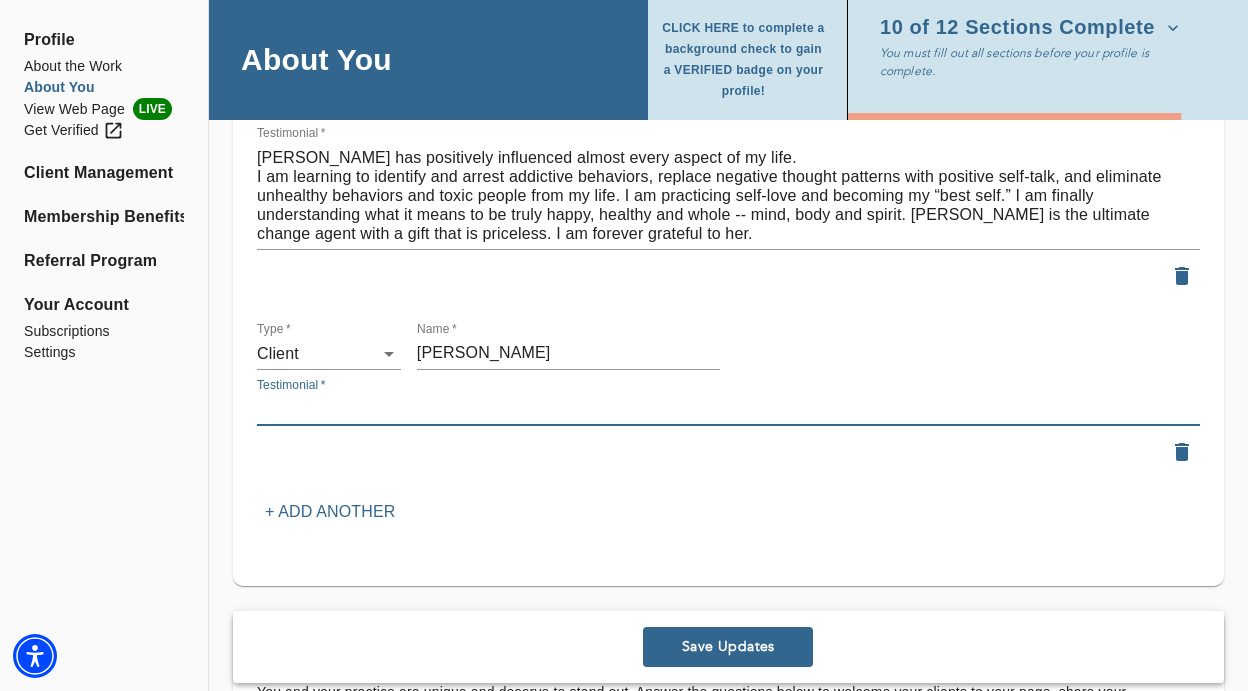 paste on "[PERSON_NAME] makes the most of every session. She is warm and supportive but also has pushed me to be accountable and stay on track to accomplish my goals. [PERSON_NAME] is helpful with her guidance and experience, but I most admire her ability to connect the dots of minute moments I'd mentioned in my past to what I'm currently experiencing. Some of these connections I've known and her confirmation feels affirming, and some completely surprise me and are very accurate. Both have been extremely important to my growth. Over the years, therapy has become one of the most important elements of healing and being healthy. I highly recommend [PERSON_NAME], especially to those working through trauma" 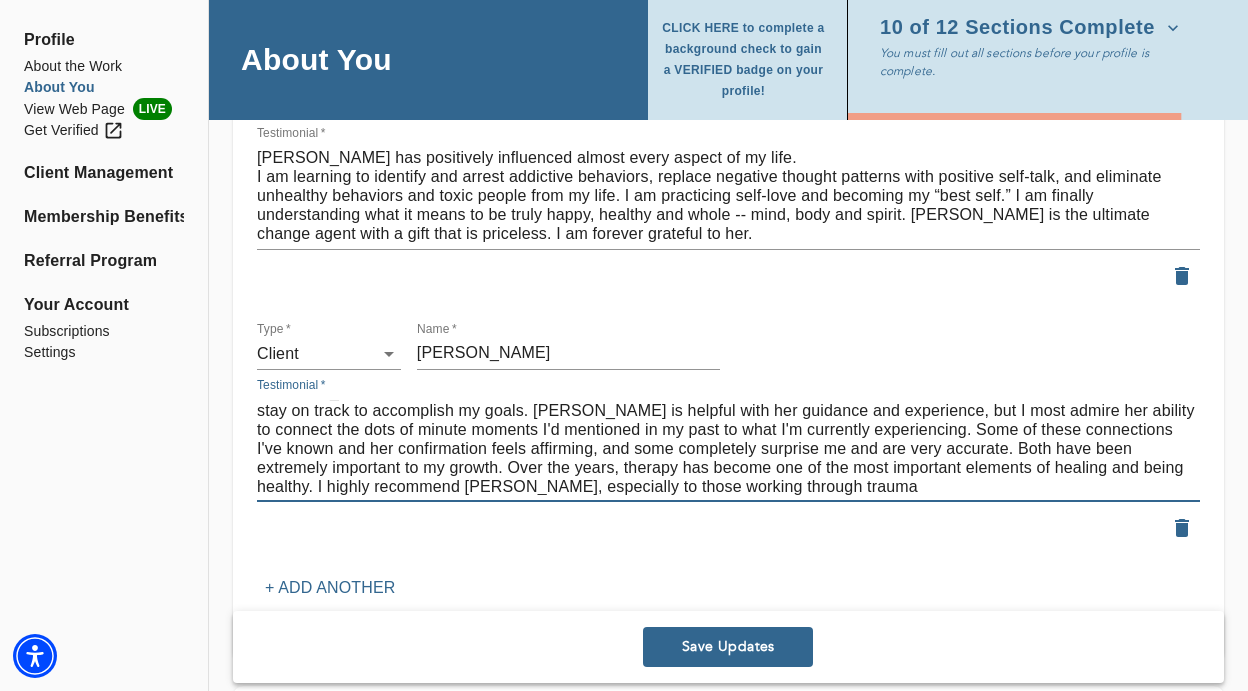 scroll, scrollTop: 0, scrollLeft: 0, axis: both 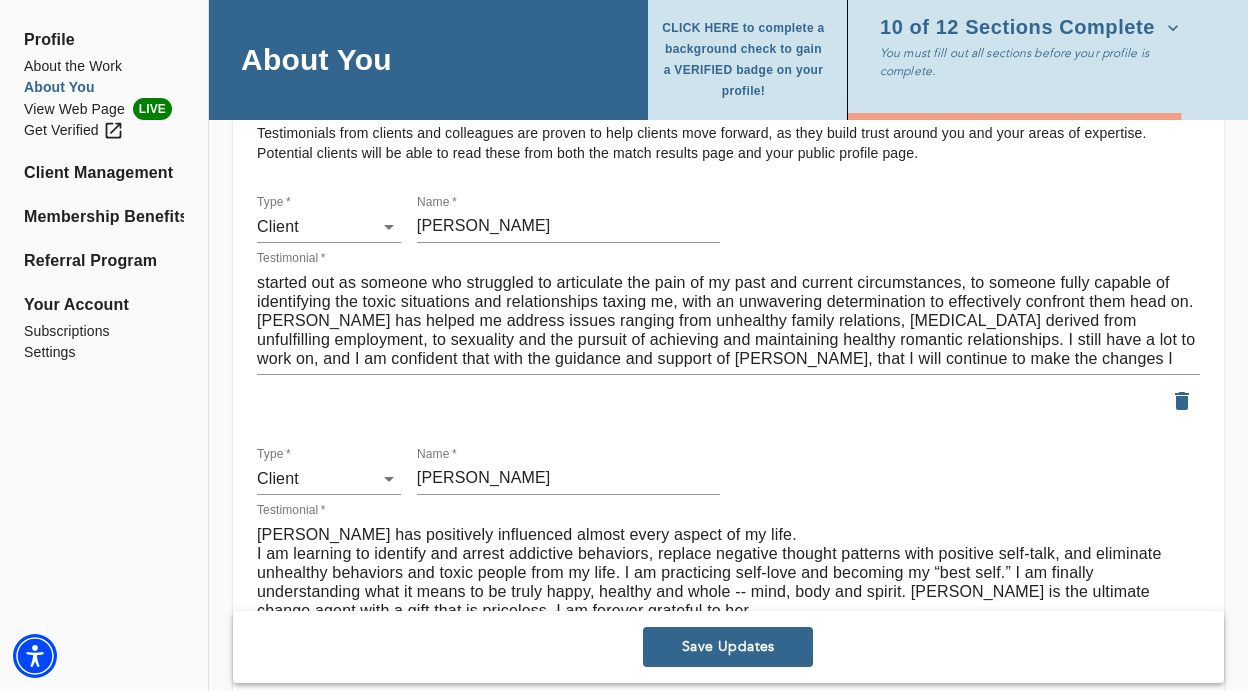 type on "[PERSON_NAME] makes the most of every session. She is warm and supportive but also has pushed me to be accountable and stay on track to accomplish my goals. [PERSON_NAME] is helpful with her guidance and experience, but I most admire her ability to connect the dots of minute moments I'd mentioned in my past to what I'm currently experiencing. Some of these connections I've known and her confirmation feels affirming, and some completely surprise me and are very accurate. Both have been extremely important to my growth. Over the years, therapy has become one of the most important elements of healing and being healthy. I highly recommend [PERSON_NAME], especially to those working through trauma" 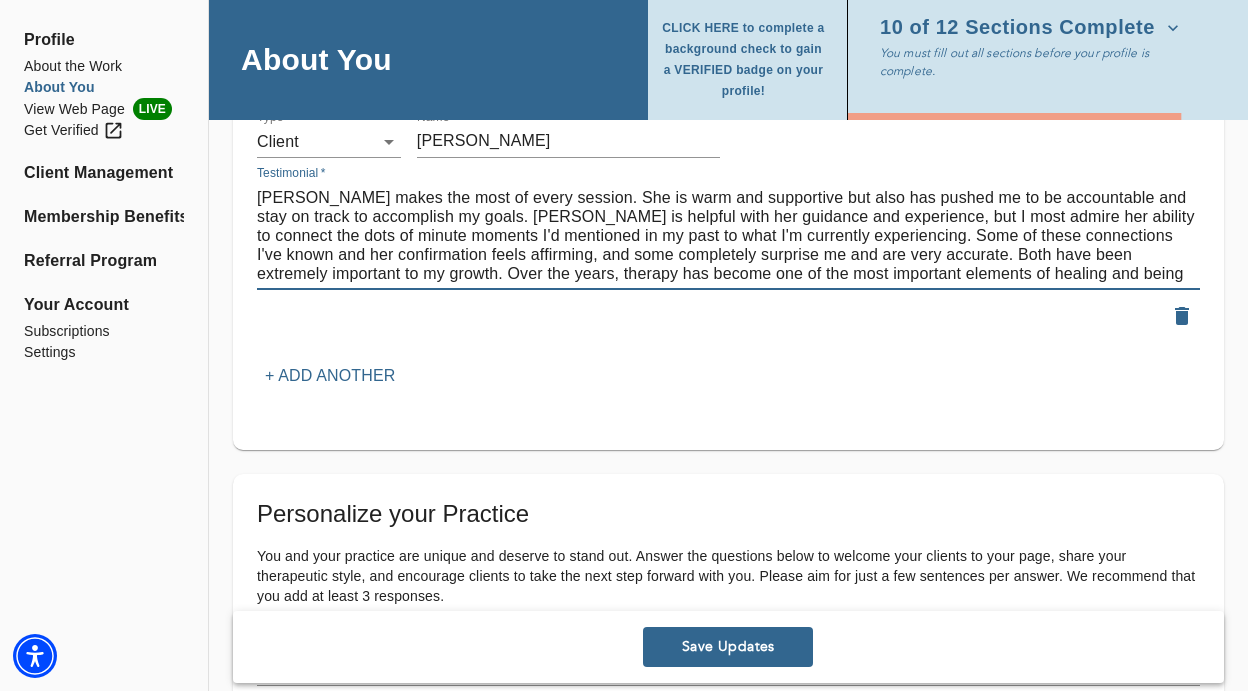 scroll, scrollTop: 2973, scrollLeft: 0, axis: vertical 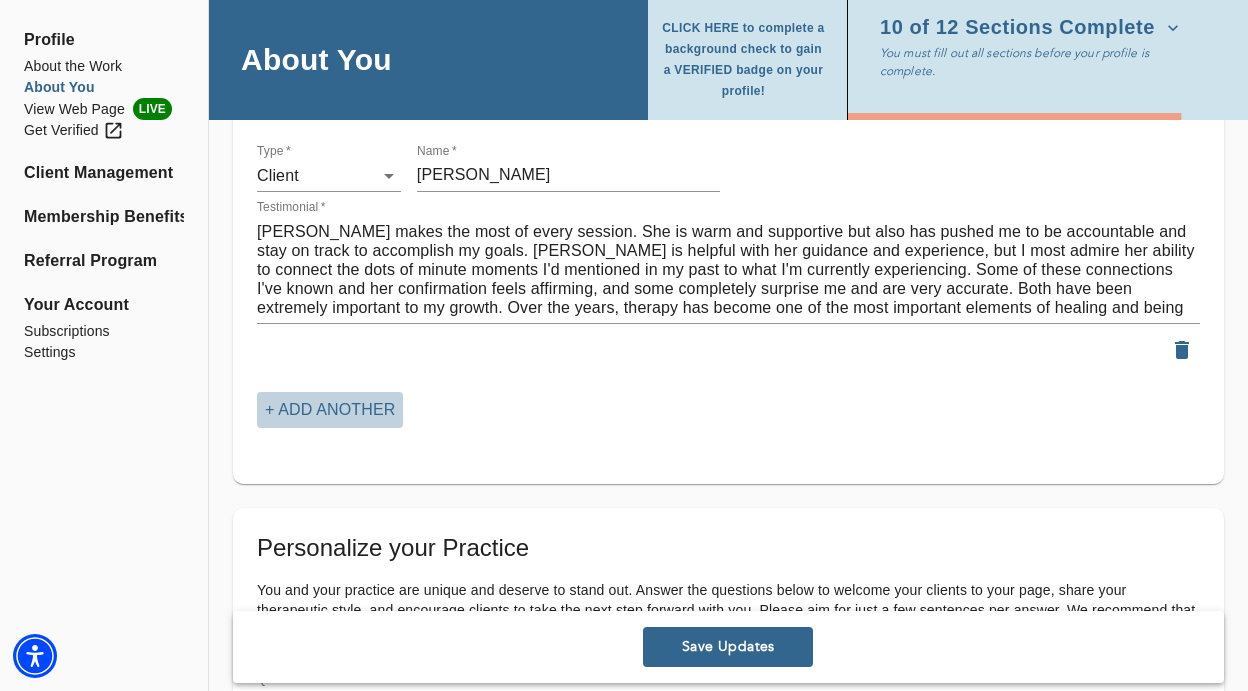 click on "+ Add another" at bounding box center [330, 410] 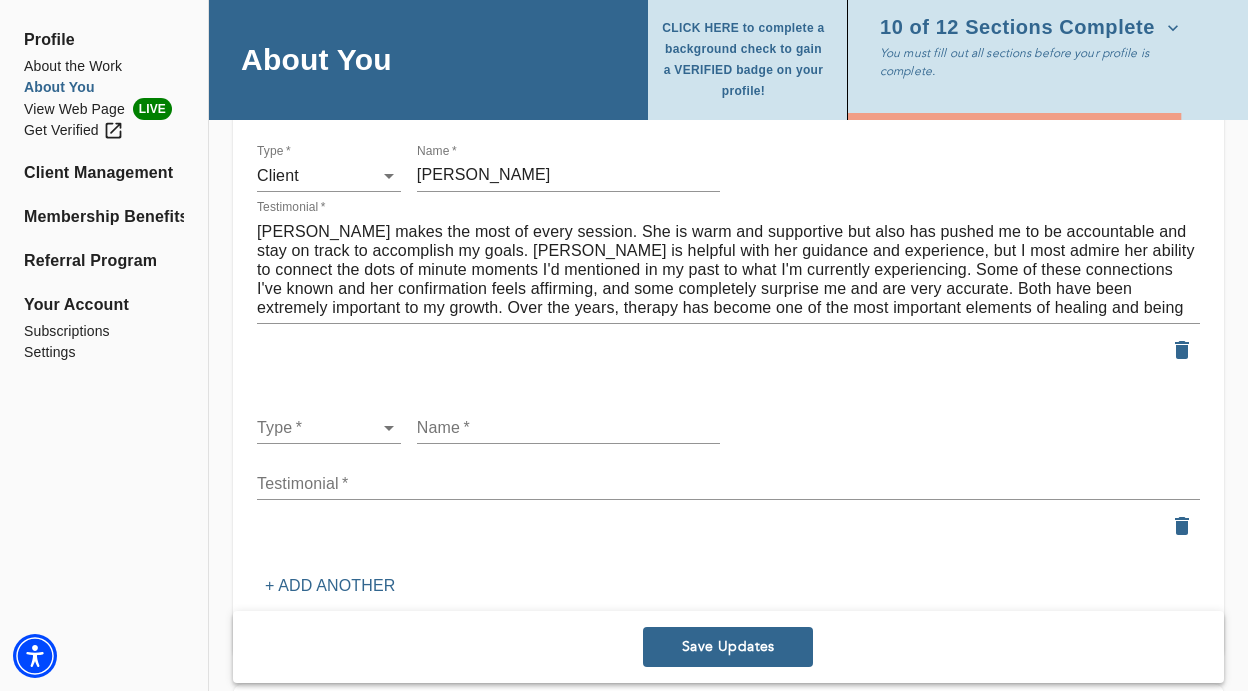 click on "for practitioners [PERSON_NAME] log out Profile About the Work About You View Web Page LIVE Get Verified Client Management Membership Benefits Referral Program Your Account Subscriptions Settings About You CLICK HERE to complete a background check to gain a VERIFIED badge on your profile! 10 of 12 Sections Complete You must fill out all sections before your profile is complete. Personal Information If you need to make any changes to your name or email, please contact  [EMAIL_ADDRESS][DOMAIN_NAME] First name   * [PERSON_NAME] Last name   * [PERSON_NAME] Email address (field may not be edited)   * [EMAIL_ADDRESS][DOMAIN_NAME] Forwarding email address Business phone number   * [PHONE_NUMBER] How old are you?  * [PHONE_NUMBER] [PHONE_NUMBER] Profile Photo Profile picture * Please upload a square headshot and hover over the icon to the right for additional headshot tips Upload picture Remove Welcome Message and Bio Written Welcome Message *   * x Audio or Video Message   Messages must be 30 seconds or less. Upload Media Profile Bio x x" at bounding box center [624, -2628] 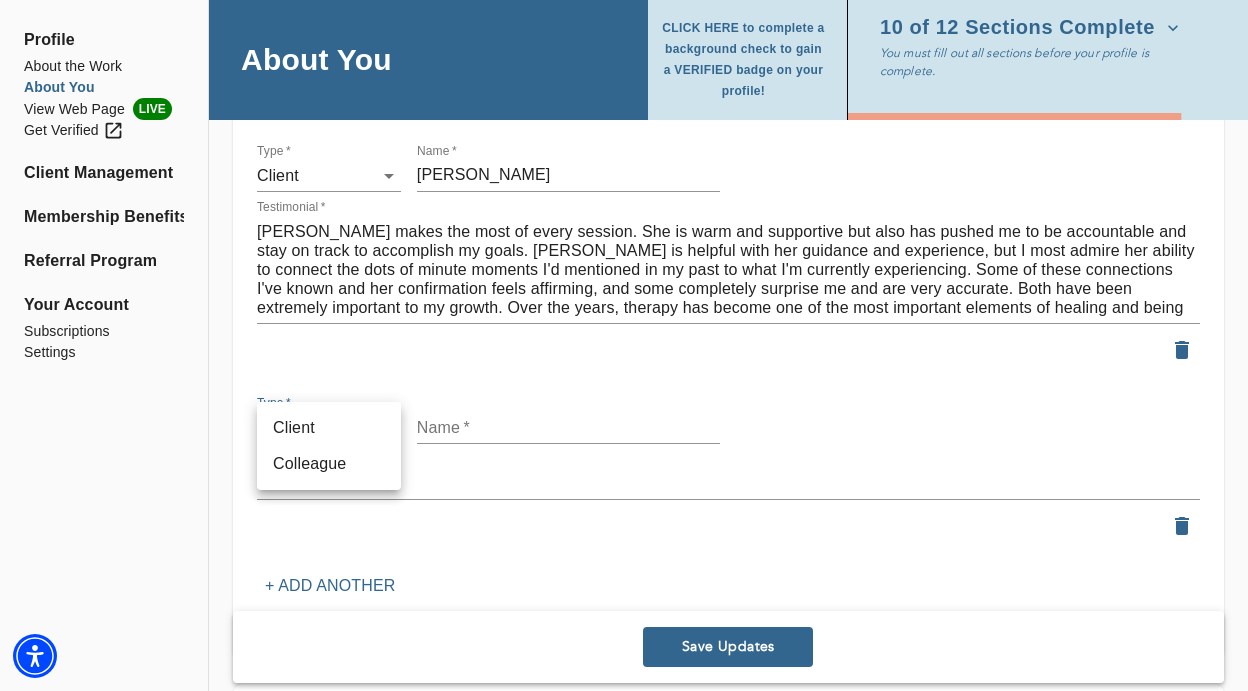 click on "Client" at bounding box center [329, 428] 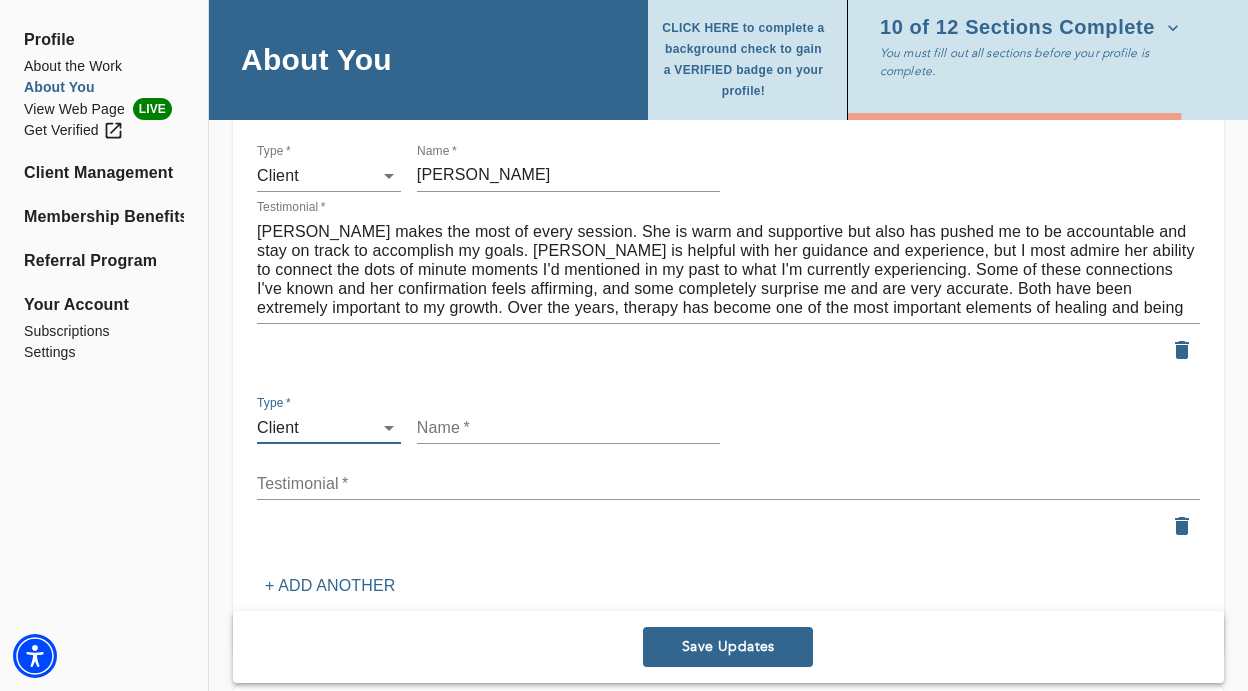 click at bounding box center (569, 428) 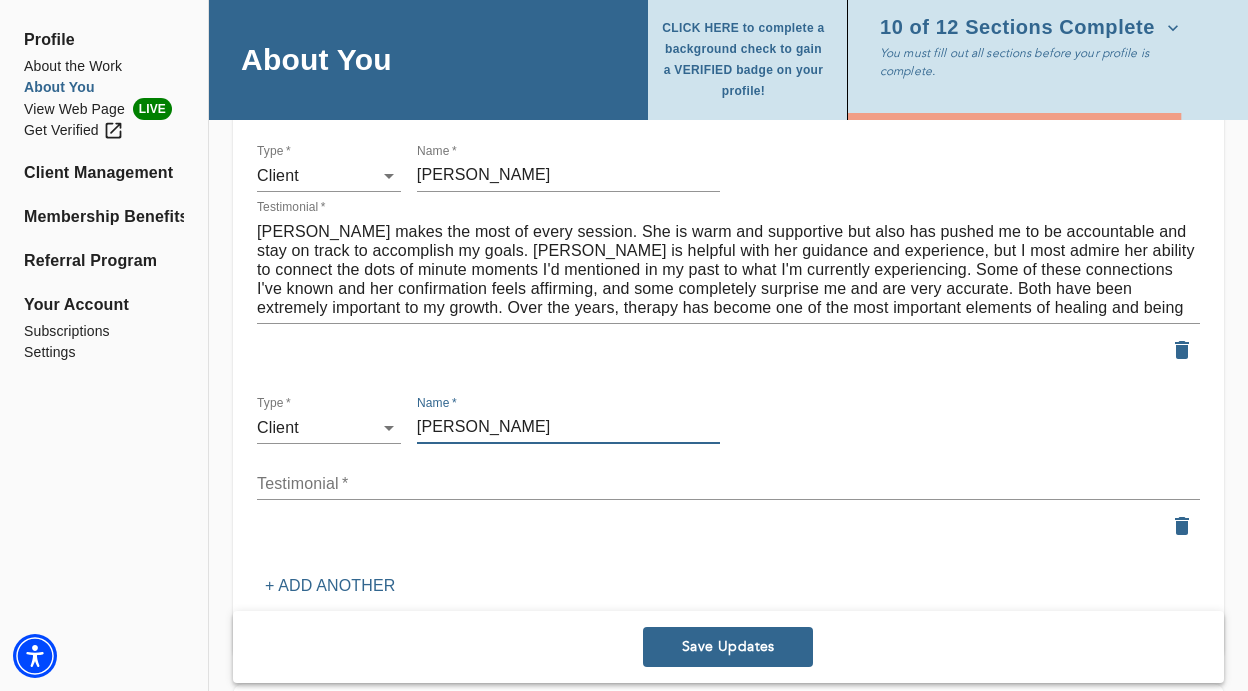 type on "[PERSON_NAME]" 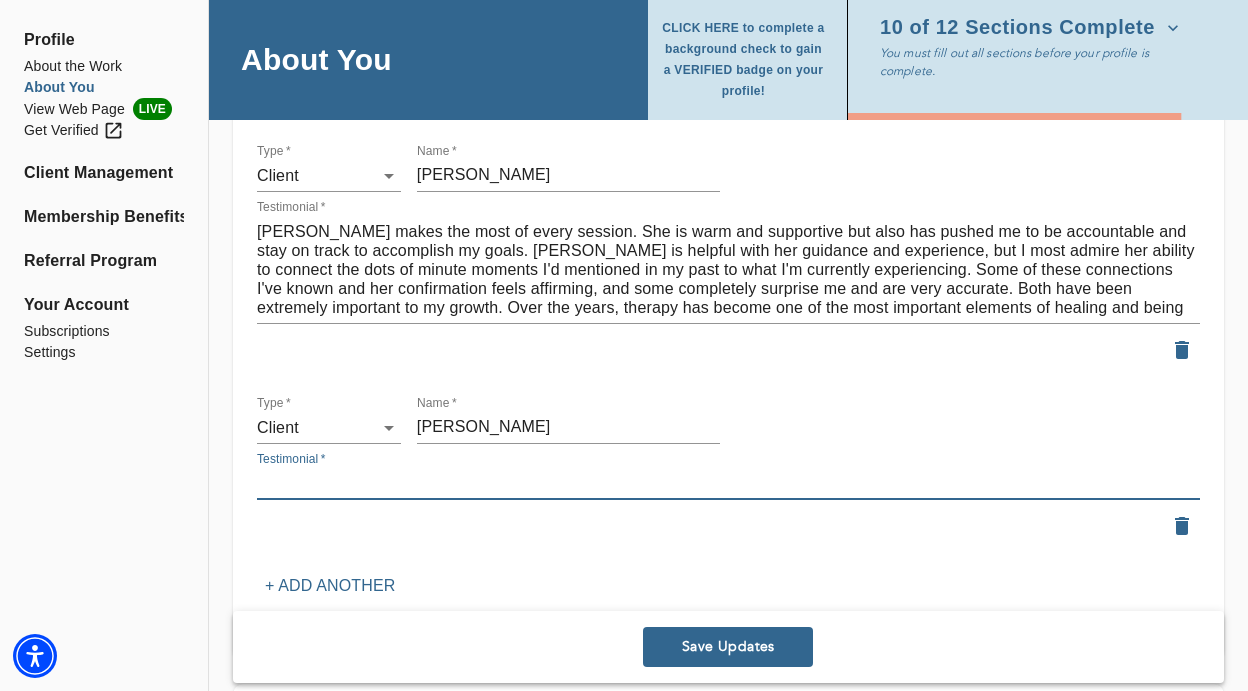 paste on "[PERSON_NAME] is incredible. I have seen various therapists over time, and none have been as effective. She is reliable, knowledgable, trustworthy, and I know she is always there if something comes up between sessions. I've never felt as comfortable or have let myself be so vulnerable speaking to other therapists. [PERSON_NAME] is candid, direct -- and lets me vent while knowing when and where to step in, and what we need to focus on. She always remembers details from sessions, no matter how long ago it was discussed (including things that I've forgotten!). She will give "homework" that is relevant to my journey and will hold me accountable to help me progress towards my goals. She speaks with my psychiatrist as needed to ensure there's alignment on my treatment plan. Overall, I cannot put into words how lucky I feel to have found her, and can't imagine how I would have navigated the last few years without her guidance." 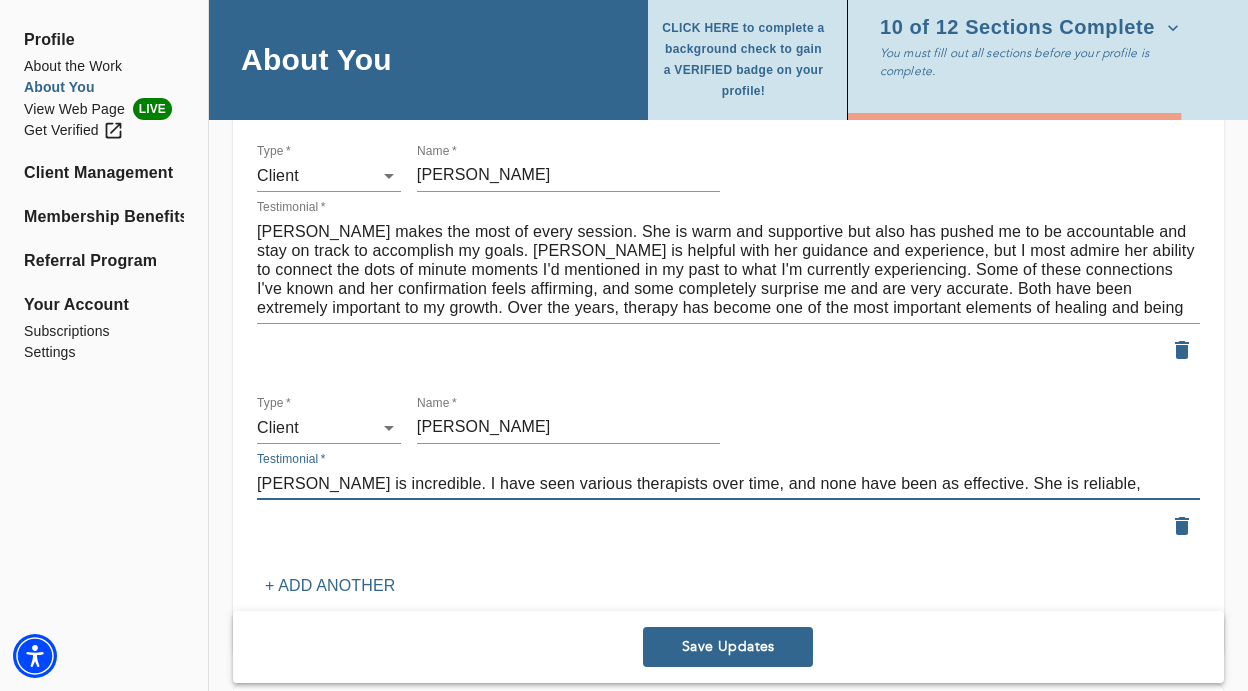 scroll, scrollTop: 56, scrollLeft: 0, axis: vertical 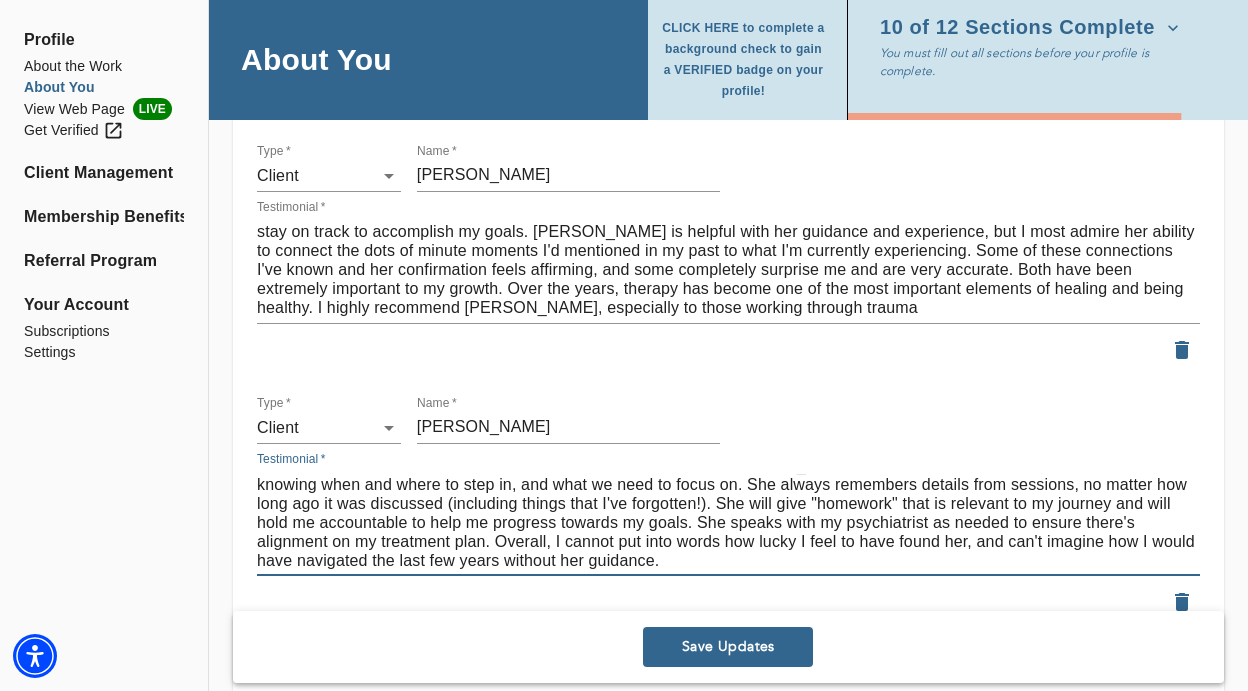 type on "[PERSON_NAME] is incredible. I have seen various therapists over time, and none have been as effective. She is reliable, knowledgable, trustworthy, and I know she is always there if something comes up between sessions. I've never felt as comfortable or have let myself be so vulnerable speaking to other therapists. [PERSON_NAME] is candid, direct -- and lets me vent while knowing when and where to step in, and what we need to focus on. She always remembers details from sessions, no matter how long ago it was discussed (including things that I've forgotten!). She will give "homework" that is relevant to my journey and will hold me accountable to help me progress towards my goals. She speaks with my psychiatrist as needed to ensure there's alignment on my treatment plan. Overall, I cannot put into words how lucky I feel to have found her, and can't imagine how I would have navigated the last few years without her guidance." 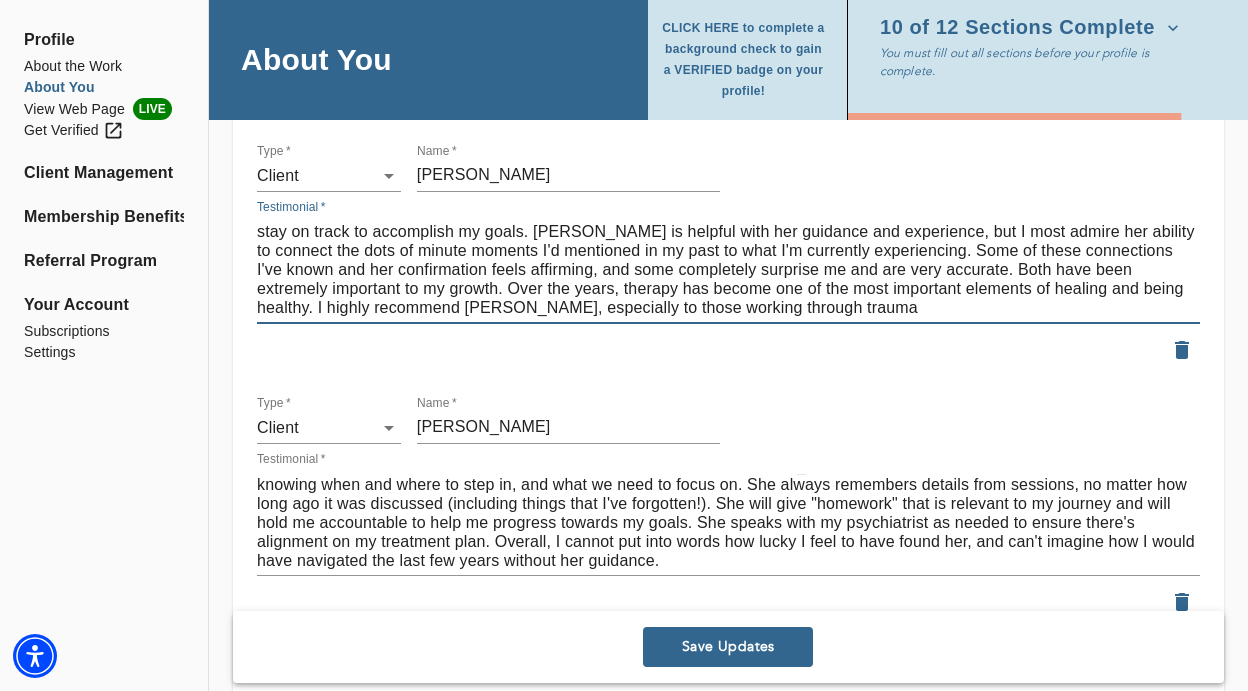 click on "[PERSON_NAME] makes the most of every session. She is warm and supportive but also has pushed me to be accountable and stay on track to accomplish my goals. [PERSON_NAME] is helpful with her guidance and experience, but I most admire her ability to connect the dots of minute moments I'd mentioned in my past to what I'm currently experiencing. Some of these connections I've known and her confirmation feels affirming, and some completely surprise me and are very accurate. Both have been extremely important to my growth. Over the years, therapy has become one of the most important elements of healing and being healthy. I highly recommend [PERSON_NAME], especially to those working through trauma" at bounding box center [728, 269] 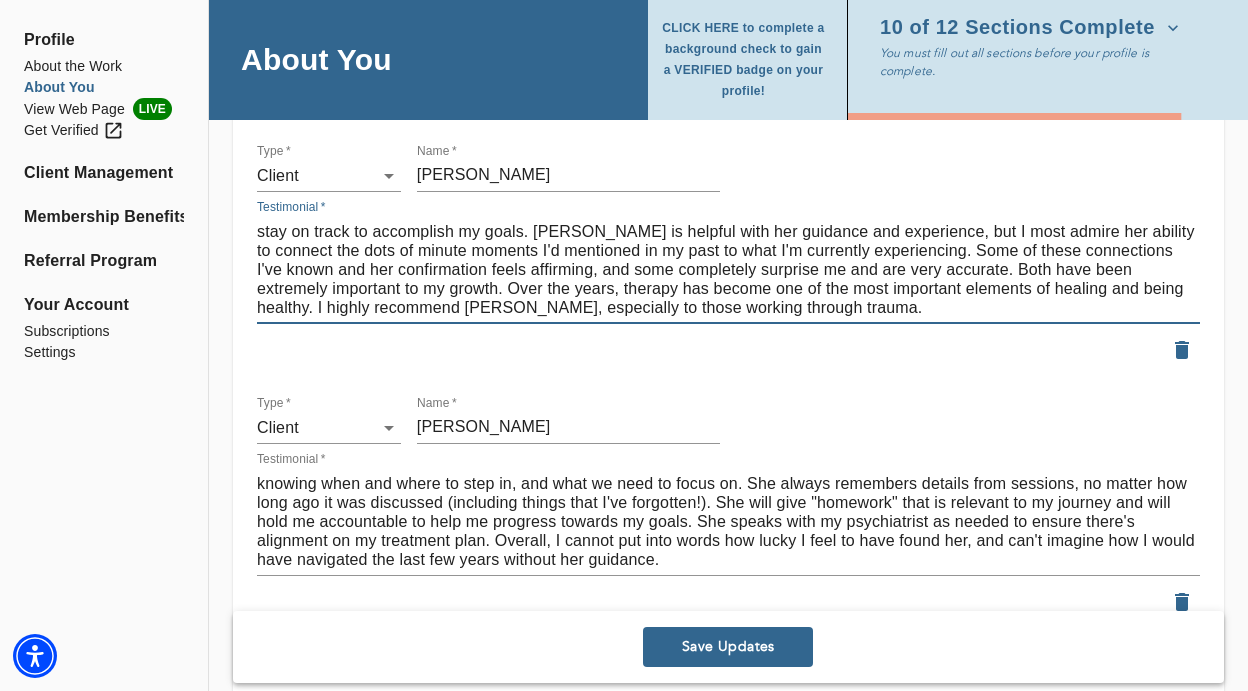 scroll, scrollTop: 0, scrollLeft: 0, axis: both 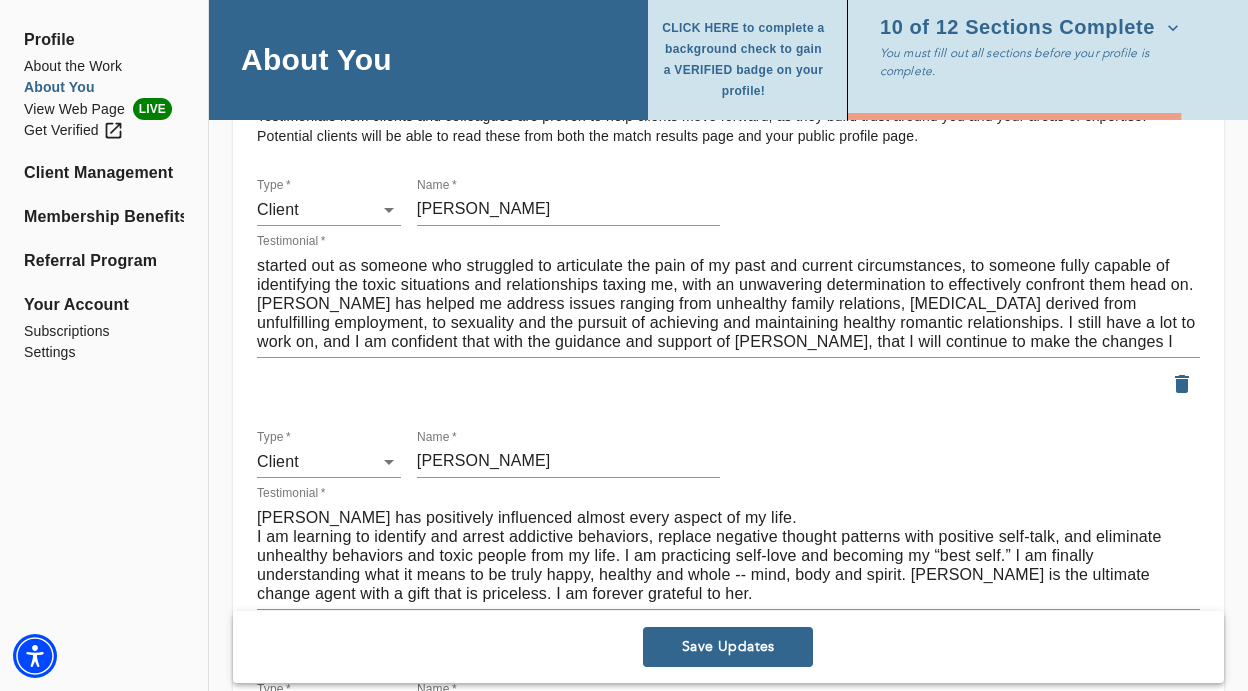 type on "[PERSON_NAME] makes the most of every session. She is warm and supportive but also has pushed me to be accountable and stay on track to accomplish my goals. [PERSON_NAME] is helpful with her guidance and experience, but I most admire her ability to connect the dots of minute moments I'd mentioned in my past to what I'm currently experiencing. Some of these connections I've known and her confirmation feels affirming, and some completely surprise me and are very accurate. Both have been extremely important to my growth. Over the years, therapy has become one of the most important elements of healing and being healthy. I highly recommend [PERSON_NAME], especially to those working through trauma." 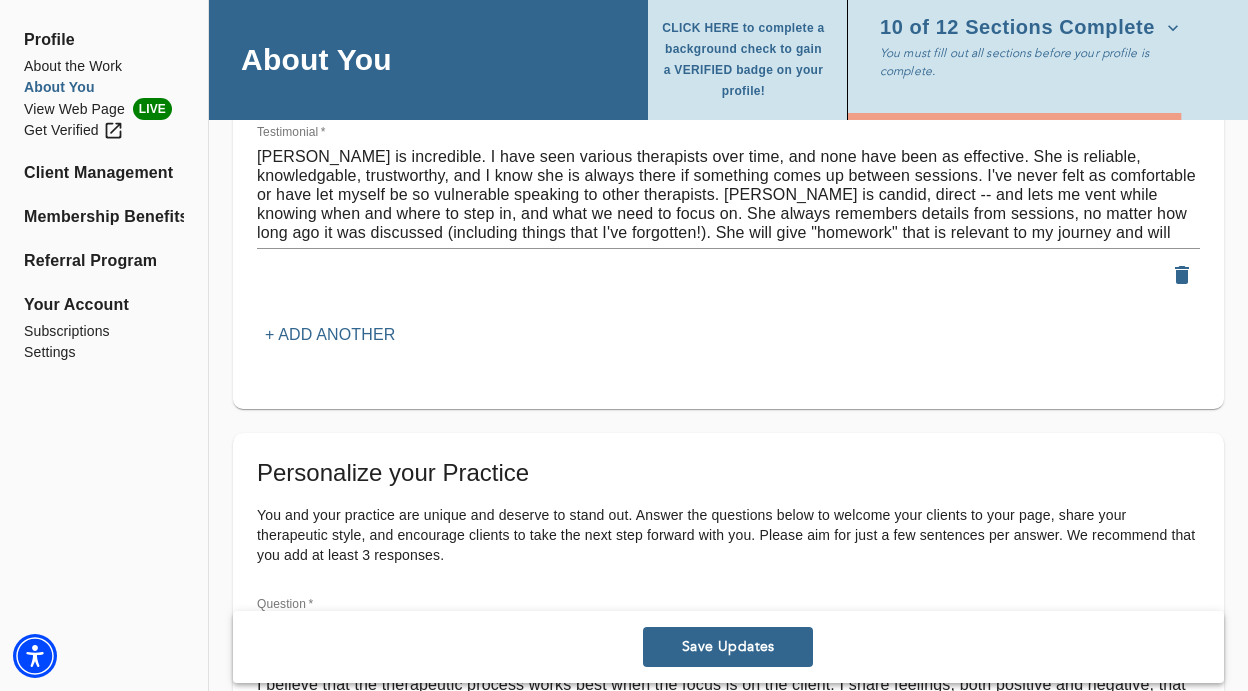 scroll, scrollTop: 3308, scrollLeft: 0, axis: vertical 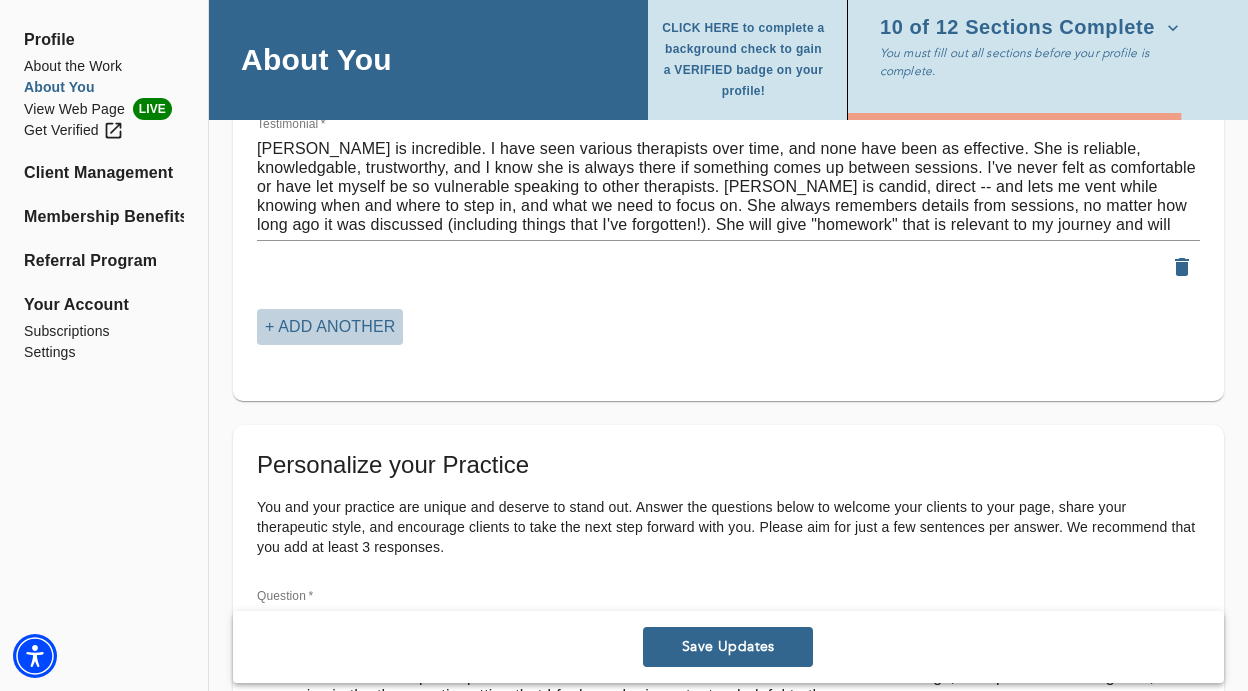 click on "+ Add another" at bounding box center [330, 327] 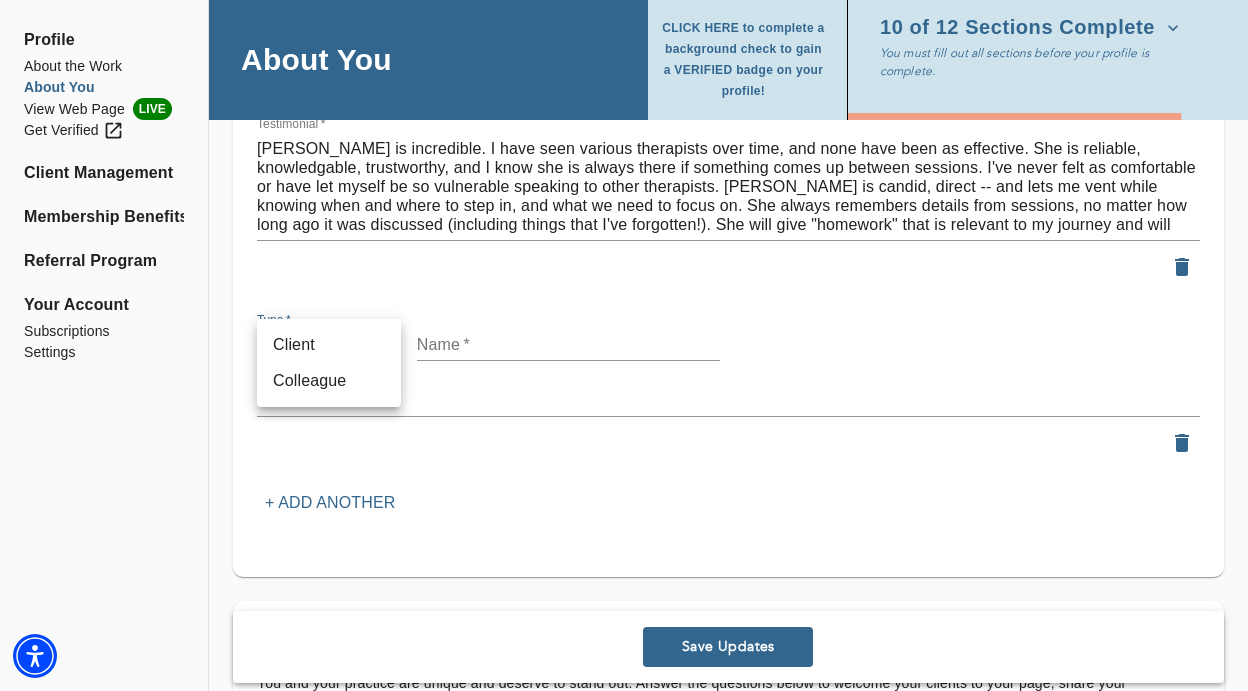 click on "for practitioners [PERSON_NAME] log out Profile About the Work About You View Web Page LIVE Get Verified Client Management Membership Benefits Referral Program Your Account Subscriptions Settings About You CLICK HERE to complete a background check to gain a VERIFIED badge on your profile! 10 of 12 Sections Complete You must fill out all sections before your profile is complete. Personal Information If you need to make any changes to your name or email, please contact  [EMAIL_ADDRESS][DOMAIN_NAME] First name   * [PERSON_NAME] Last name   * [PERSON_NAME] Email address (field may not be edited)   * [EMAIL_ADDRESS][DOMAIN_NAME] Forwarding email address Business phone number   * [PHONE_NUMBER] How old are you?  * [PHONE_NUMBER] [PHONE_NUMBER] Profile Photo Profile picture * Please upload a square headshot and hover over the icon to the right for additional headshot tips Upload picture Remove Welcome Message and Bio Written Welcome Message *   * x Audio or Video Message   Messages must be 30 seconds or less. Upload Media Profile Bio x x" at bounding box center (624, -2963) 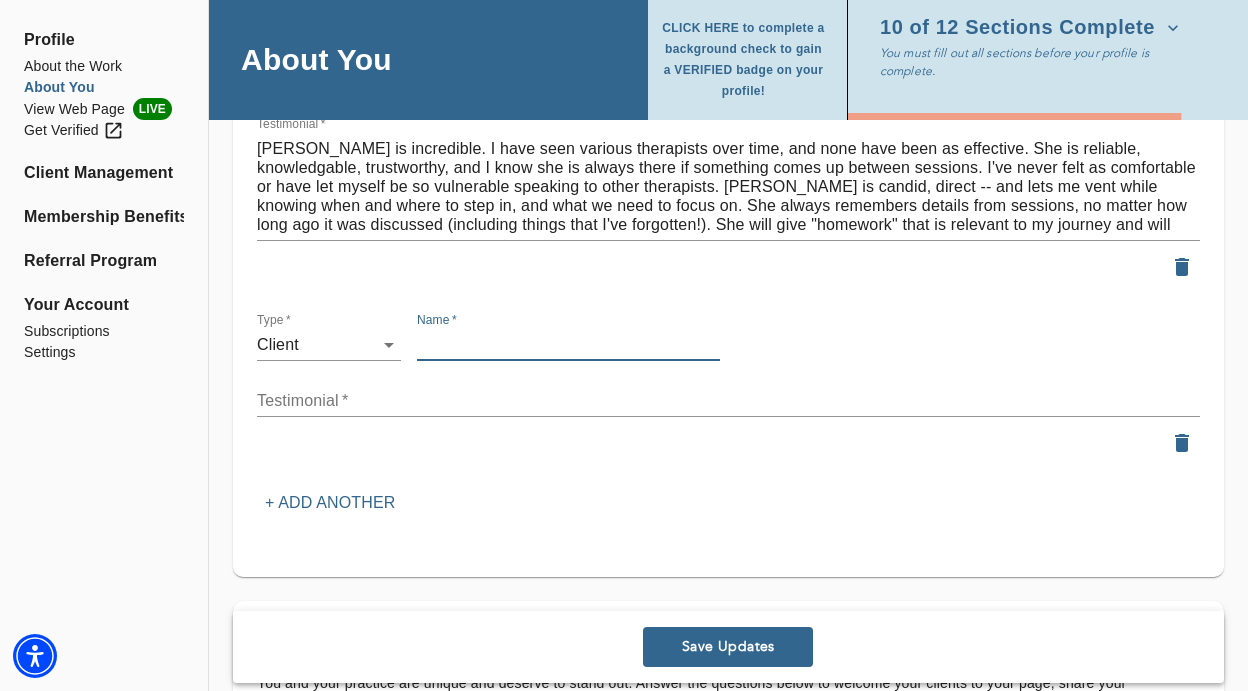 click at bounding box center (569, 345) 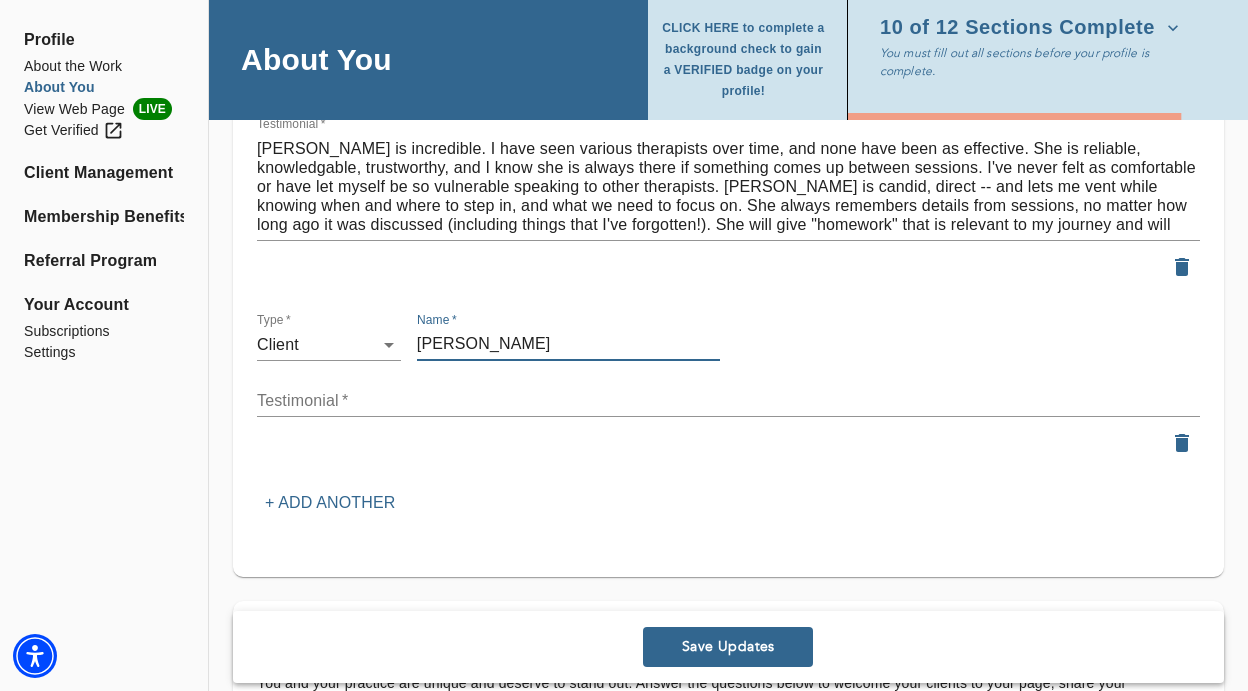 type on "[PERSON_NAME]" 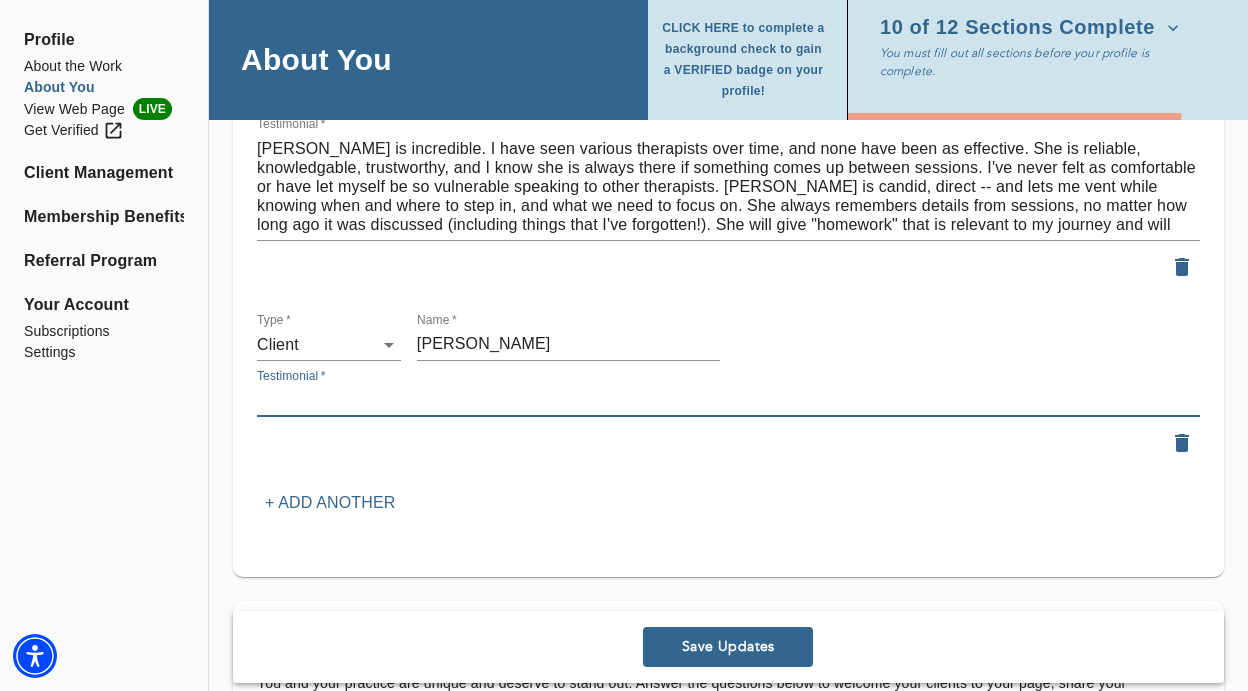 paste on "[PERSON_NAME] is the most incredible therapist. She is clearly very professional and knowledgable but is also very warm and welcoming. She never comes off as intimidating or judging. She is willing to work with you through many different tactics and changes her approach whenever she feels we would make more progress differently. She always manages to work around my crazy schedule. She continuously updates her own knowledge and seems to be dedicated to the most up-to-date research and approaches. She is so kind and caring and is truly dedicated to her clients growth. She has truly changed my life." 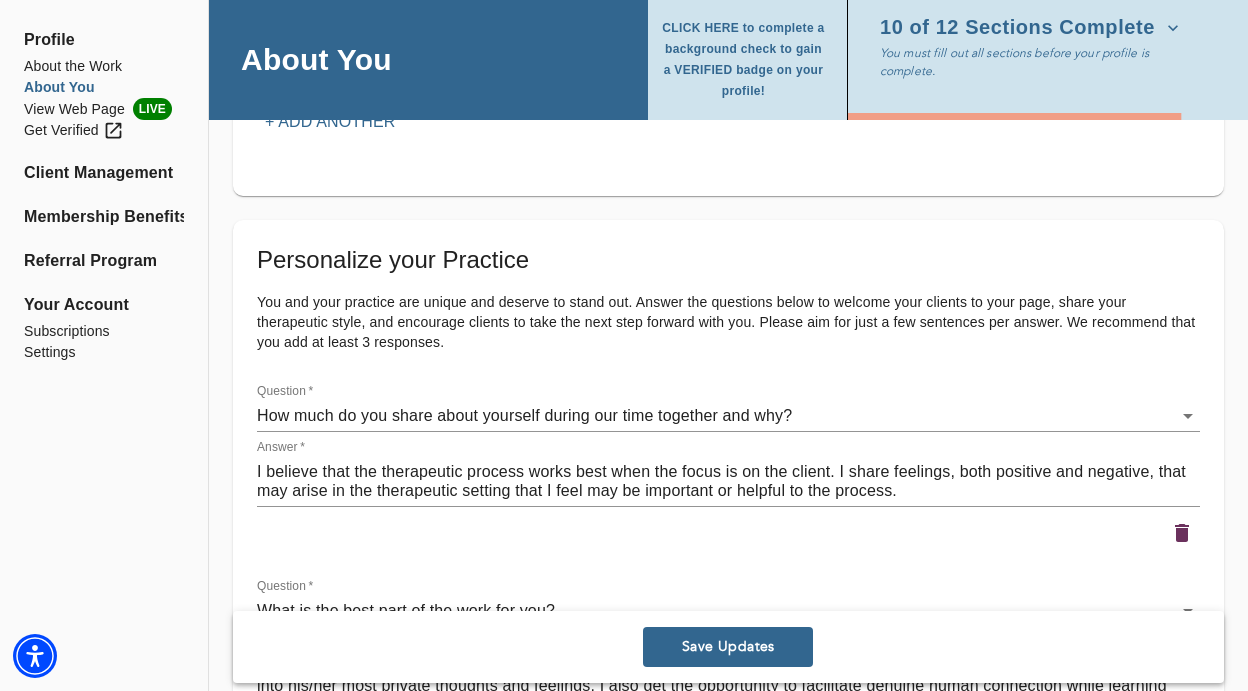 scroll, scrollTop: 3771, scrollLeft: 0, axis: vertical 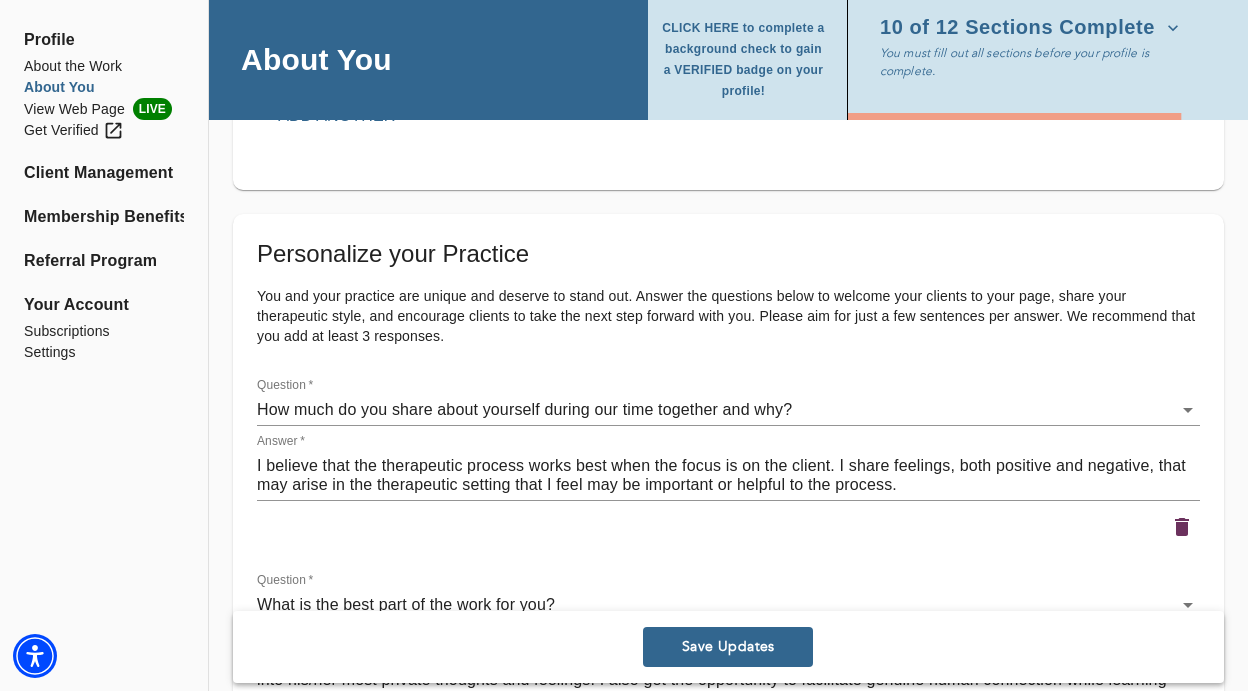 type on "[PERSON_NAME] is the most incredible therapist. She is clearly very professional and knowledgable but is also very warm and welcoming. She never comes off as intimidating or judging. She is willing to work with you through many different tactics and changes her approach whenever she feels we would make more progress differently. She always manages to work around my crazy schedule. She continuously updates her own knowledge and seems to be dedicated to the most up-to-date research and approaches. She is so kind and caring and is truly dedicated to her clients growth. She has truly changed my life." 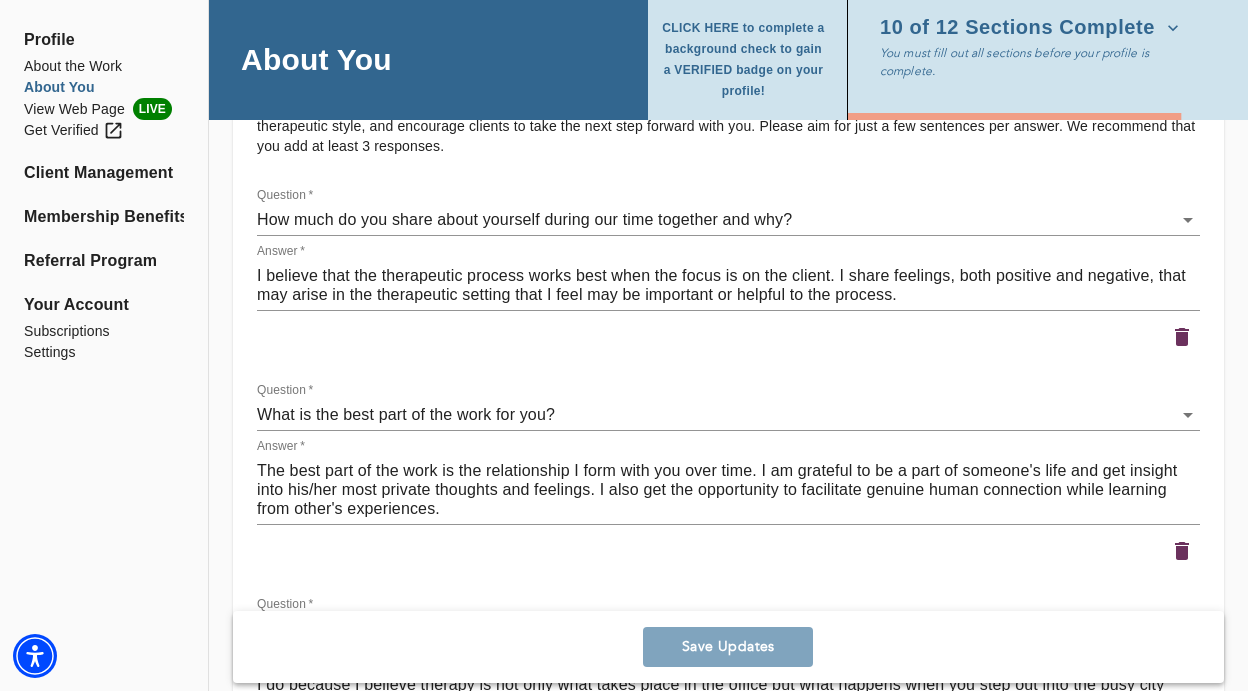 scroll, scrollTop: 3973, scrollLeft: 0, axis: vertical 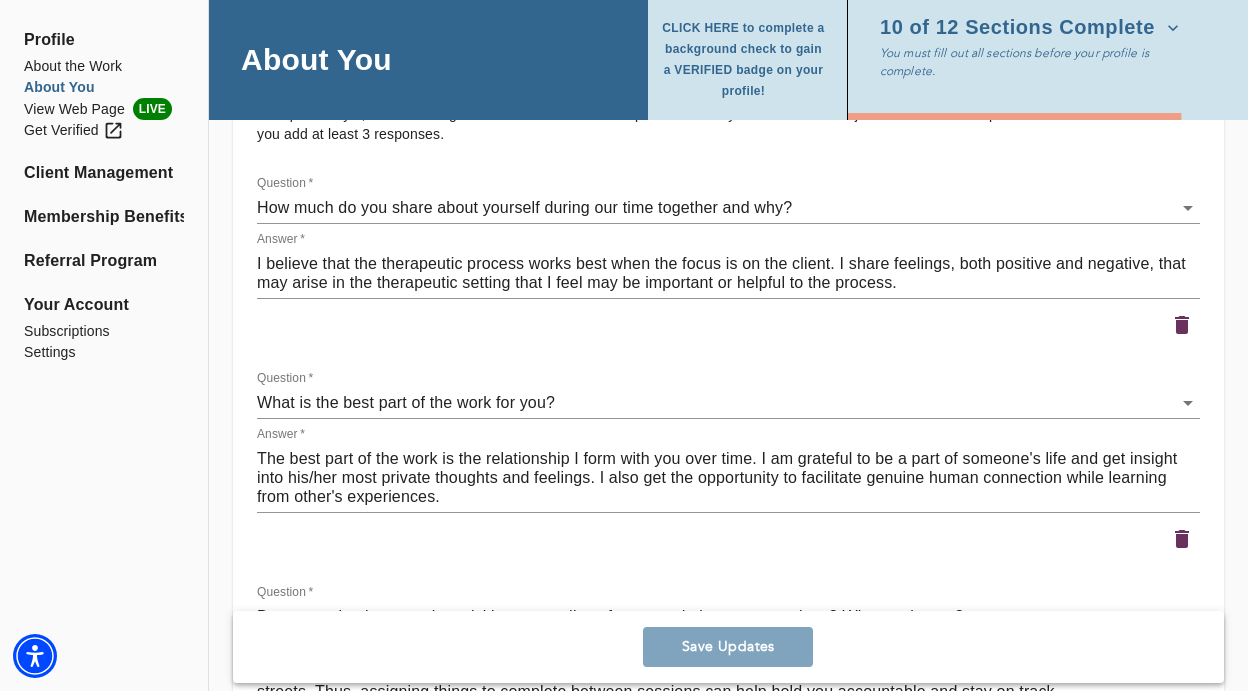 click on "I believe that the therapeutic process works best when the focus is on the client. I share feelings, both positive and negative, that may arise in the therapeutic setting that I feel may be important or helpful to the process." at bounding box center (728, 273) 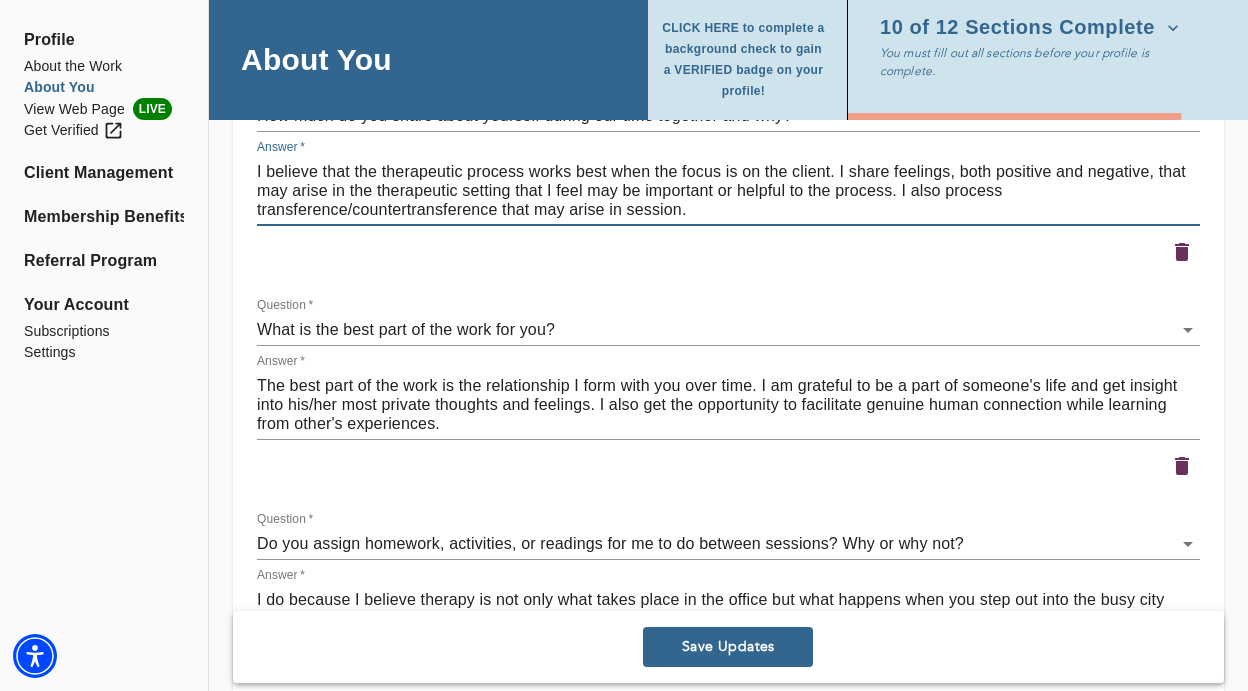 scroll, scrollTop: 4071, scrollLeft: 0, axis: vertical 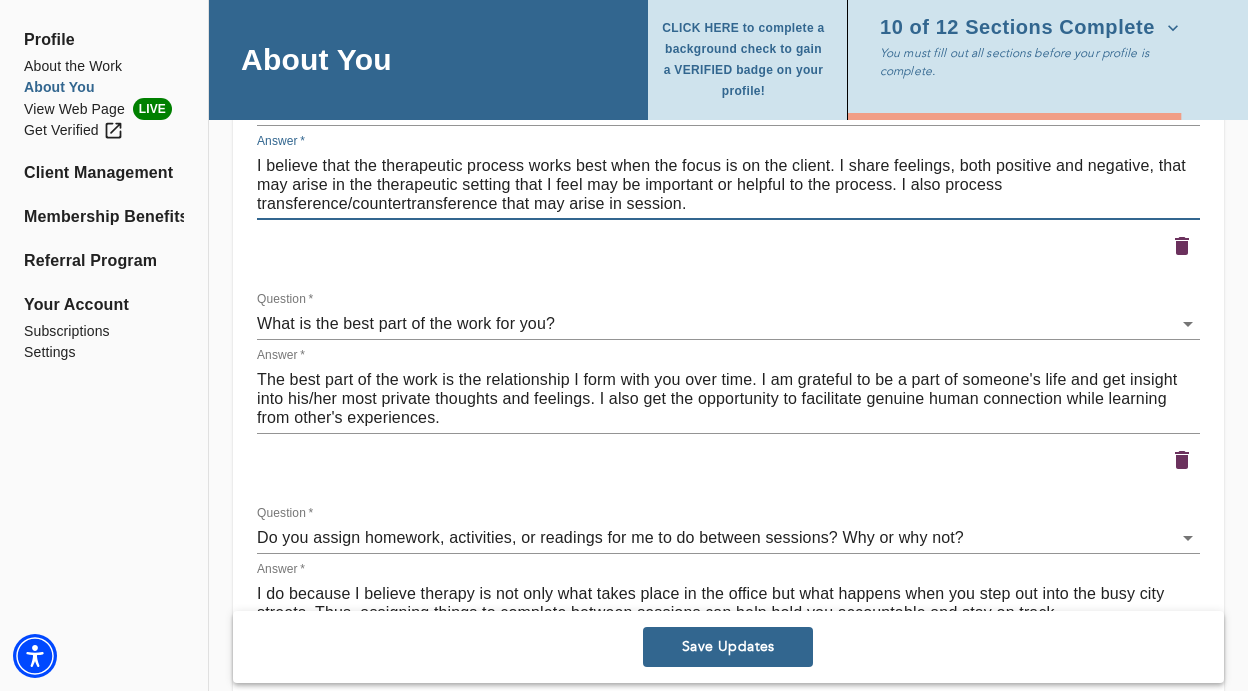 click on "I believe that the therapeutic process works best when the focus is on the client. I share feelings, both positive and negative, that may arise in the therapeutic setting that I feel may be important or helpful to the process. I also process transference/countertransference that may arise in session." at bounding box center [728, 184] 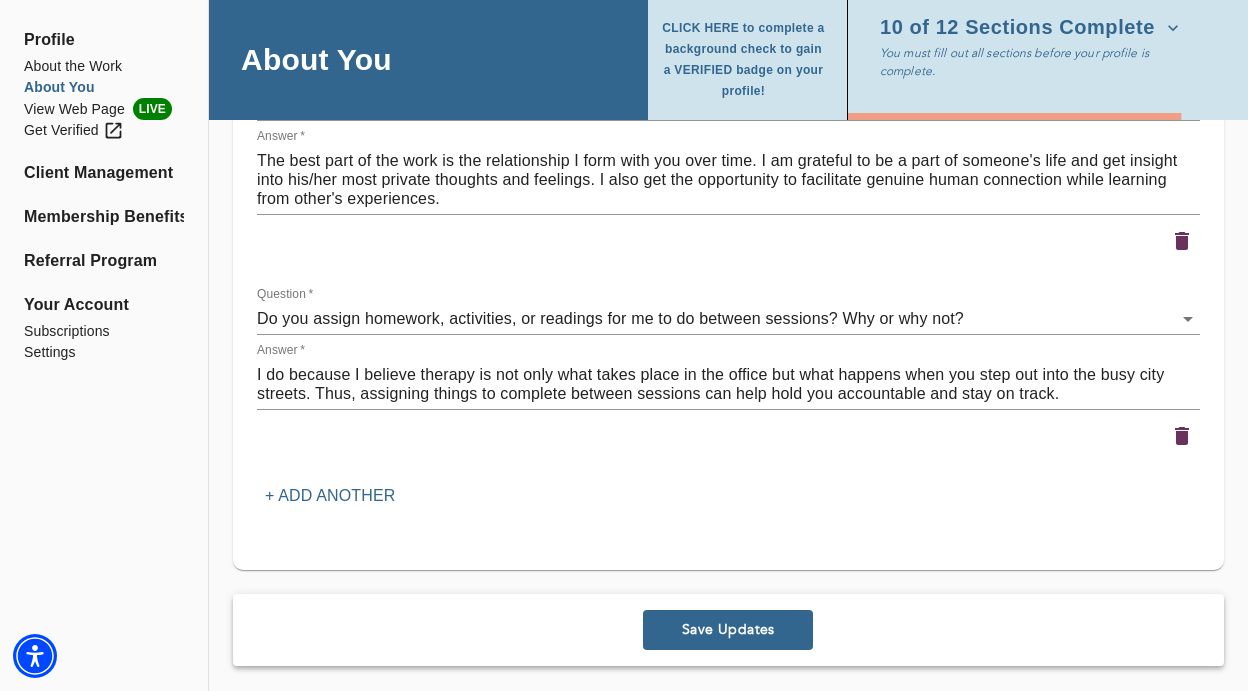 scroll, scrollTop: 4297, scrollLeft: 0, axis: vertical 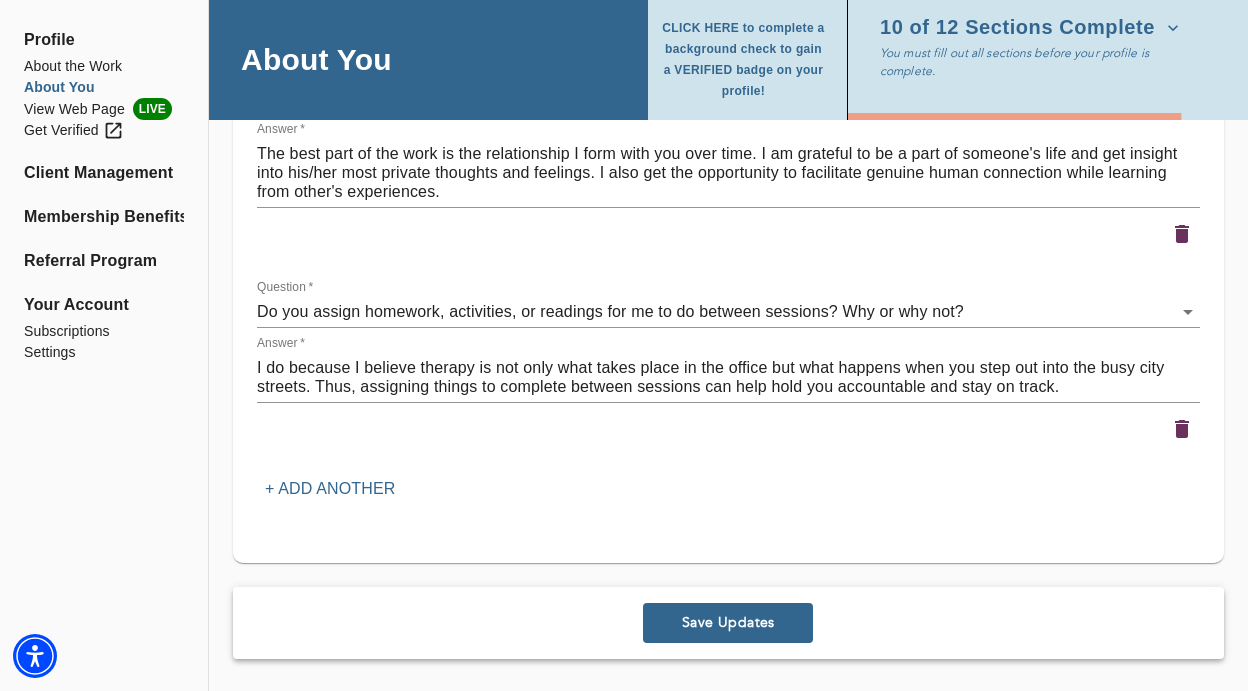 type on "I believe that the therapeutic process works best when the focus is on the client. I share feelings, both positive and negative, that may arise in the therapeutic setting that I feel may be important or helpful to the process. I also process transference/countertransference as well as cultural issues that may arise in session." 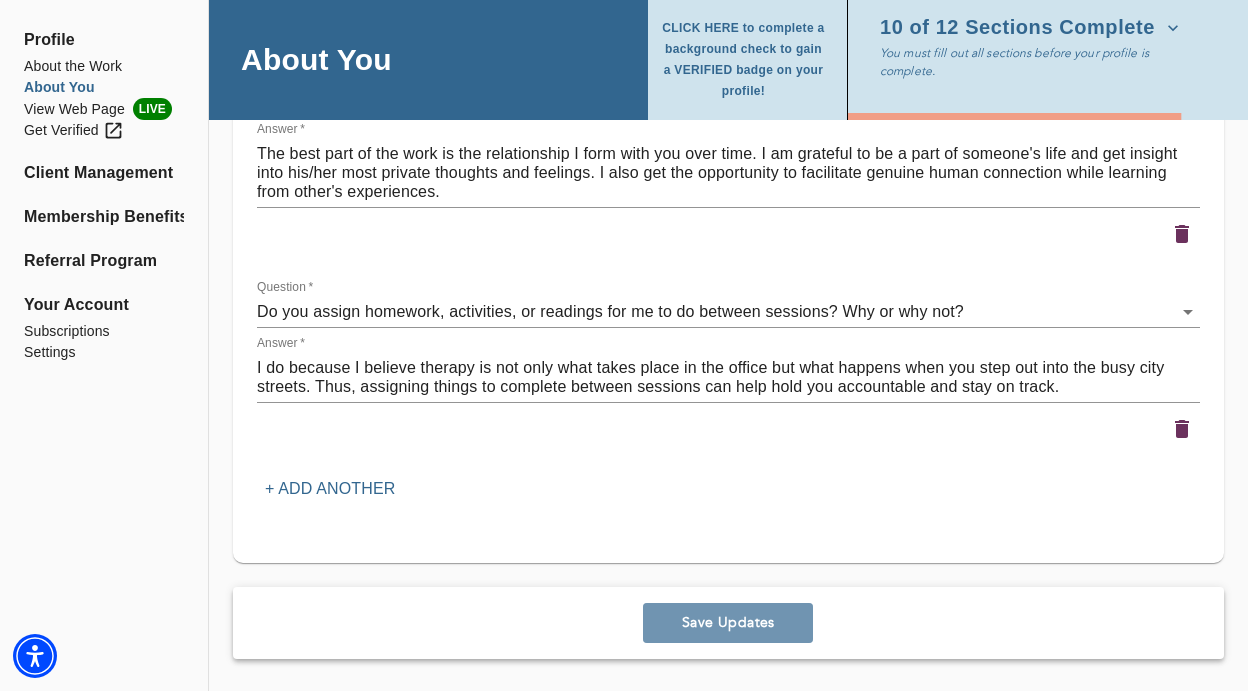 click on "Save Updates" at bounding box center (728, 622) 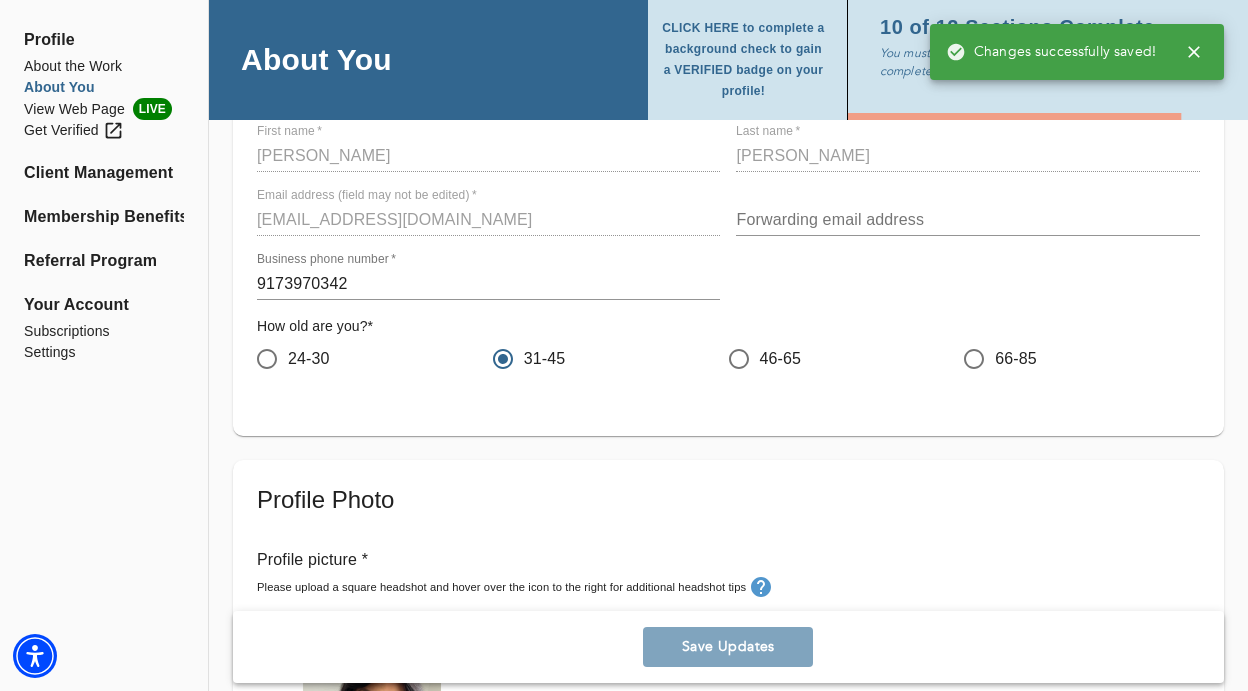 scroll, scrollTop: 0, scrollLeft: 0, axis: both 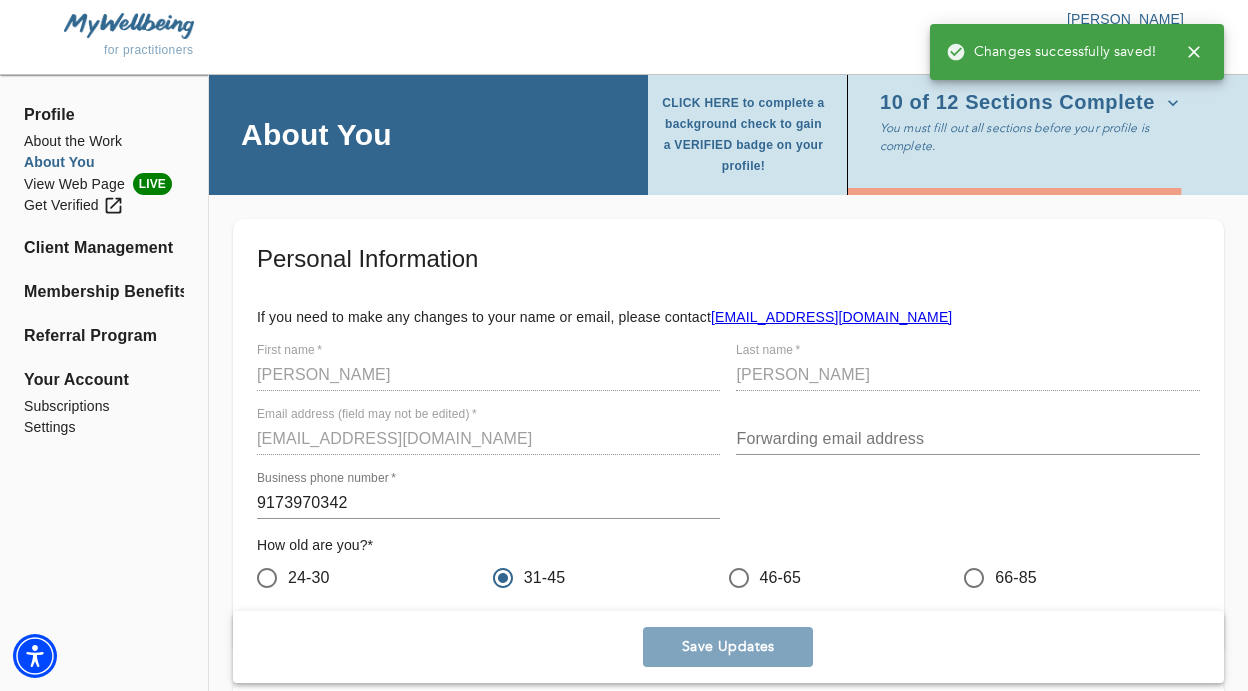 click on "10 of 12 Sections Complete You must fill out all sections before your profile is complete." at bounding box center [1048, 121] 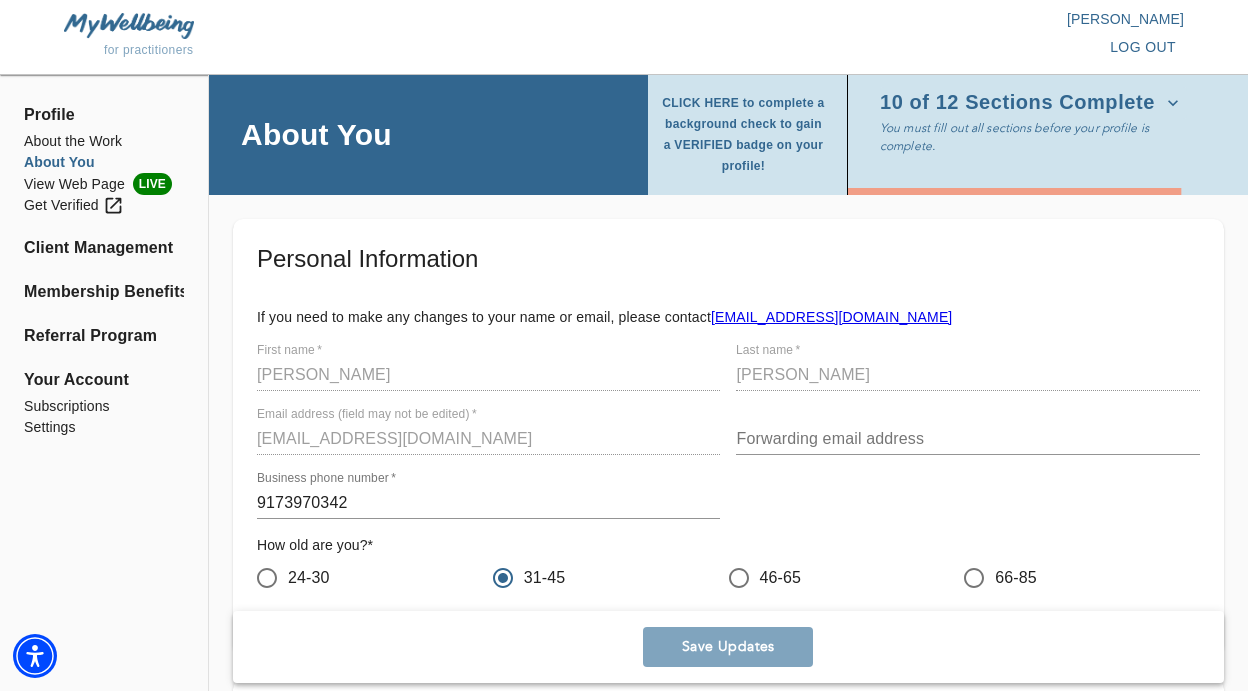 click 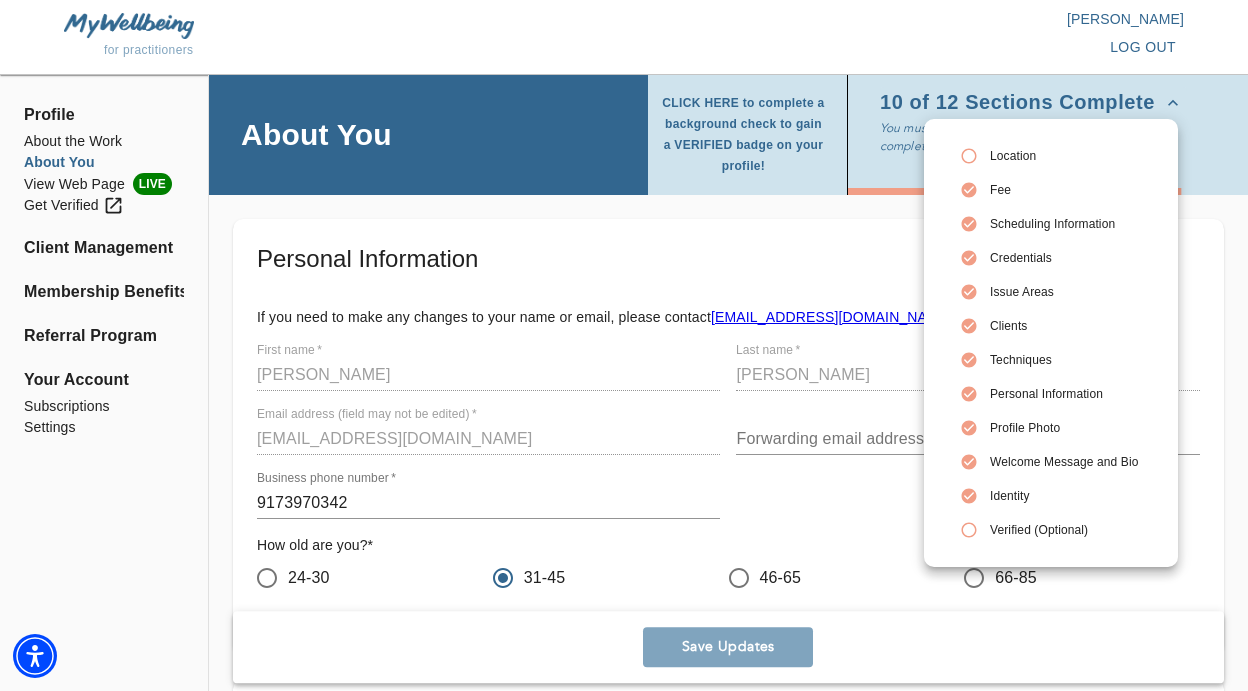 click 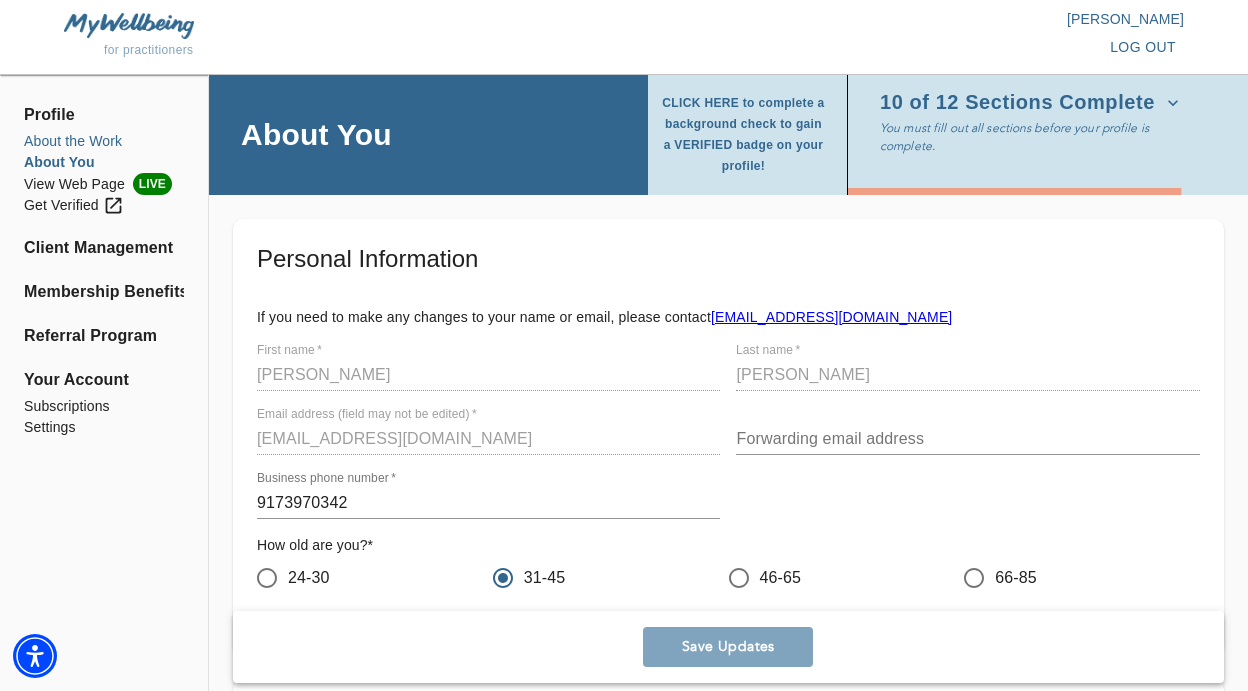 click on "About the Work" at bounding box center (104, 141) 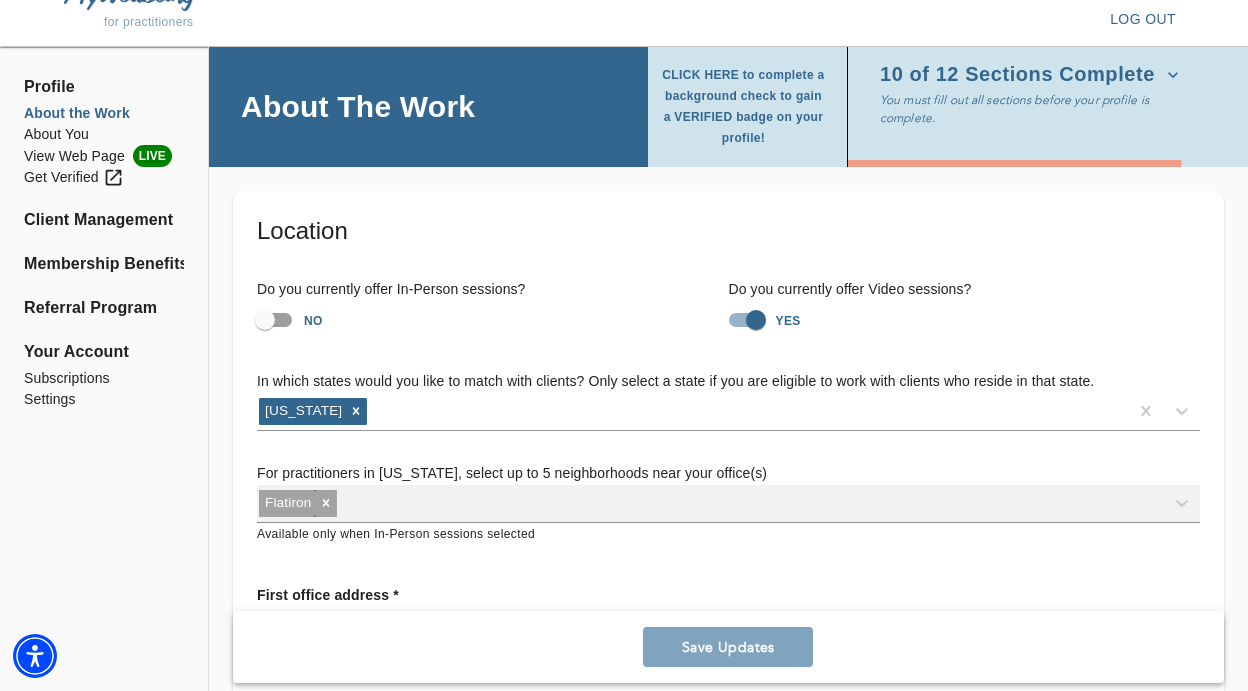 scroll, scrollTop: 40, scrollLeft: 0, axis: vertical 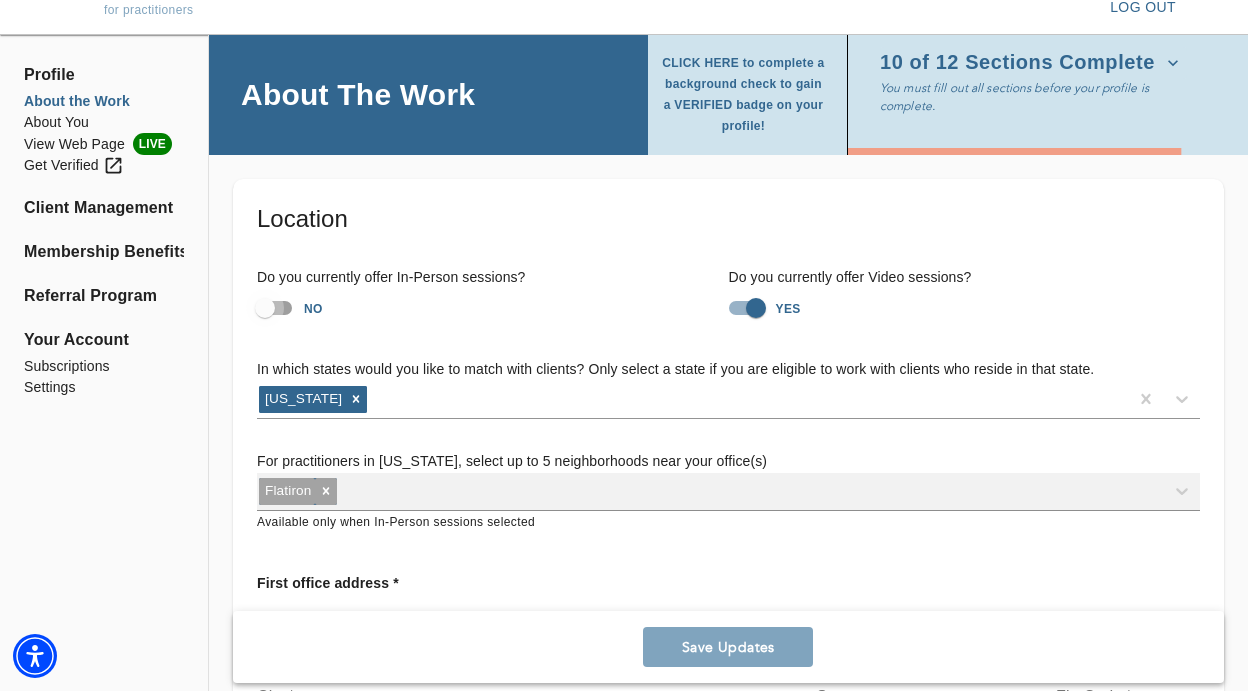 click on "NO" at bounding box center (265, 308) 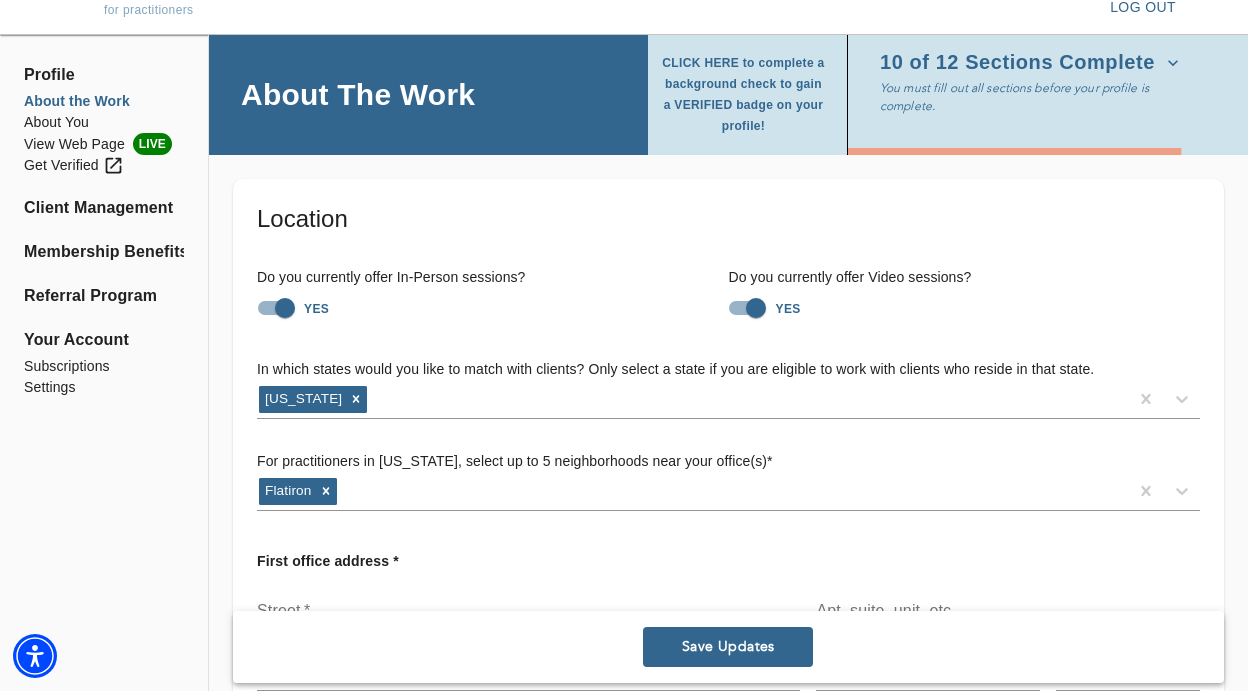 click on "YES" at bounding box center [285, 308] 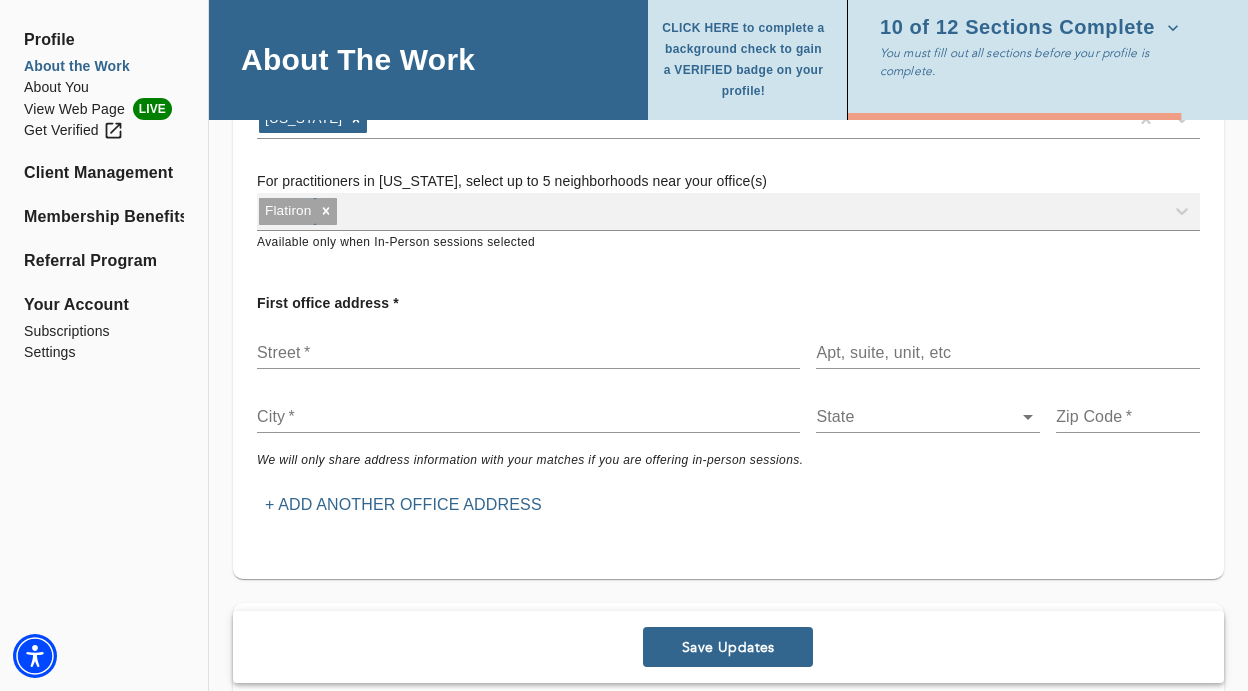 scroll, scrollTop: 323, scrollLeft: 0, axis: vertical 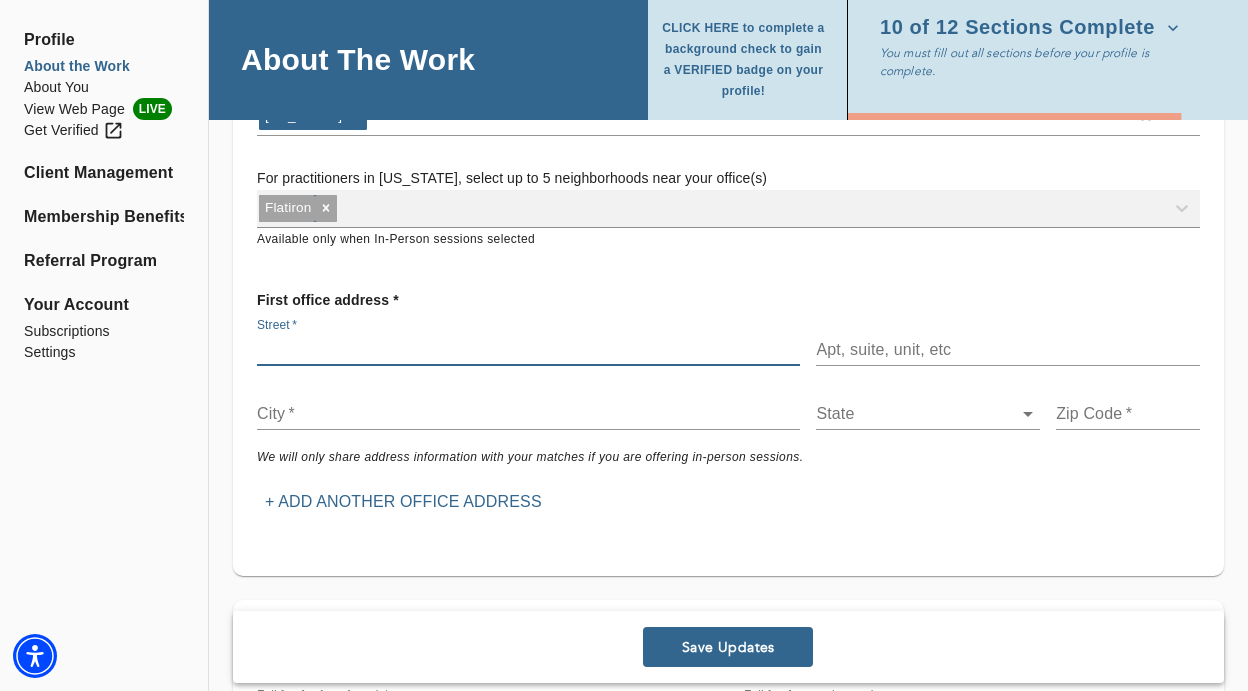 click at bounding box center [528, 350] 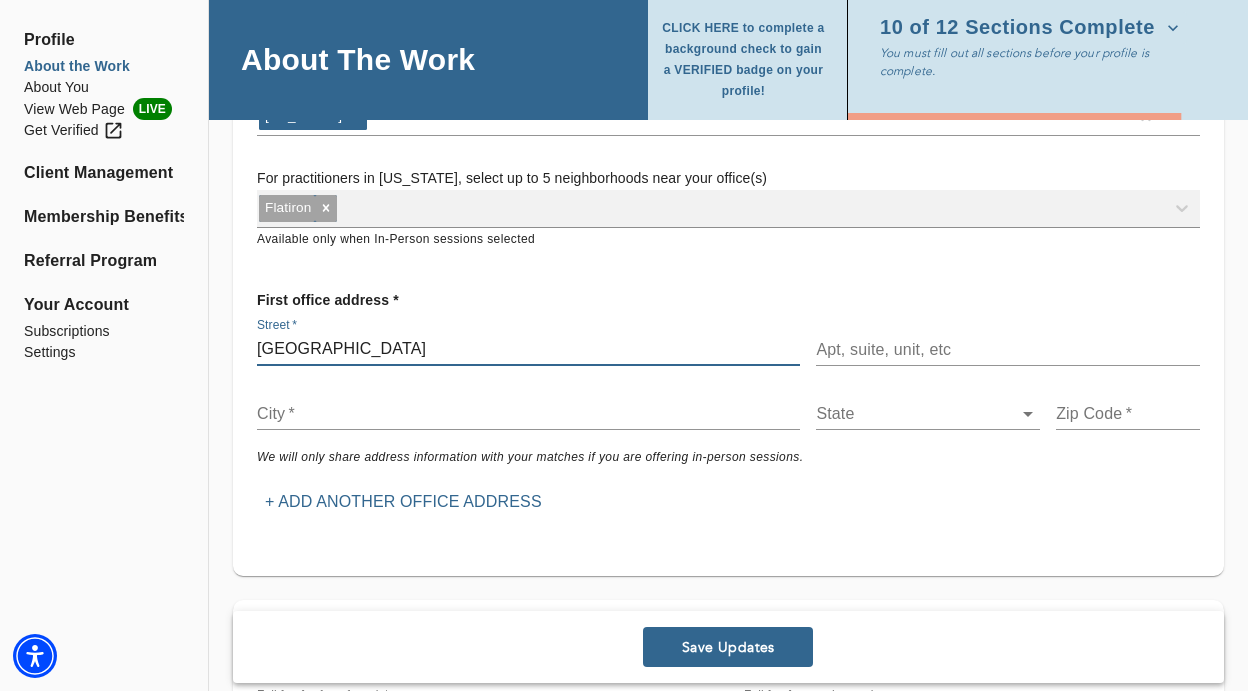 type on "[GEOGRAPHIC_DATA]" 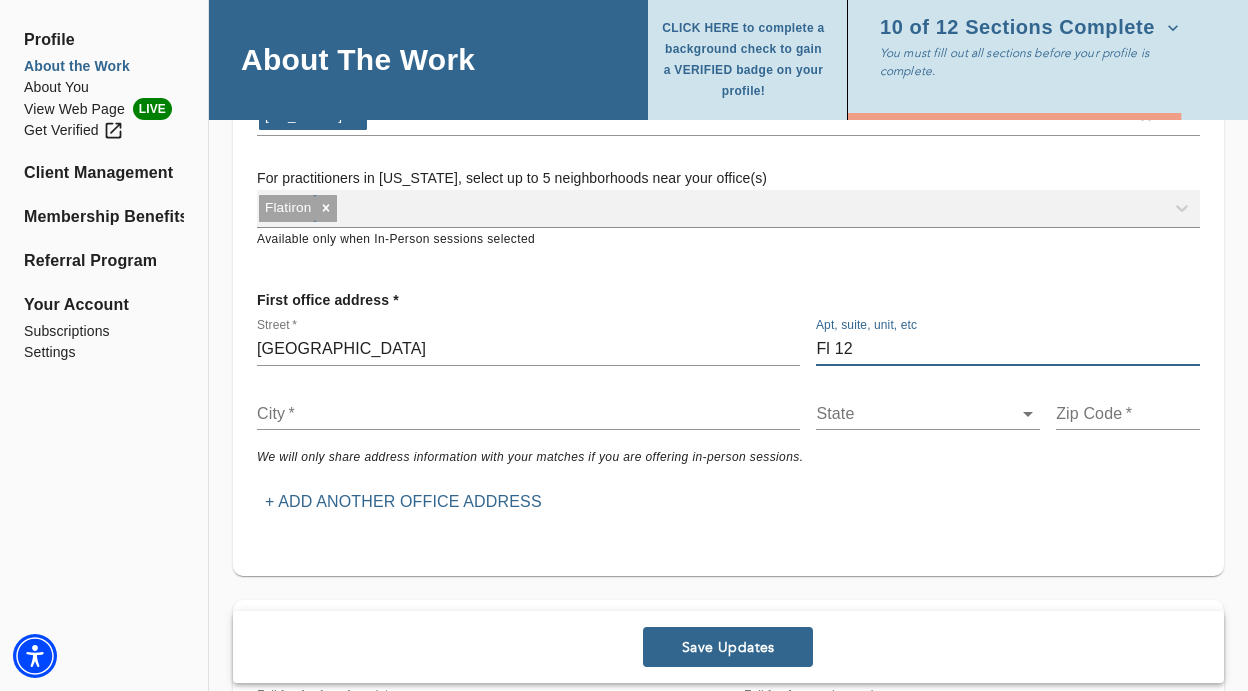 type on "Fl 12" 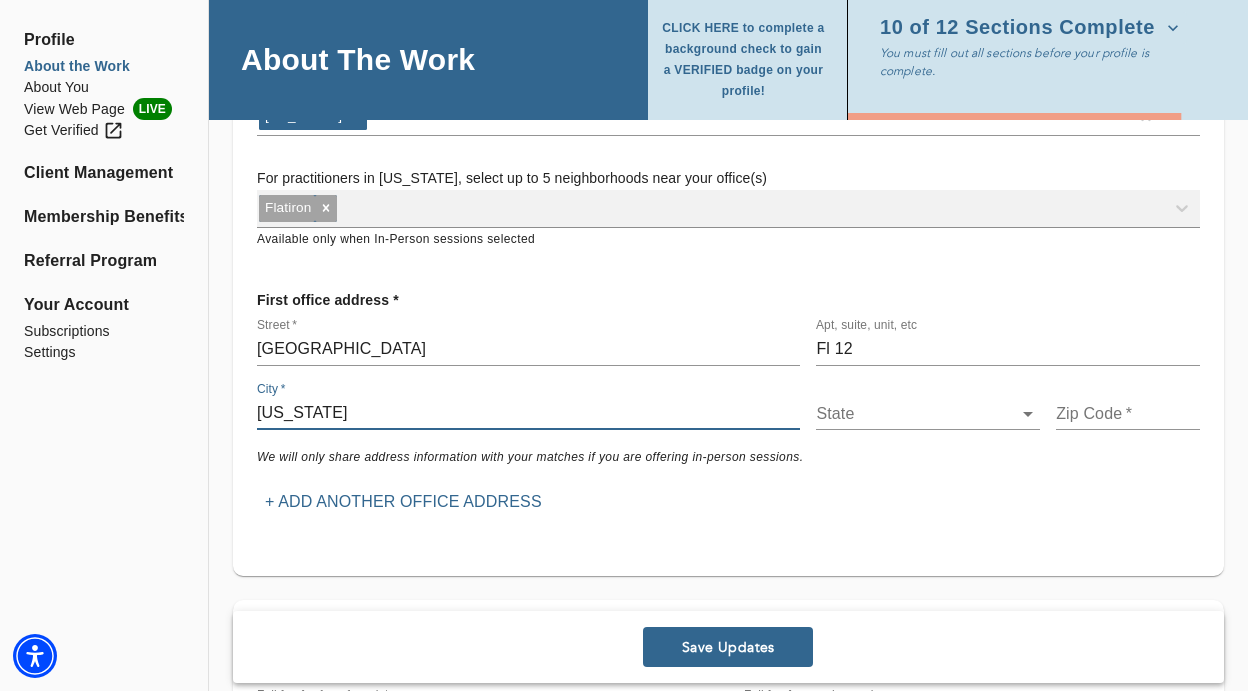 type on "[US_STATE]" 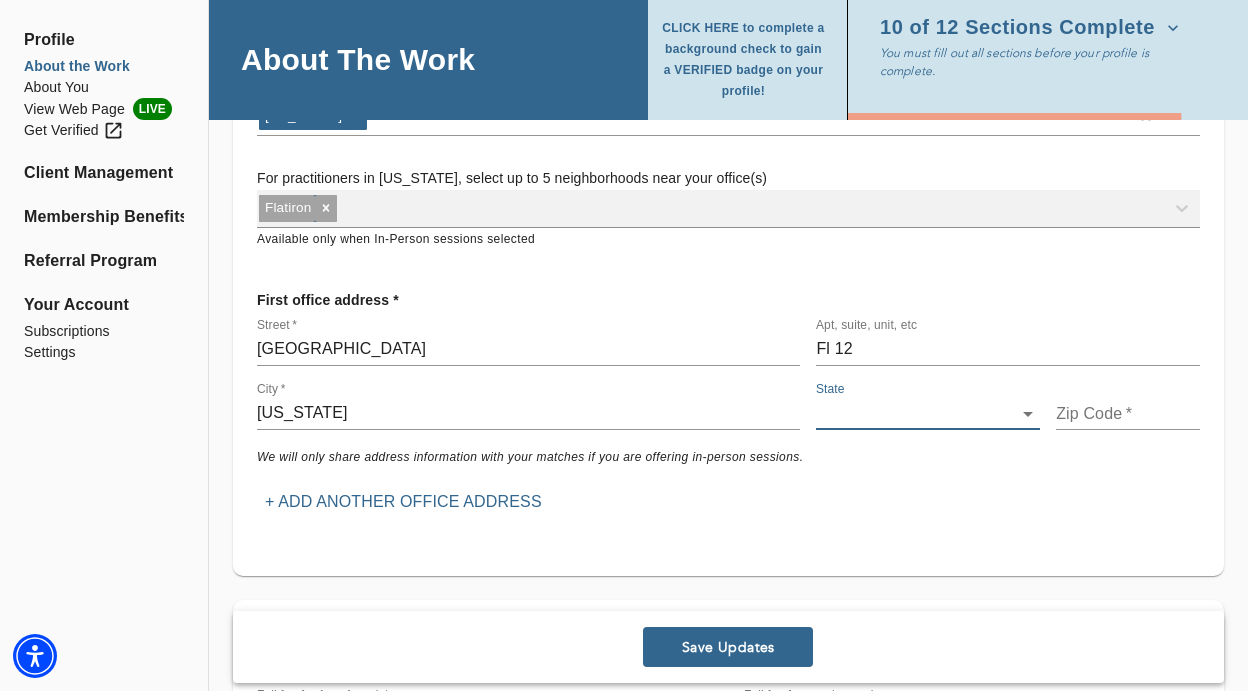click on "for practitioners [PERSON_NAME] log out Profile About the Work About You View Web Page LIVE Get Verified Client Management Membership Benefits Referral Program Your Account Subscriptions Settings About The Work CLICK HERE to complete a background check to gain a VERIFIED badge on your profile! 10 of 12 Sections Complete You must fill out all sections before your profile is complete. Location Do you currently offer In-Person sessions? NO Do you currently offer Video sessions? YES In which states would you like to match with clients? Only select a state if you are eligible to work with clients who reside in that state. [US_STATE] For practitioners in [US_STATE], select up to 5 neighborhoods near your office(s) Flatiron Available only when In-Person sessions selected First office address * Street   * [STREET_ADDRESS][US_STATE] ​ Zip Code   * We will only share address information with your matches if you are offering in-person sessions. + Add another office address Fee" at bounding box center [624, 22] 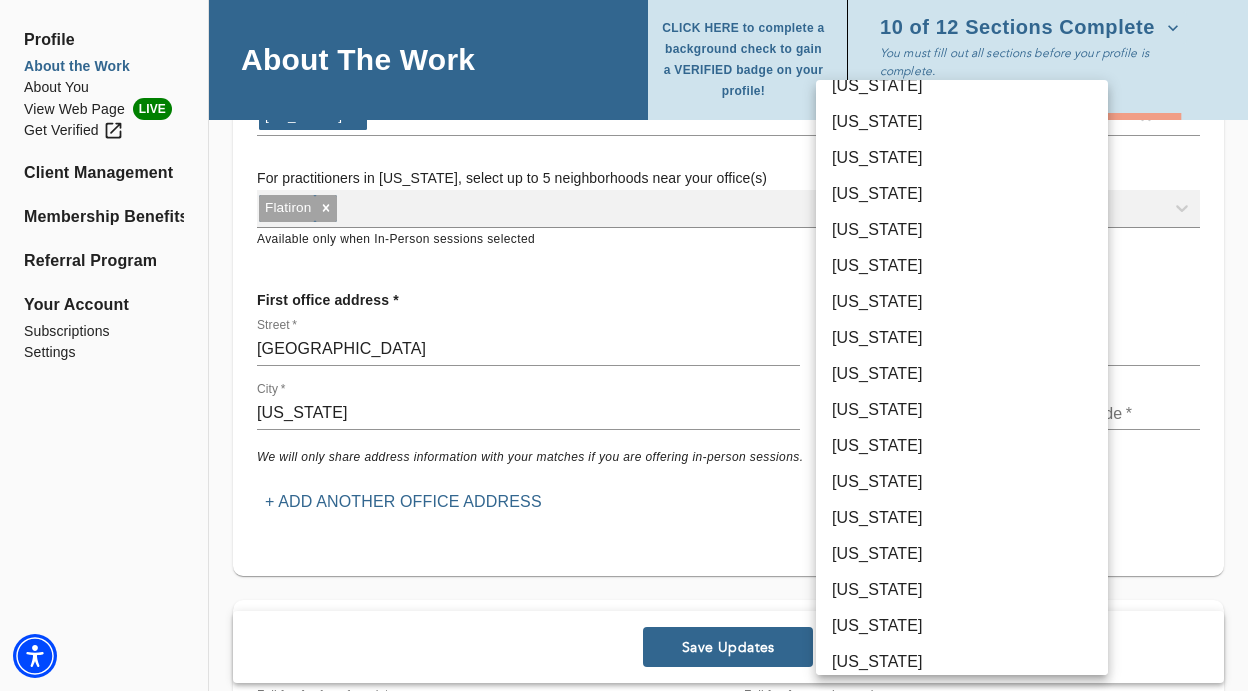 scroll, scrollTop: 752, scrollLeft: 0, axis: vertical 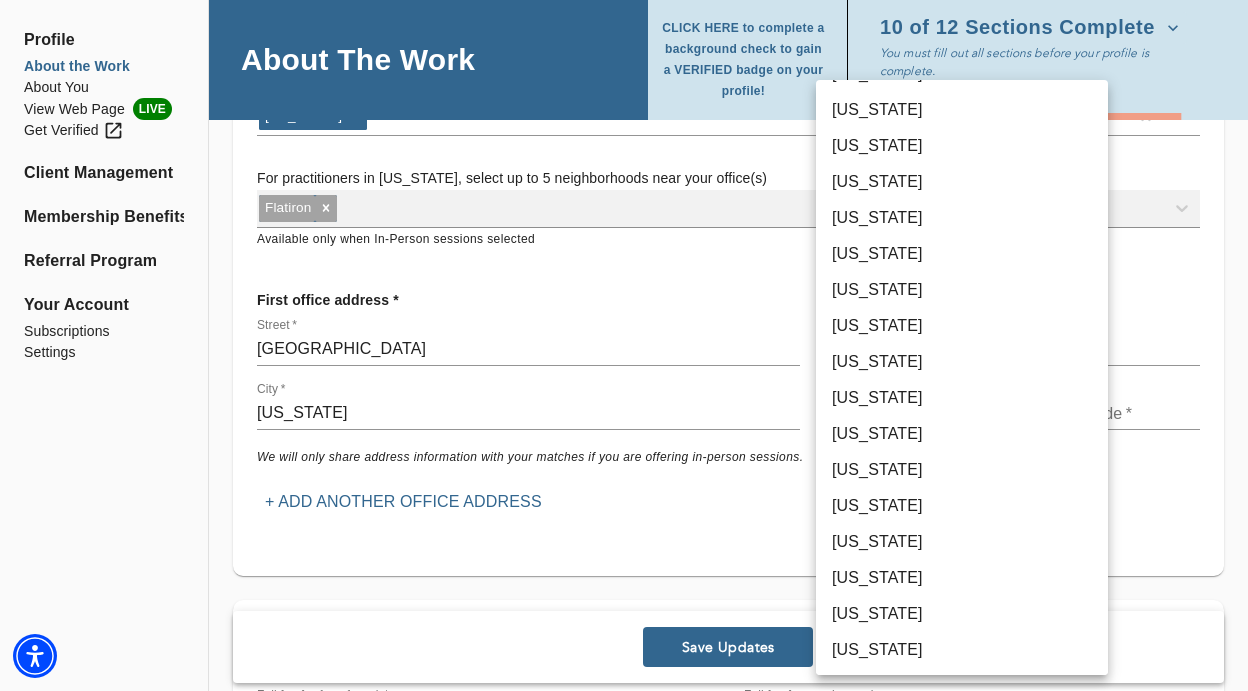 click on "[US_STATE]" at bounding box center [962, 542] 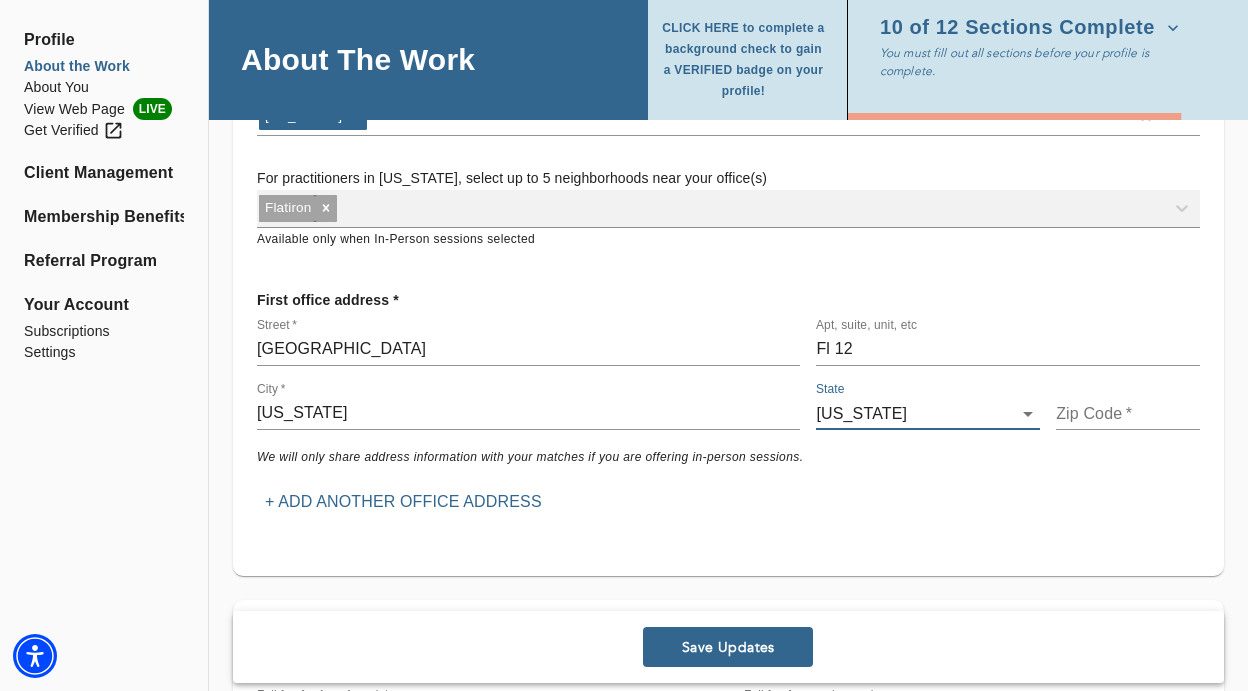 click at bounding box center [1128, 414] 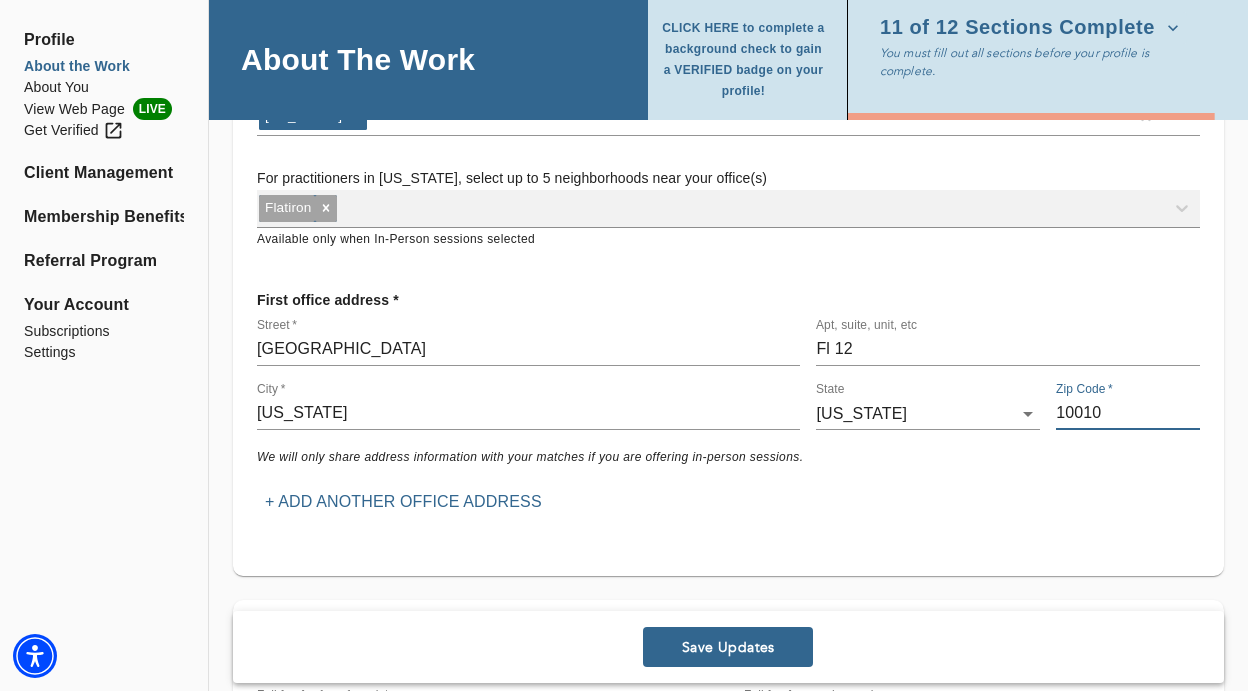 type on "10010" 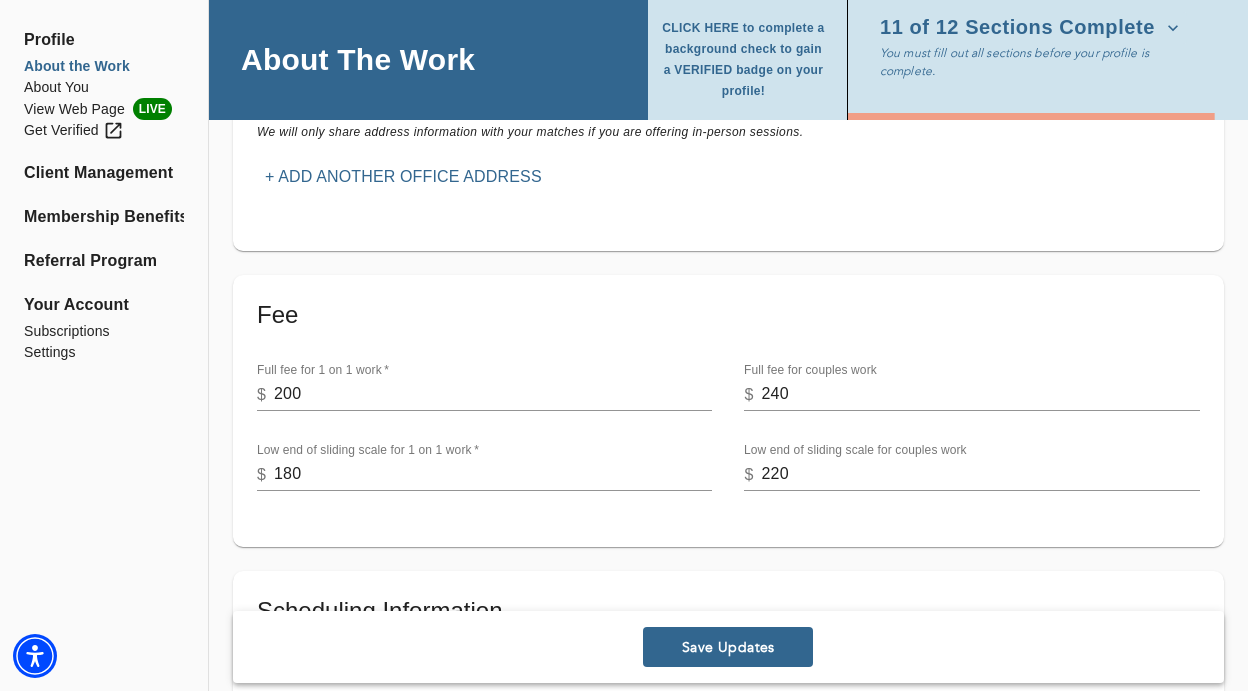 scroll, scrollTop: 672, scrollLeft: 0, axis: vertical 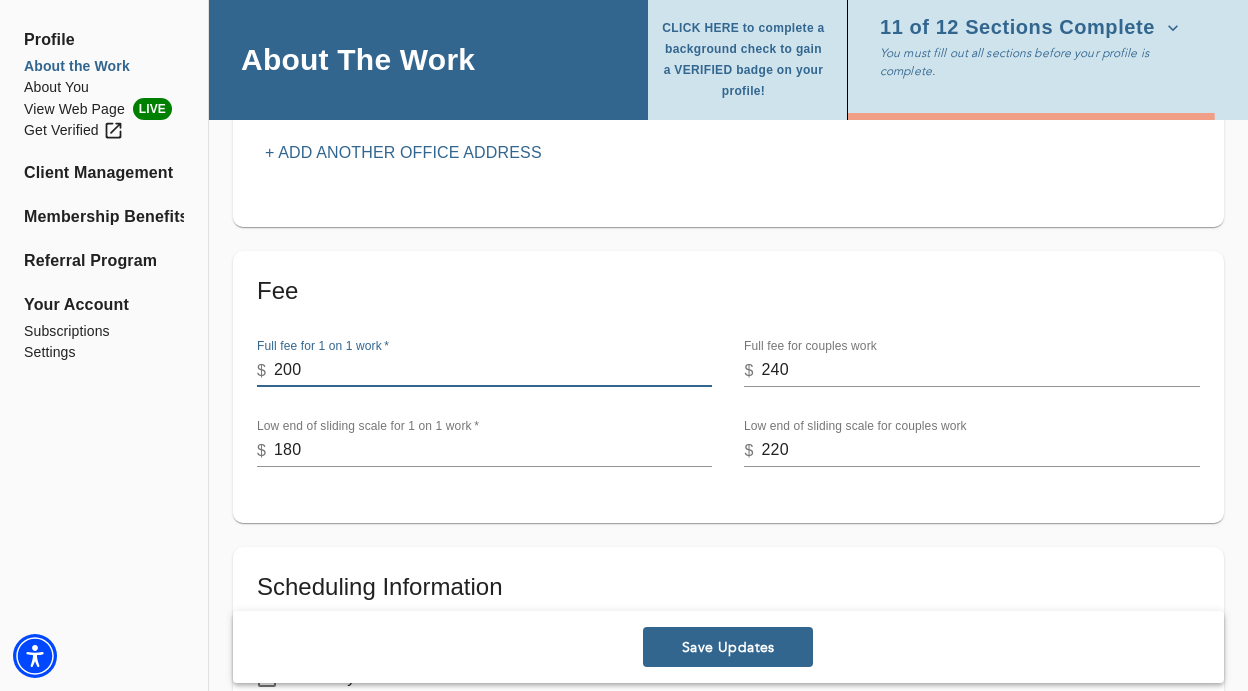 drag, startPoint x: 379, startPoint y: 378, endPoint x: 190, endPoint y: 382, distance: 189.04233 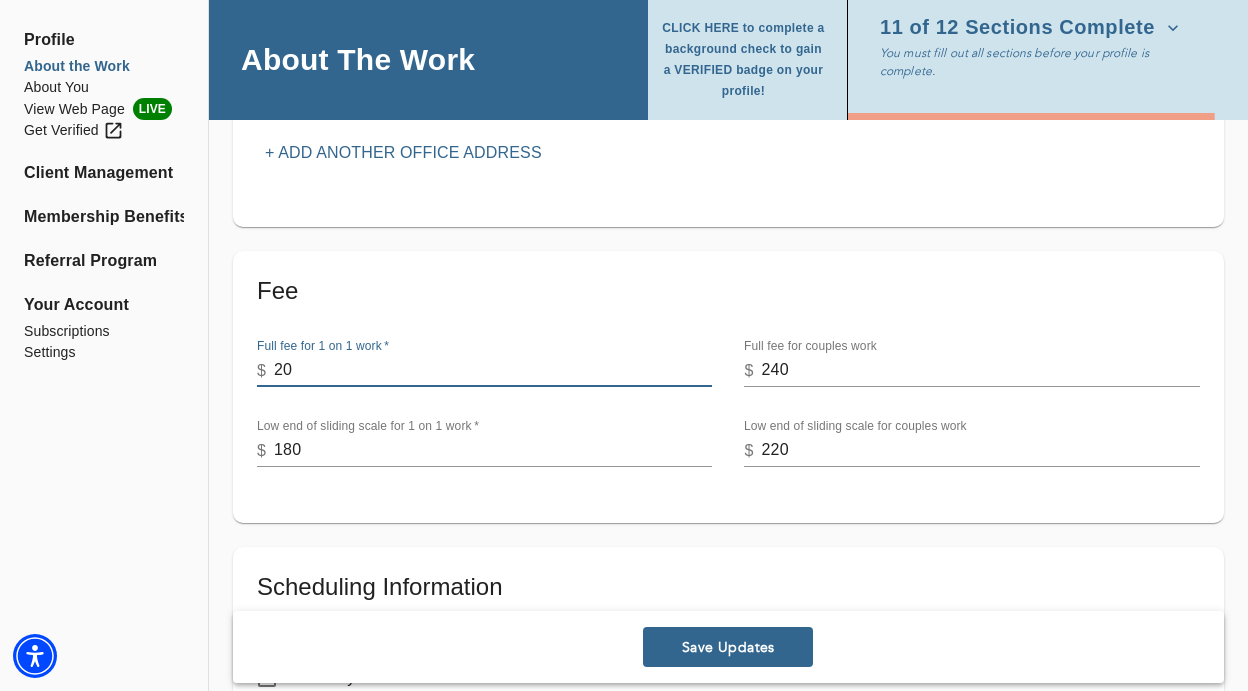 type on "2" 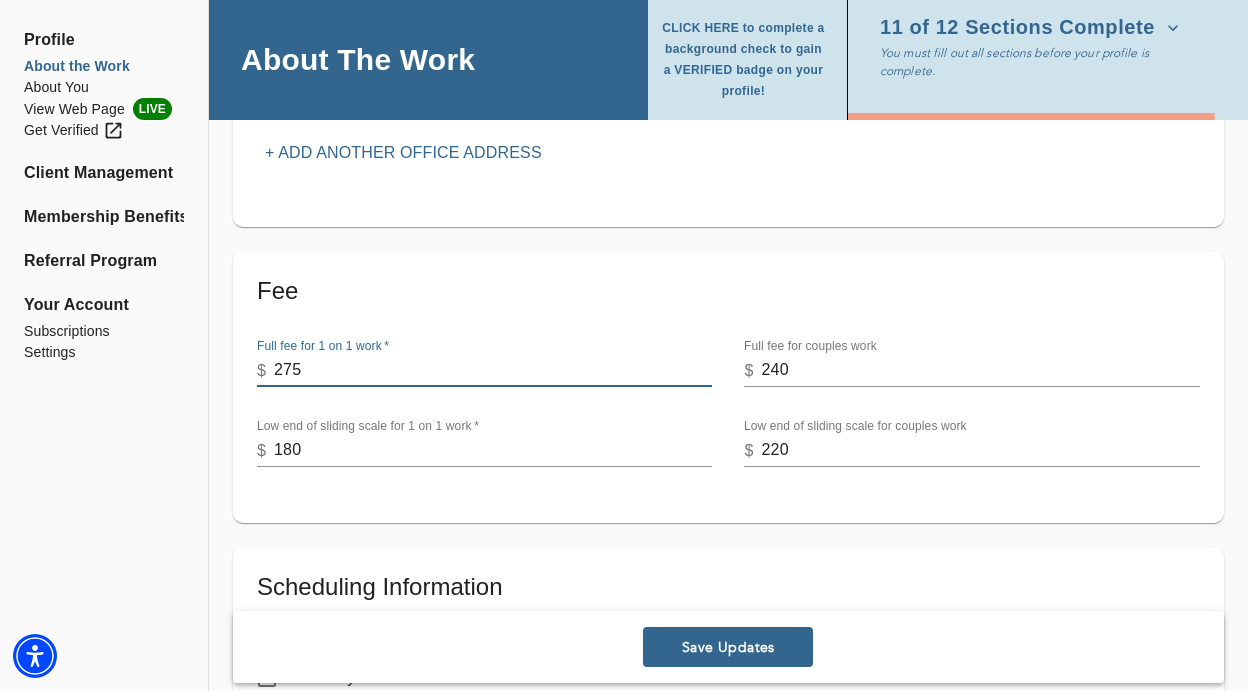 type on "275" 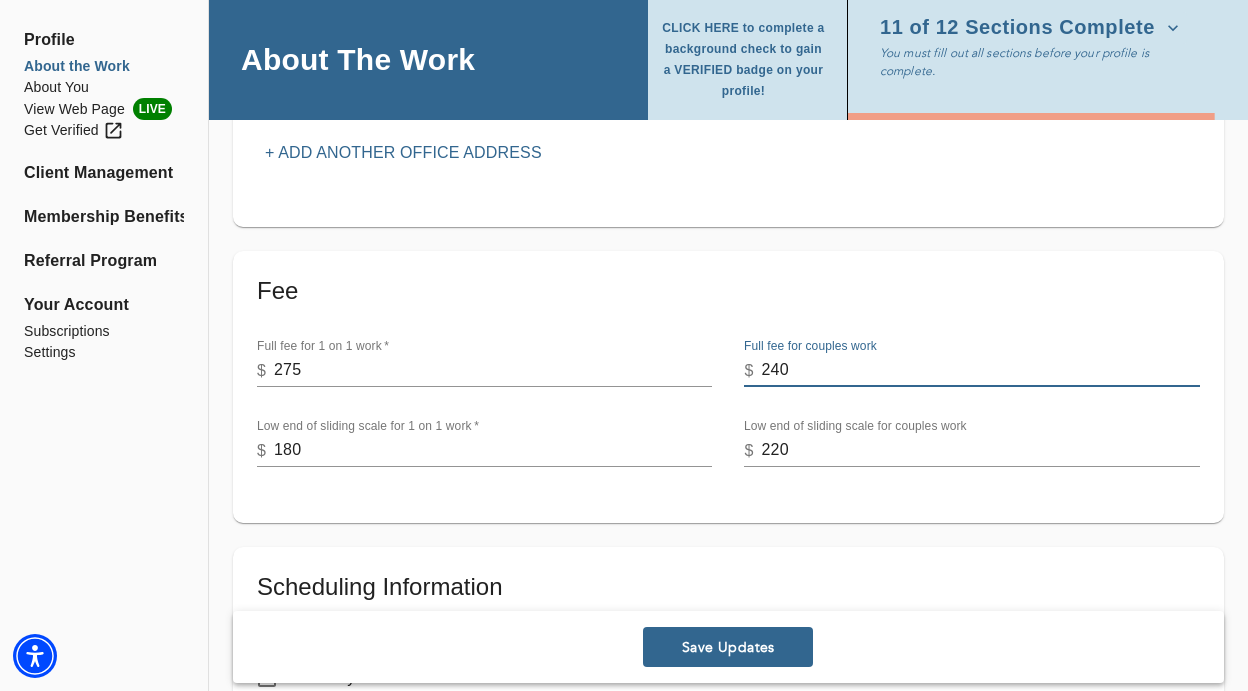 click on "240" at bounding box center (981, 371) 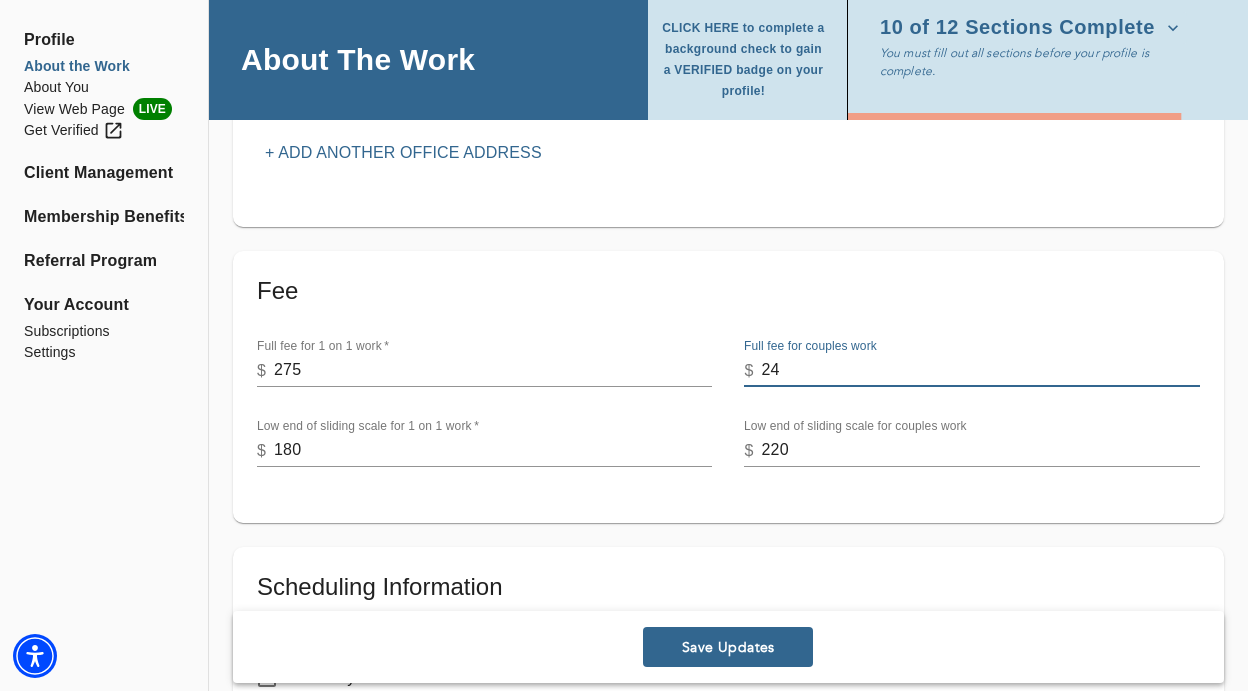 type on "2" 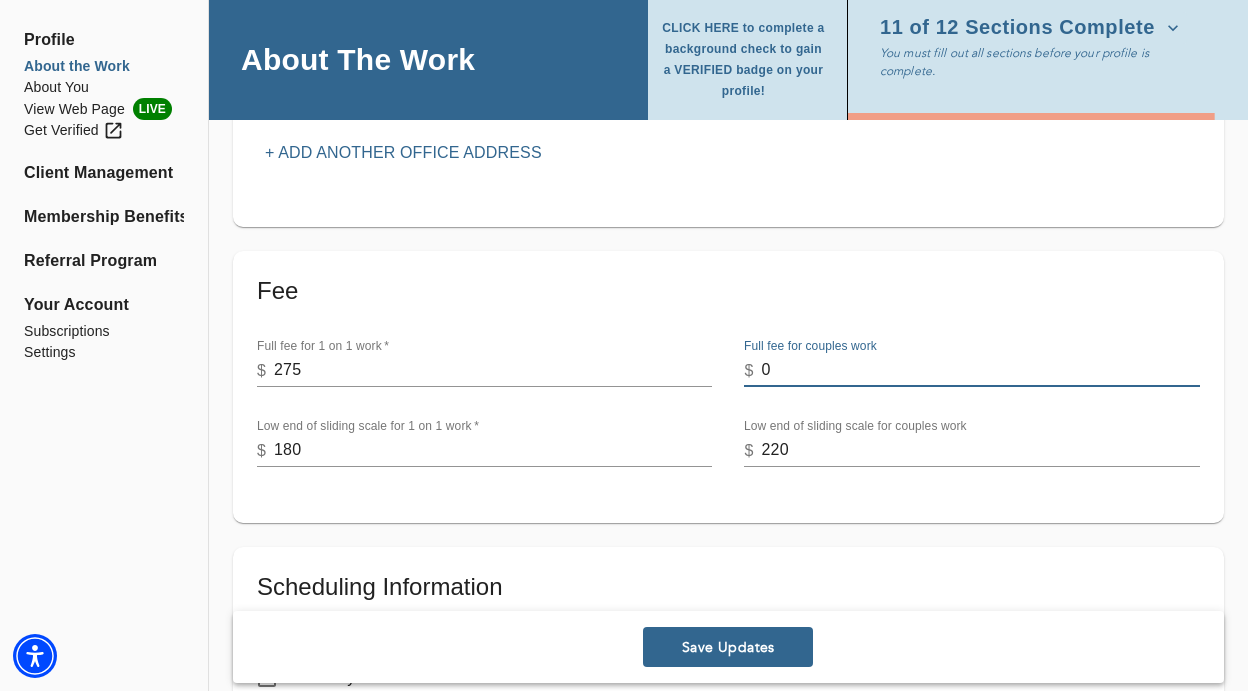 type on "0" 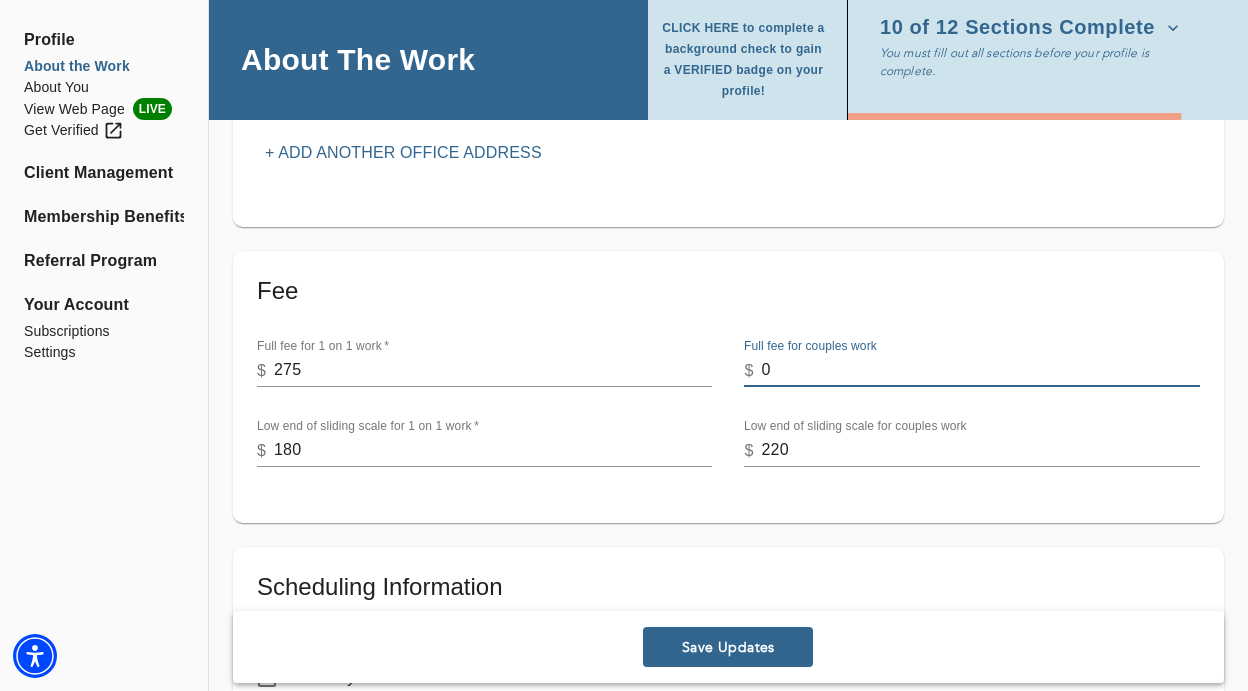 click on "Fee Full fee for 1 on 1 work   * $ 275 Full fee for couples work $ 0 Low end of sliding scale for 1 on 1 work   * $ 180 Low end of sliding scale for couples work $ 220" at bounding box center (728, 379) 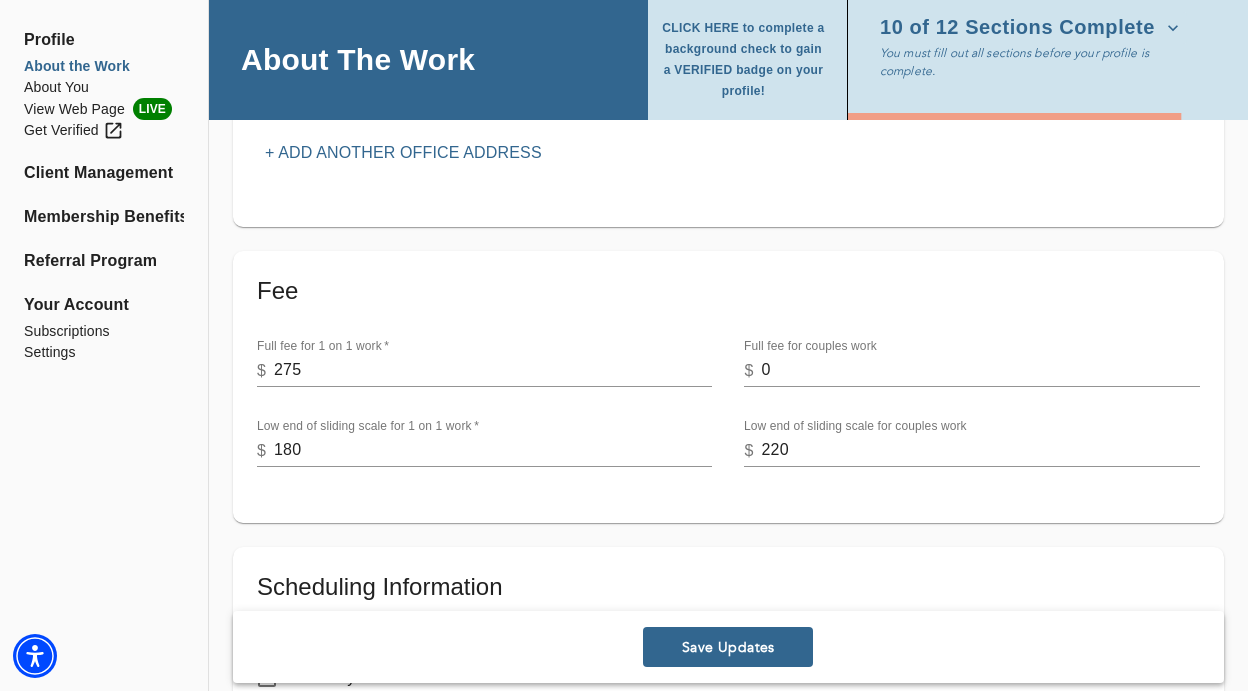 click on "180" at bounding box center [493, 451] 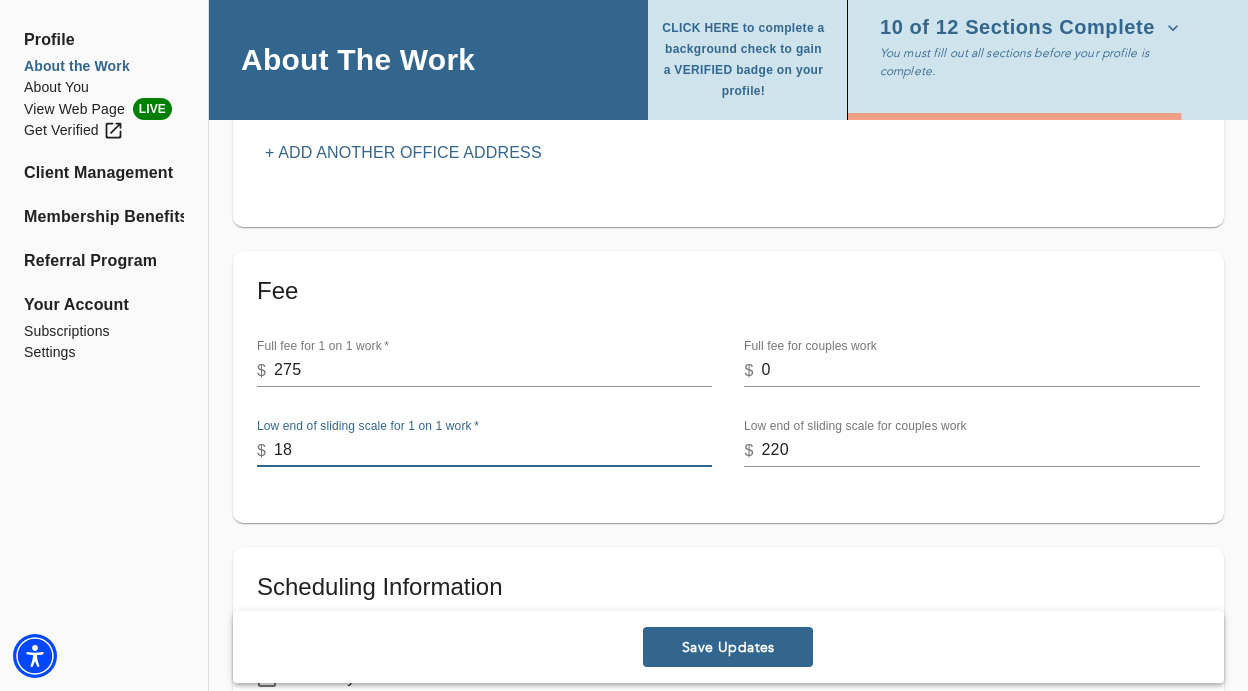 type on "1" 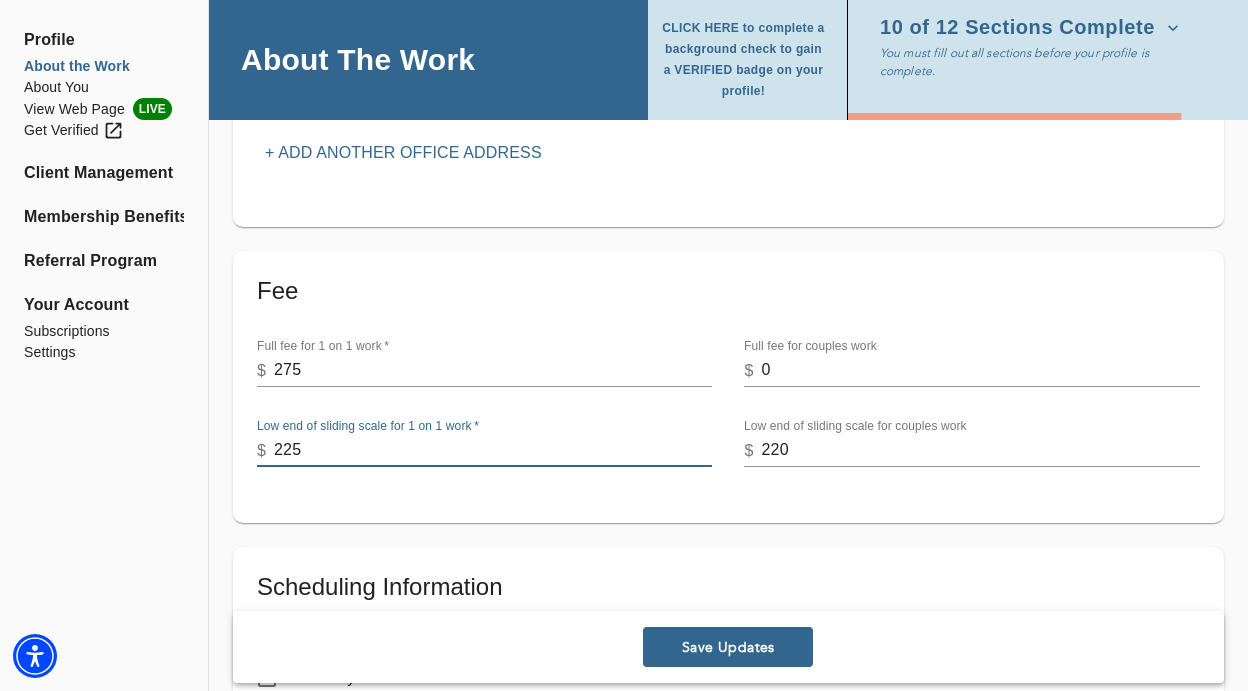 type on "225" 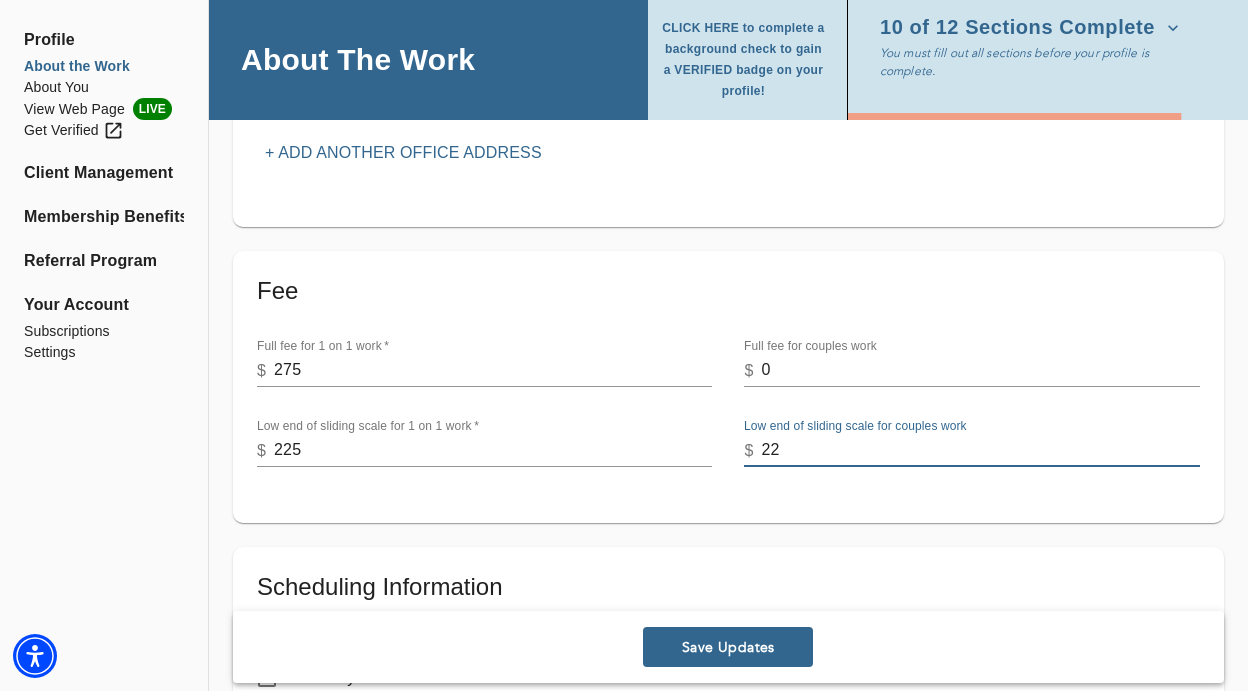 type on "2" 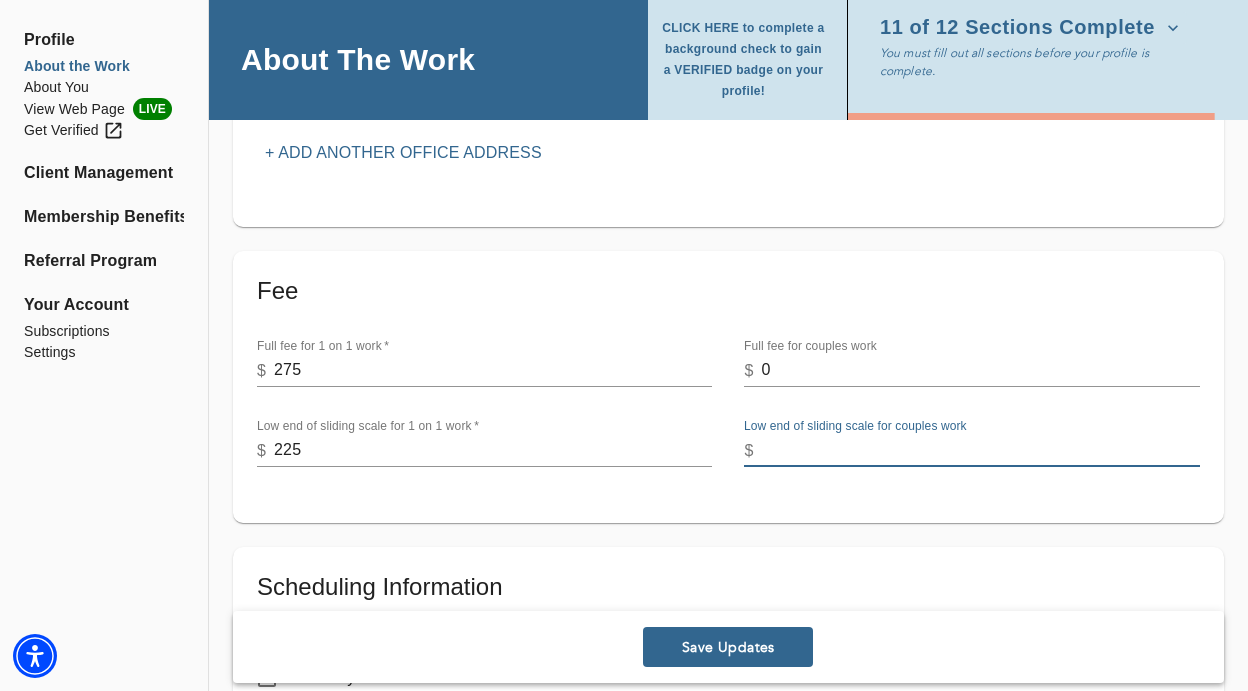 type 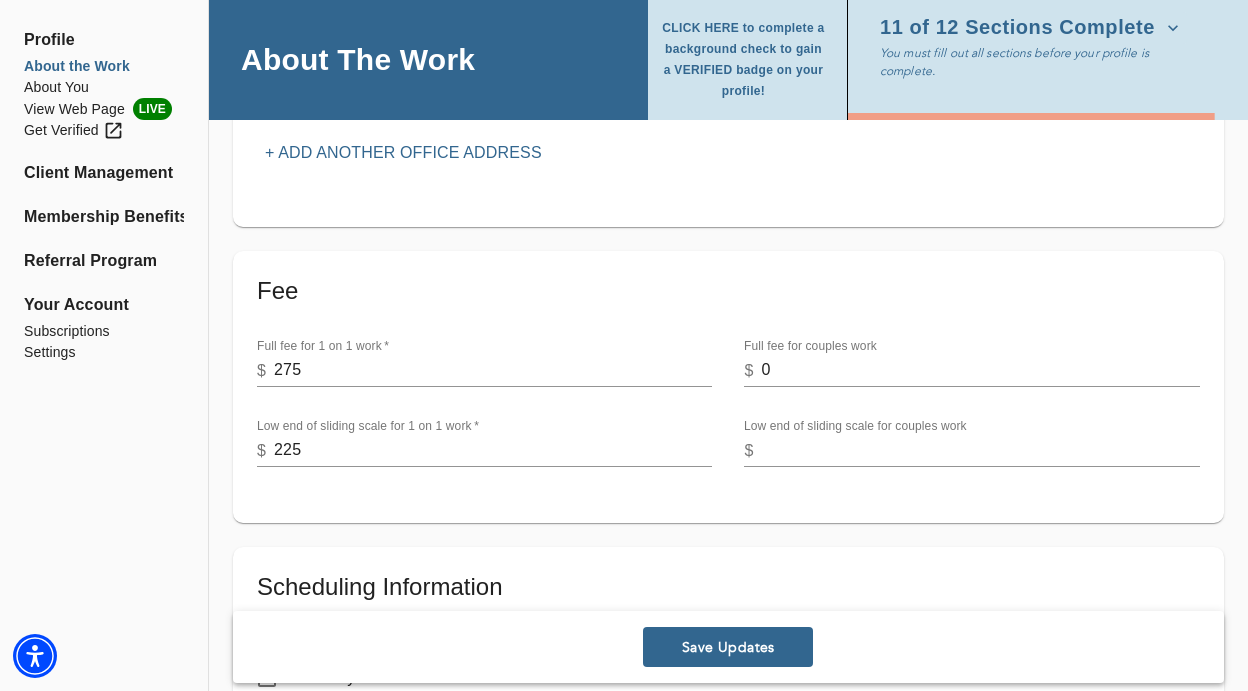 click on "225" at bounding box center [493, 451] 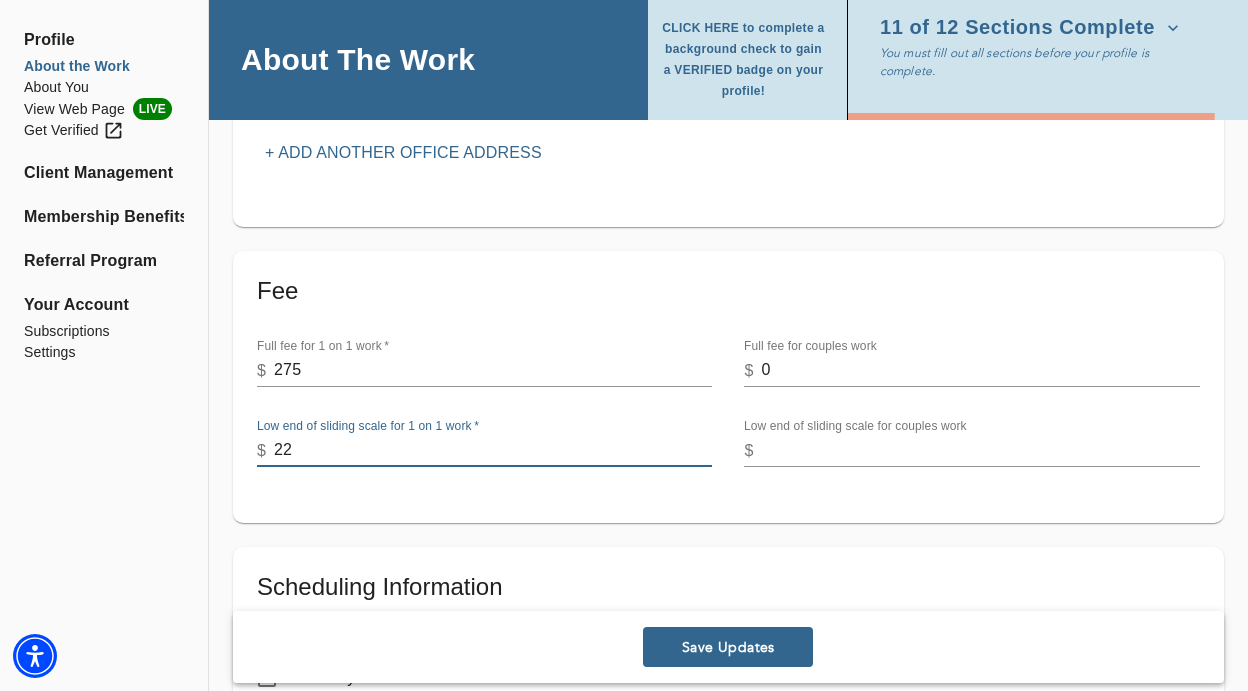type on "225" 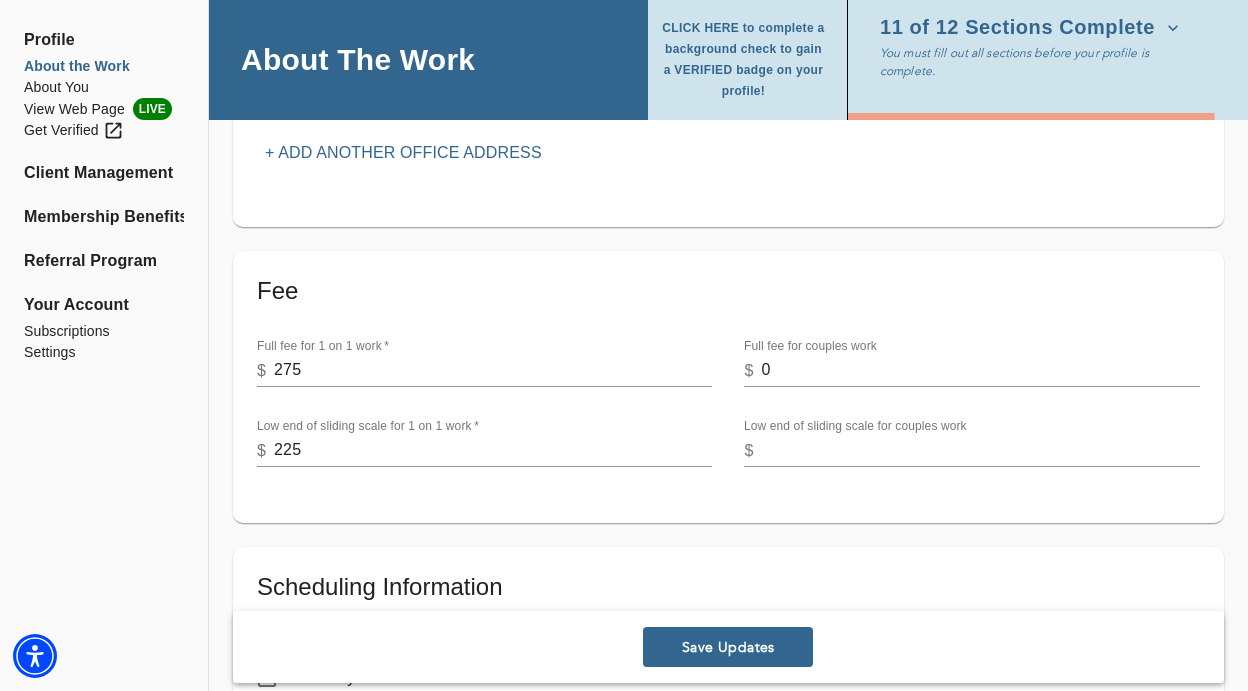 click on "Scheduling Information Availability  * Weekdays Before 9am Weekdays 9am - 5pm Weekdays After 5pm Weekends 9am - 5pm Weekends After 5pm No availability at this time Calendar booking link [URL][DOMAIN_NAME]" at bounding box center (728, 788) 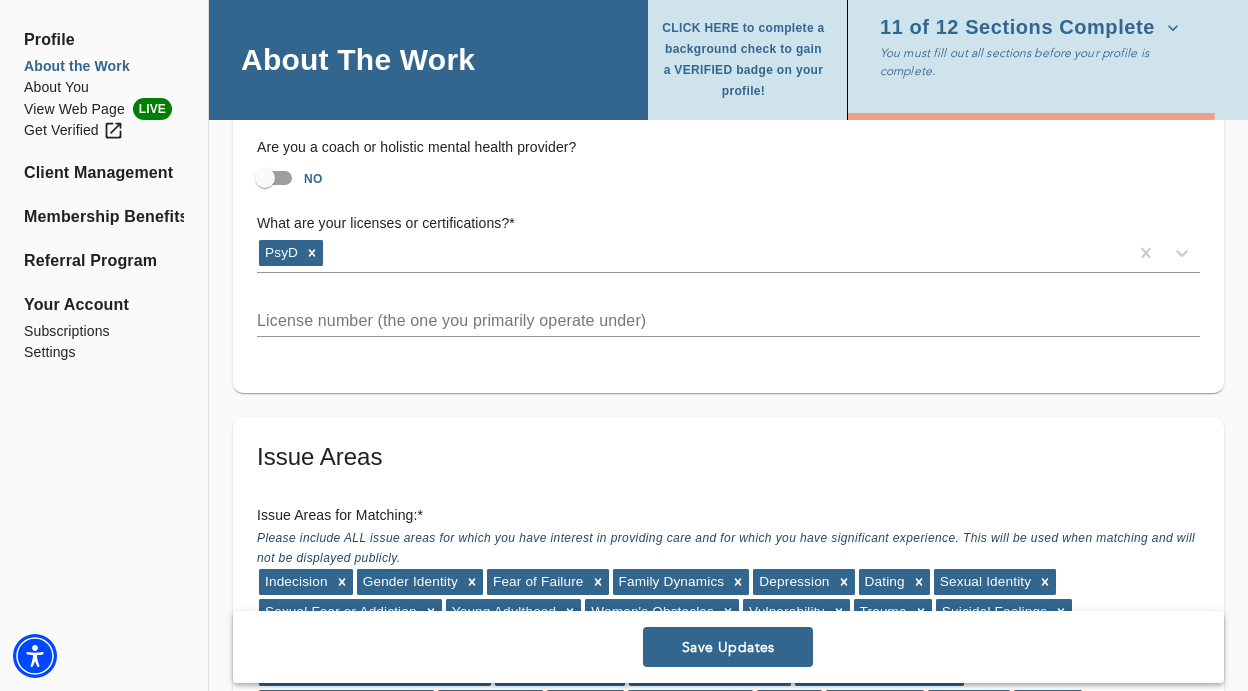 scroll, scrollTop: 1677, scrollLeft: 0, axis: vertical 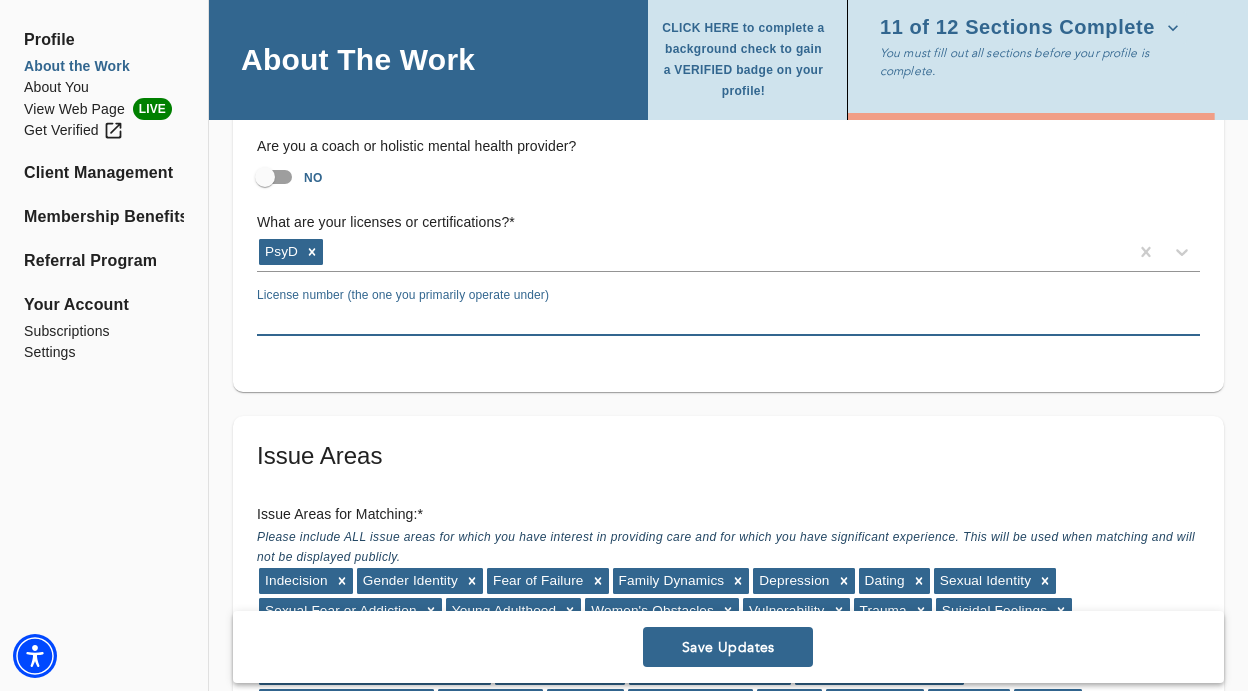 click at bounding box center (728, 320) 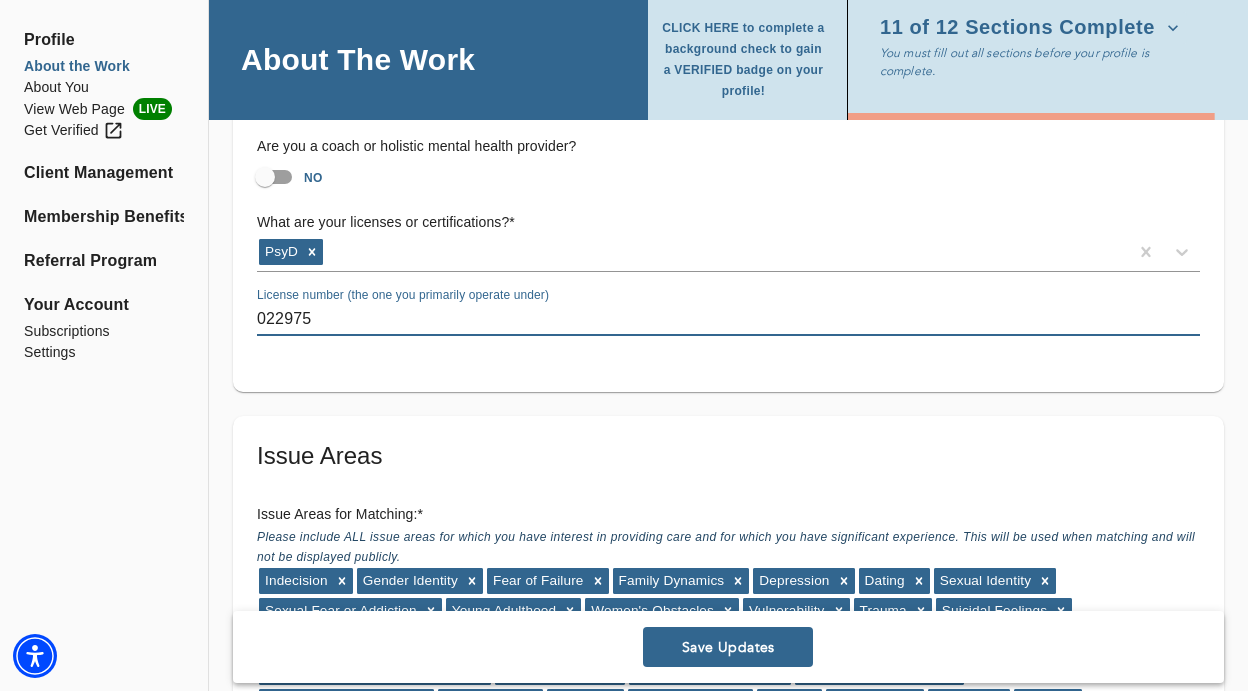 type on "022975" 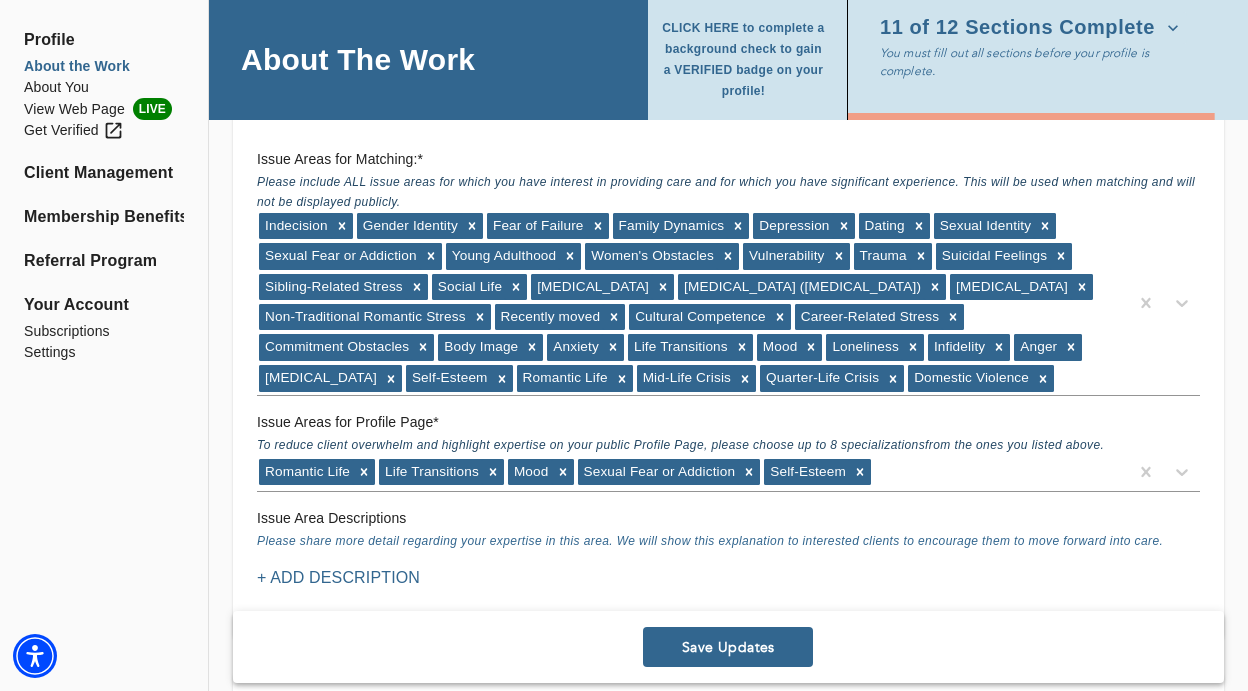 scroll, scrollTop: 2033, scrollLeft: 0, axis: vertical 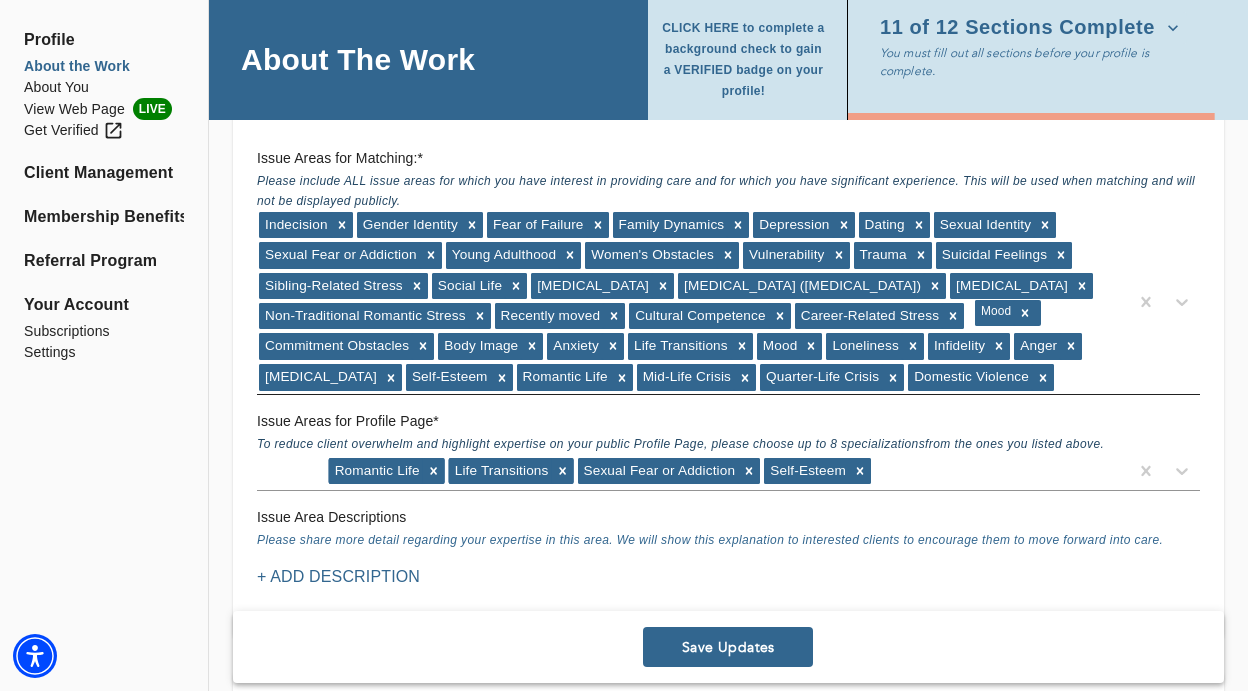drag, startPoint x: 523, startPoint y: 474, endPoint x: 974, endPoint y: 302, distance: 482.6852 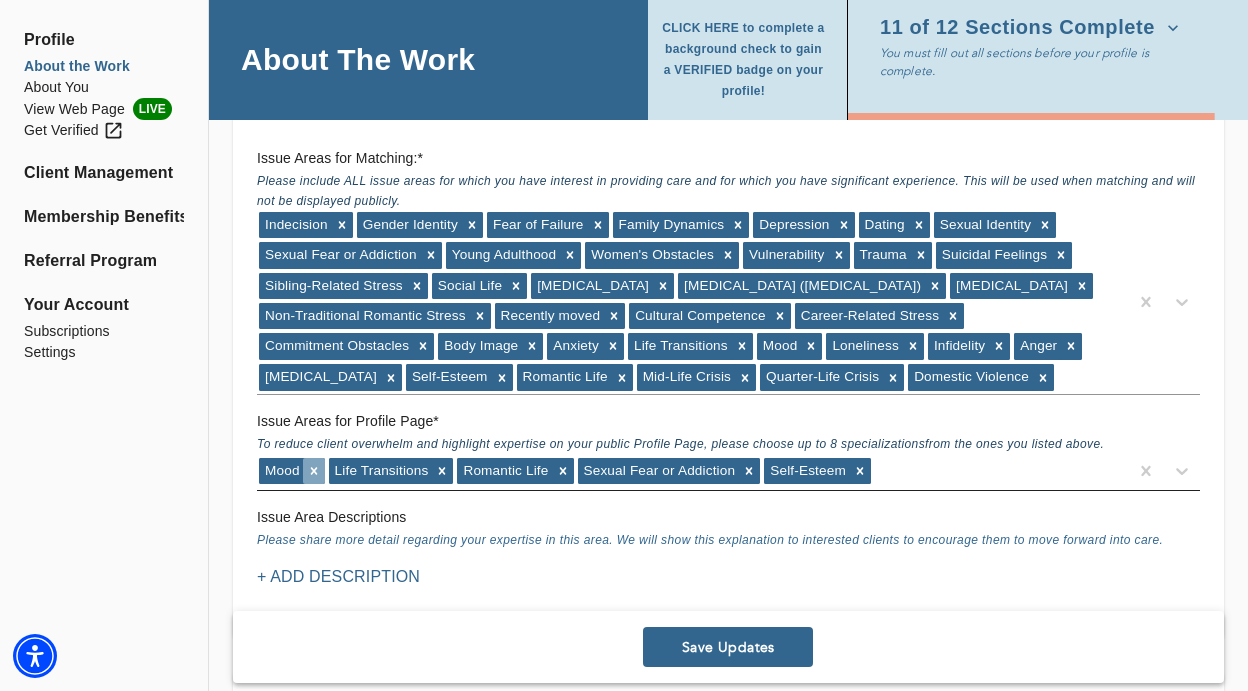 click 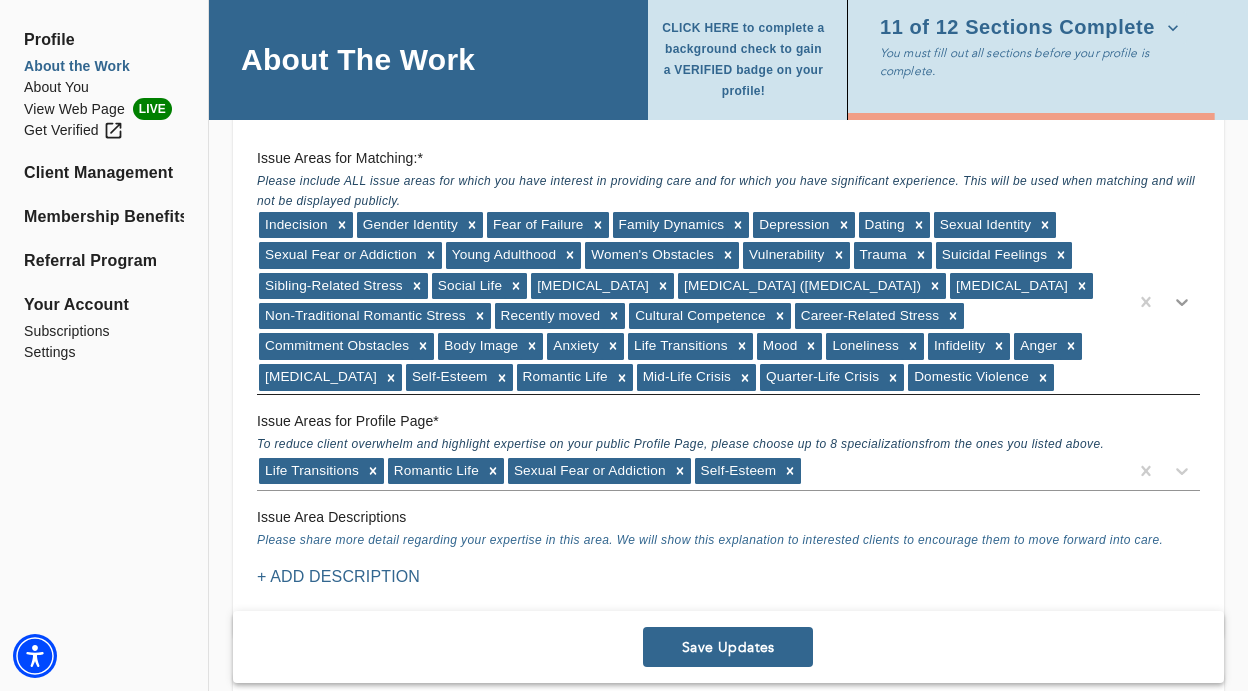 click 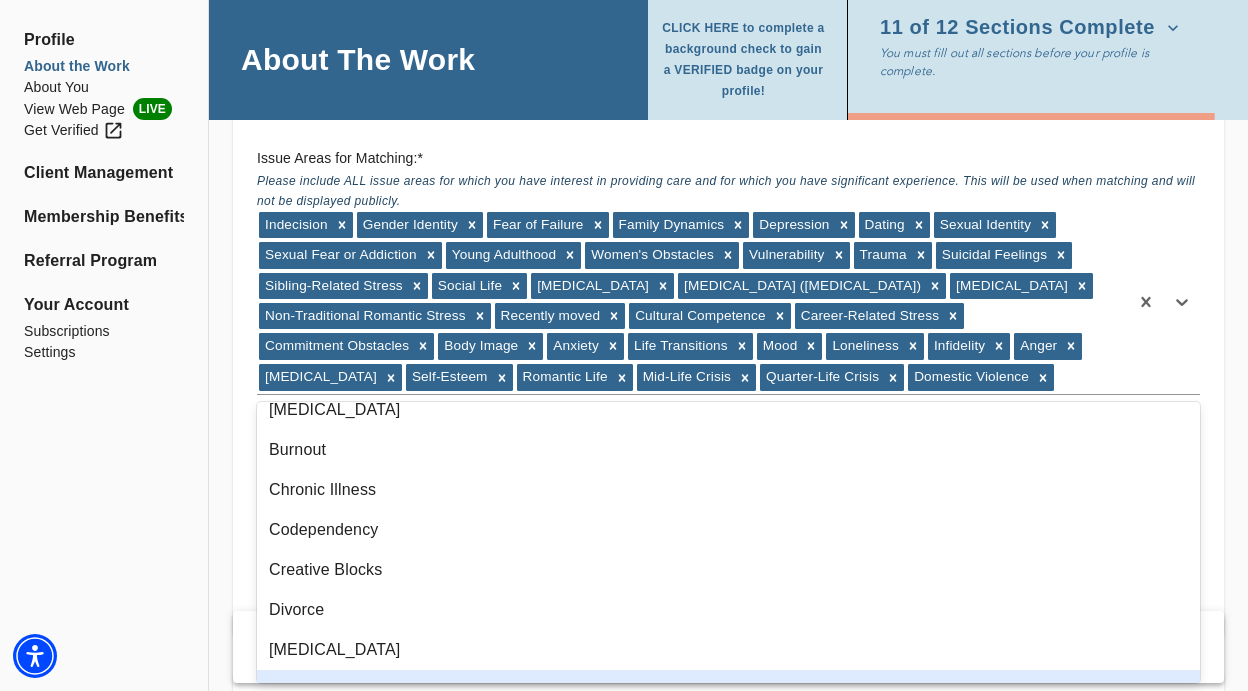 scroll, scrollTop: 250, scrollLeft: 0, axis: vertical 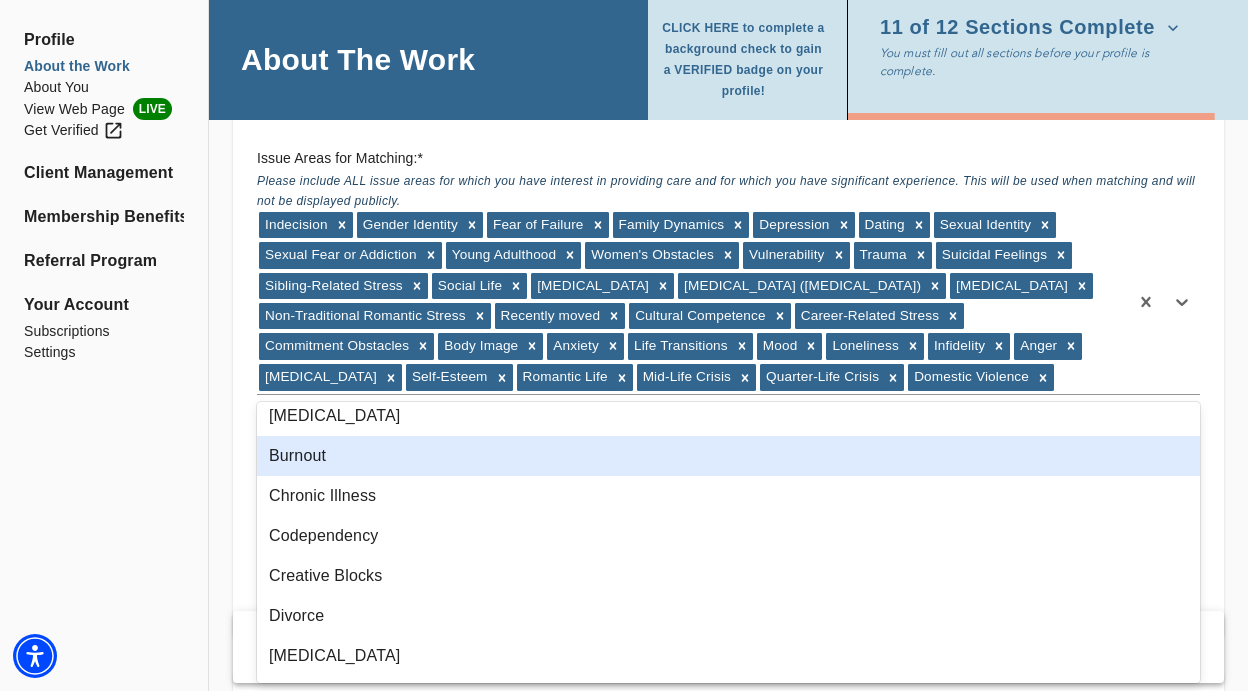 click on "Burnout" at bounding box center [728, 456] 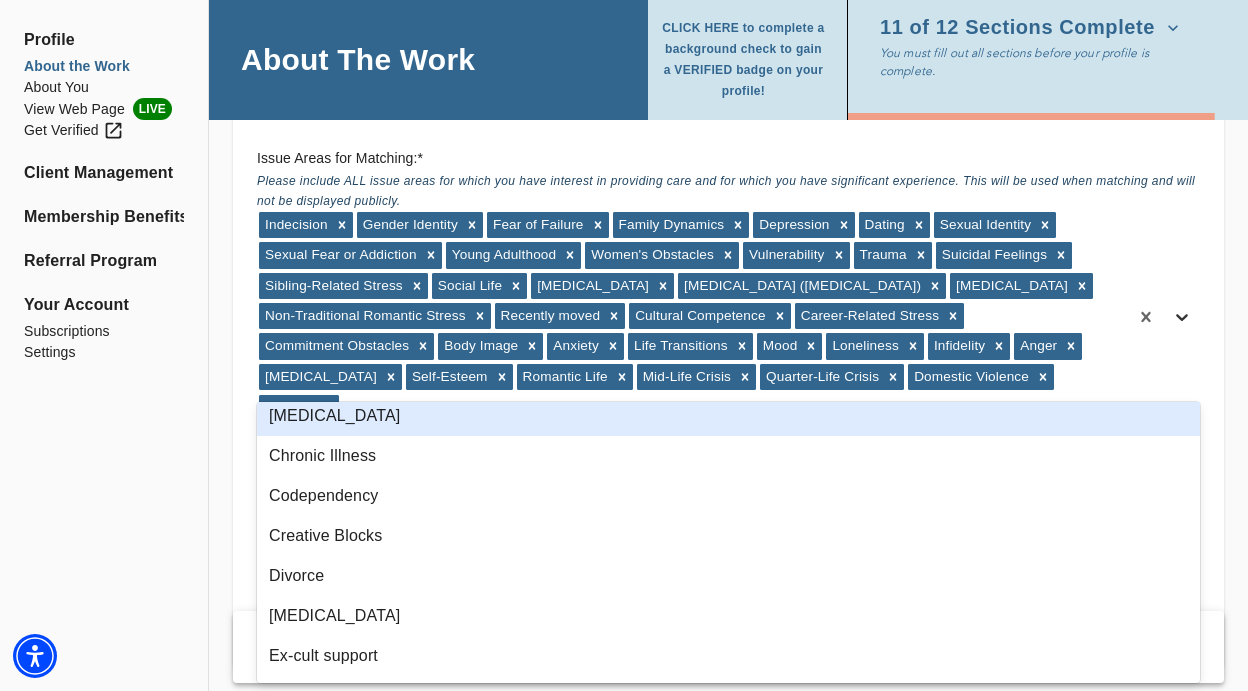 click 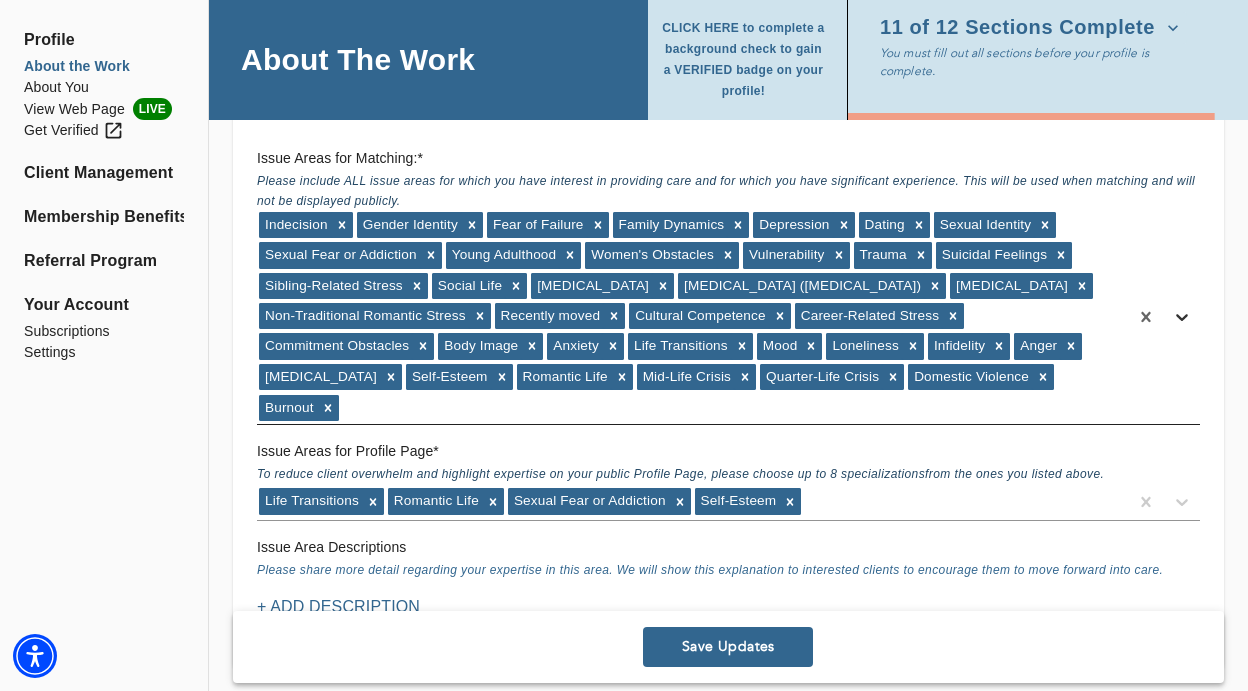 click 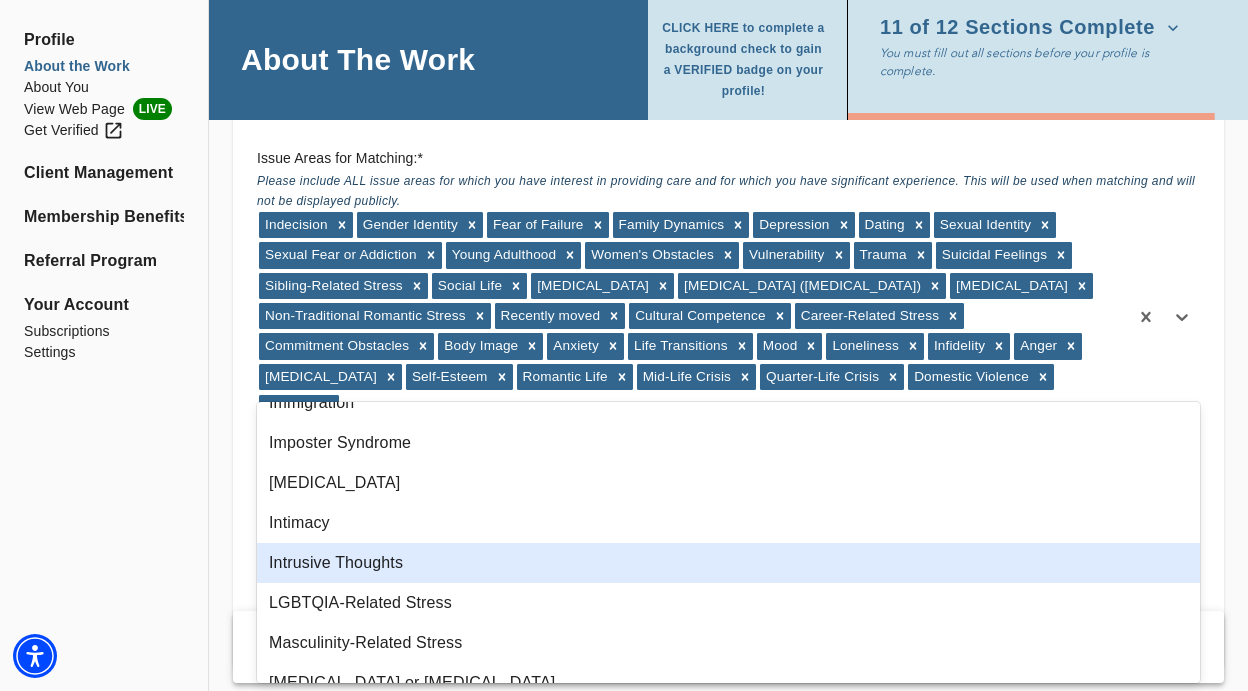 scroll, scrollTop: 872, scrollLeft: 0, axis: vertical 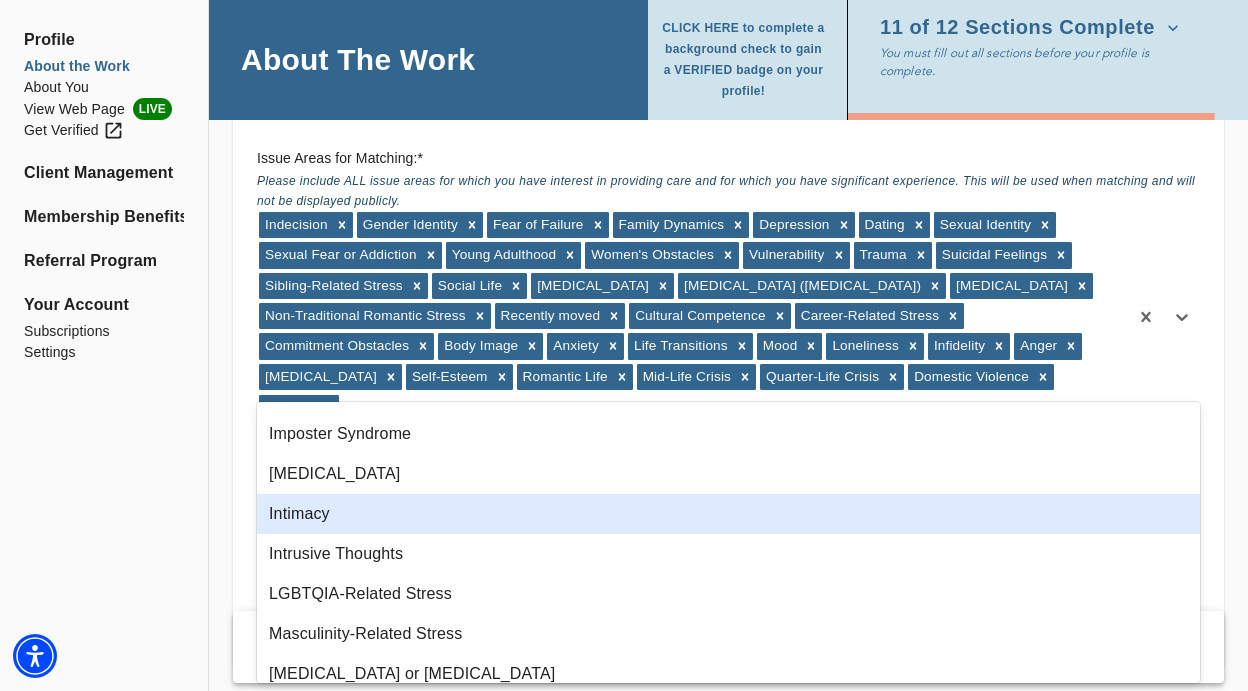 click on "Intimacy" at bounding box center (728, 514) 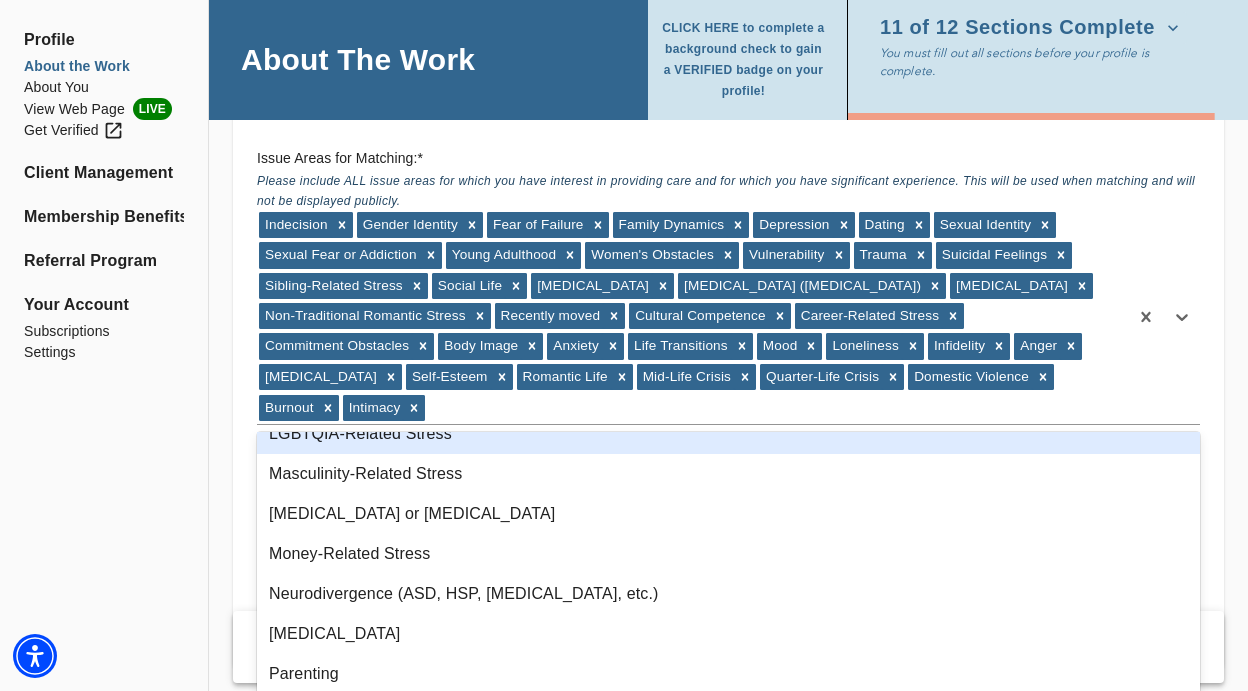 scroll, scrollTop: 1046, scrollLeft: 0, axis: vertical 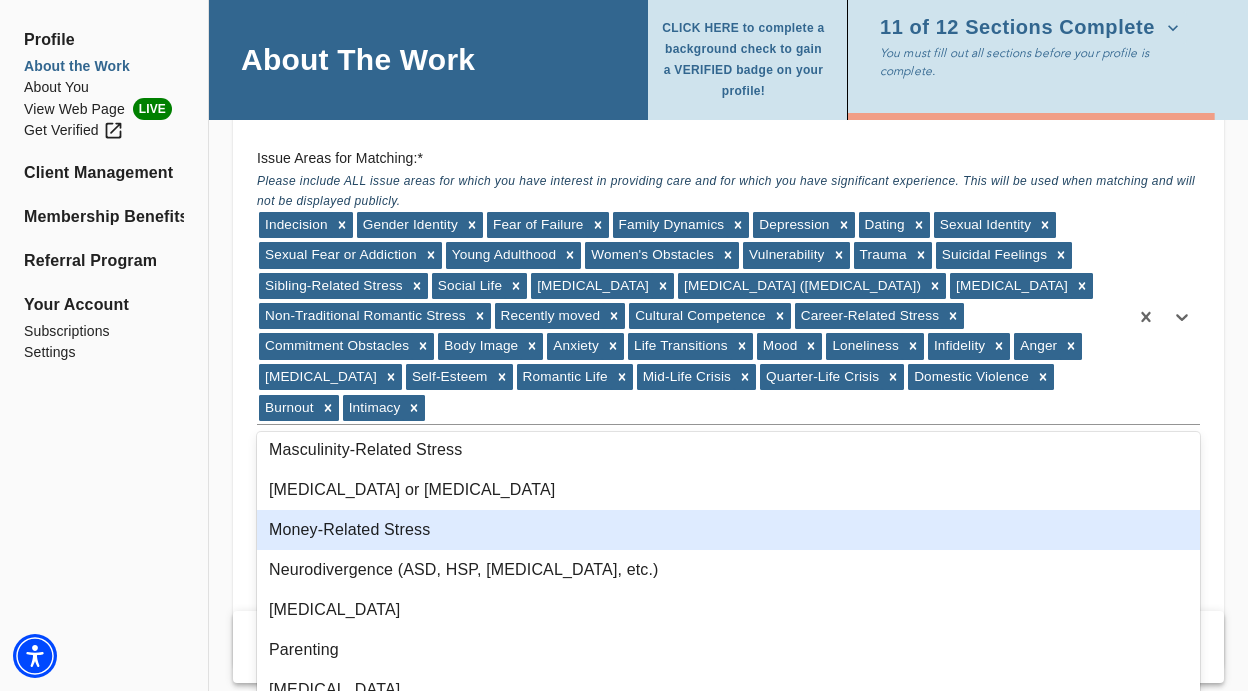 click on "Money-Related Stress" at bounding box center (728, 530) 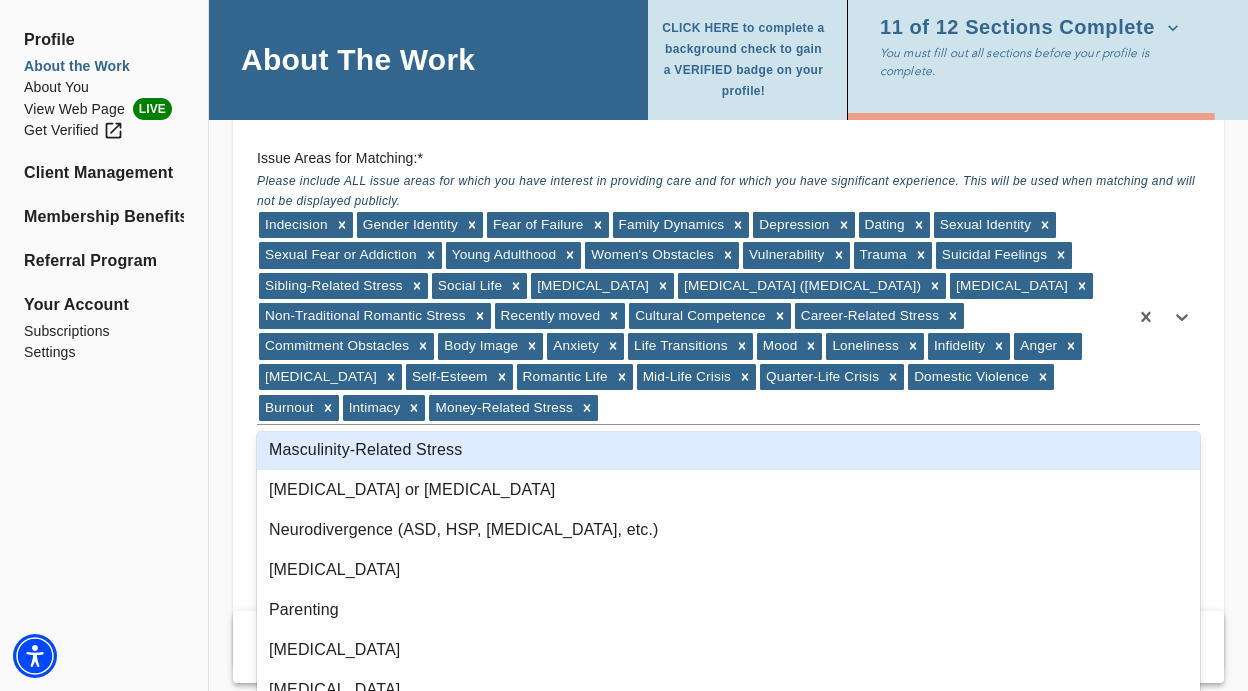 click on "Masculinity-Related Stress" at bounding box center [728, 450] 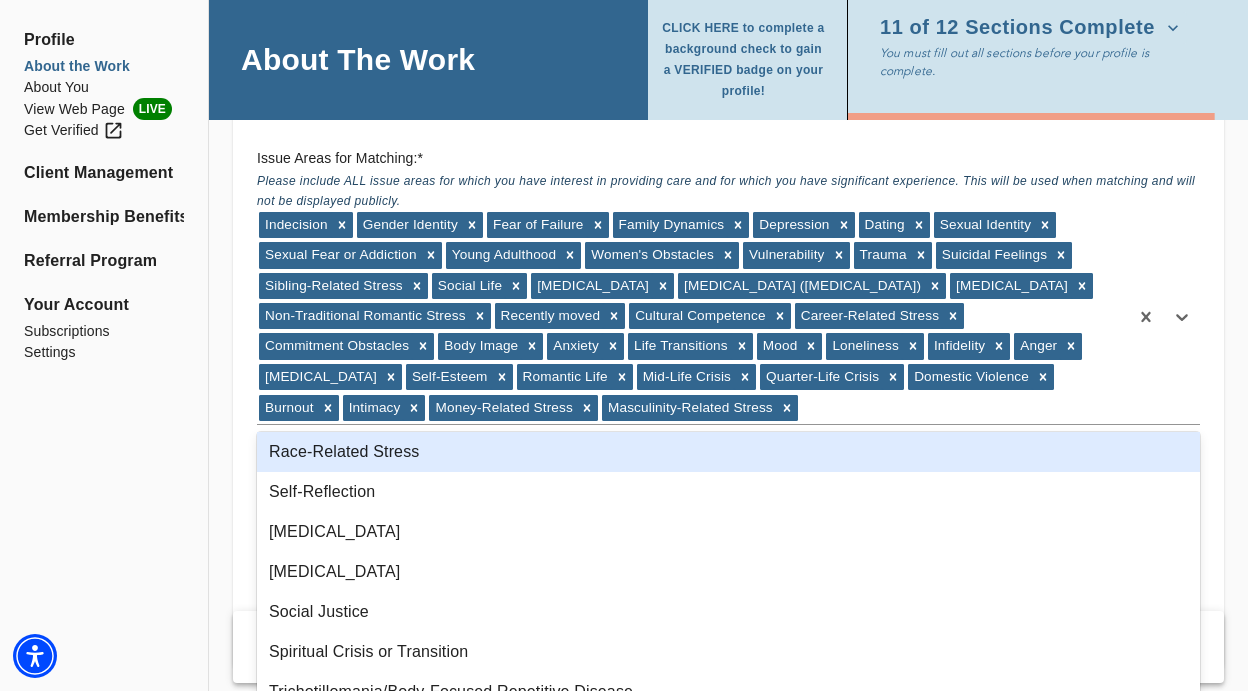 scroll, scrollTop: 1492, scrollLeft: 0, axis: vertical 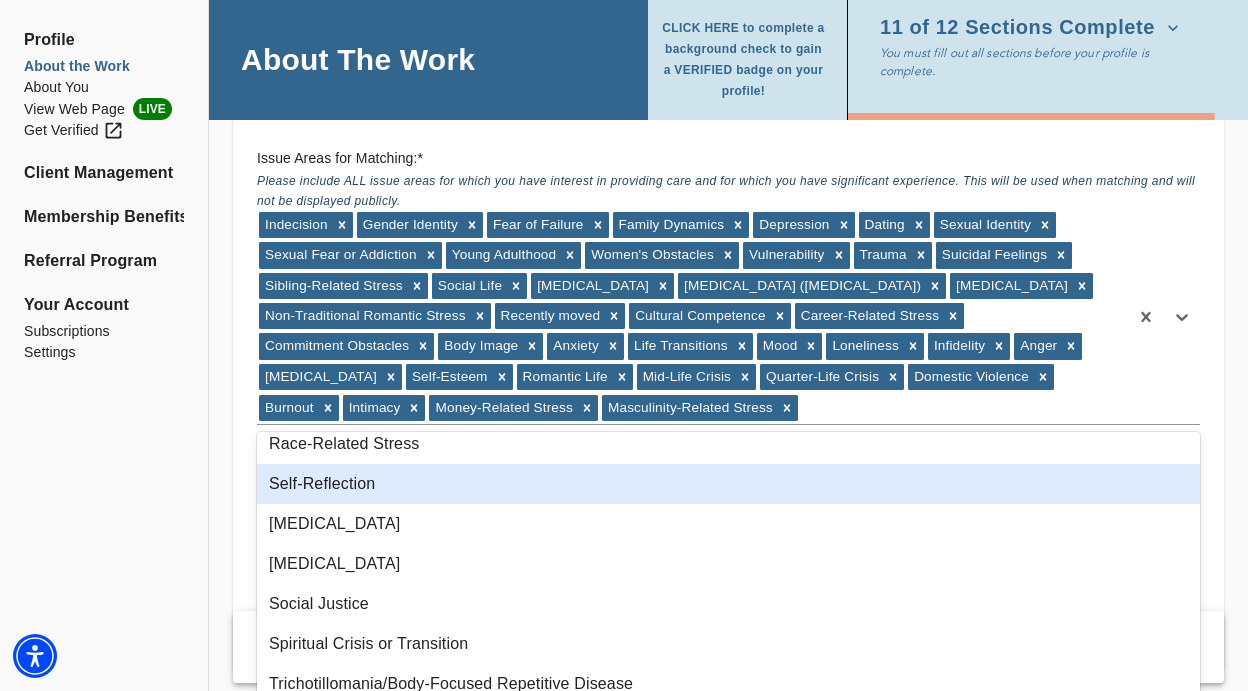 click on "Self-Reflection" at bounding box center (728, 484) 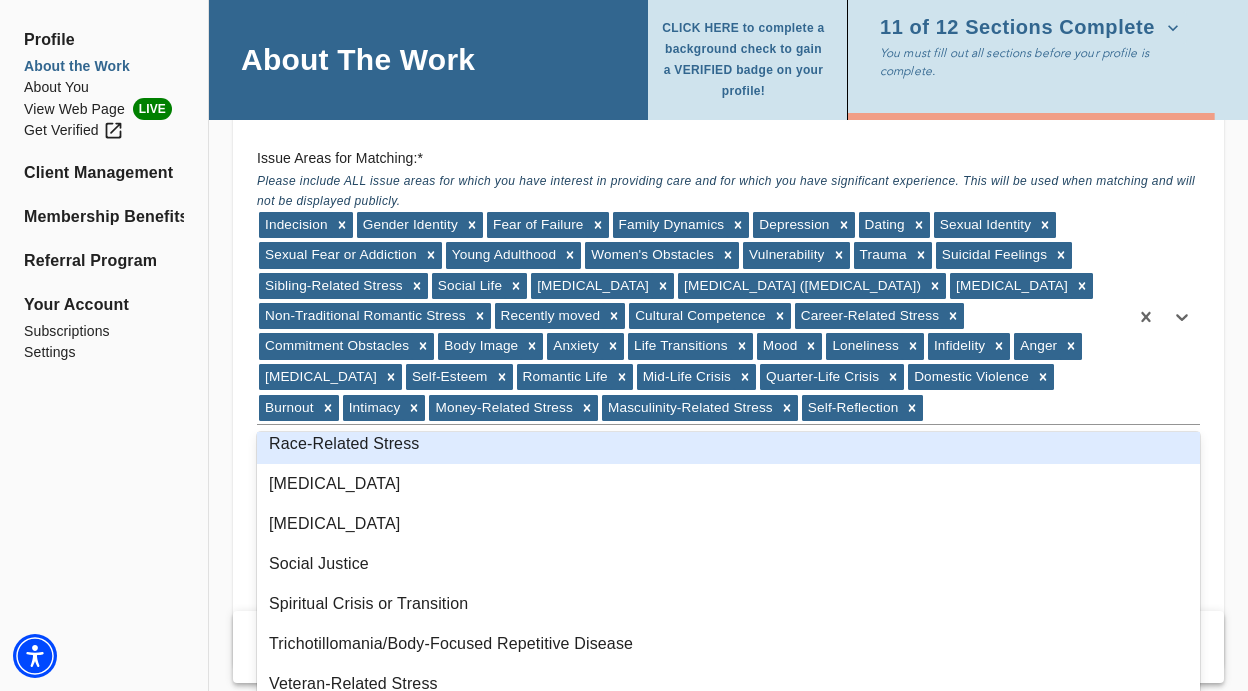click on "Race-Related Stress" at bounding box center (728, 444) 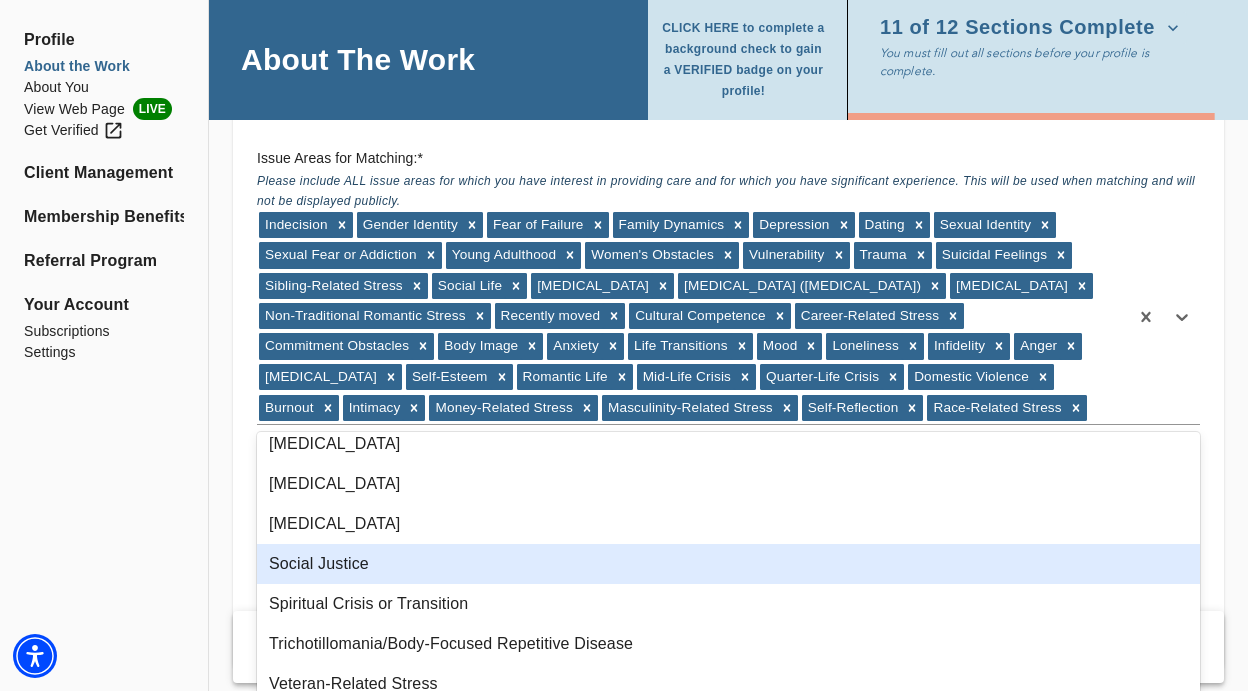 scroll, scrollTop: 1477, scrollLeft: 0, axis: vertical 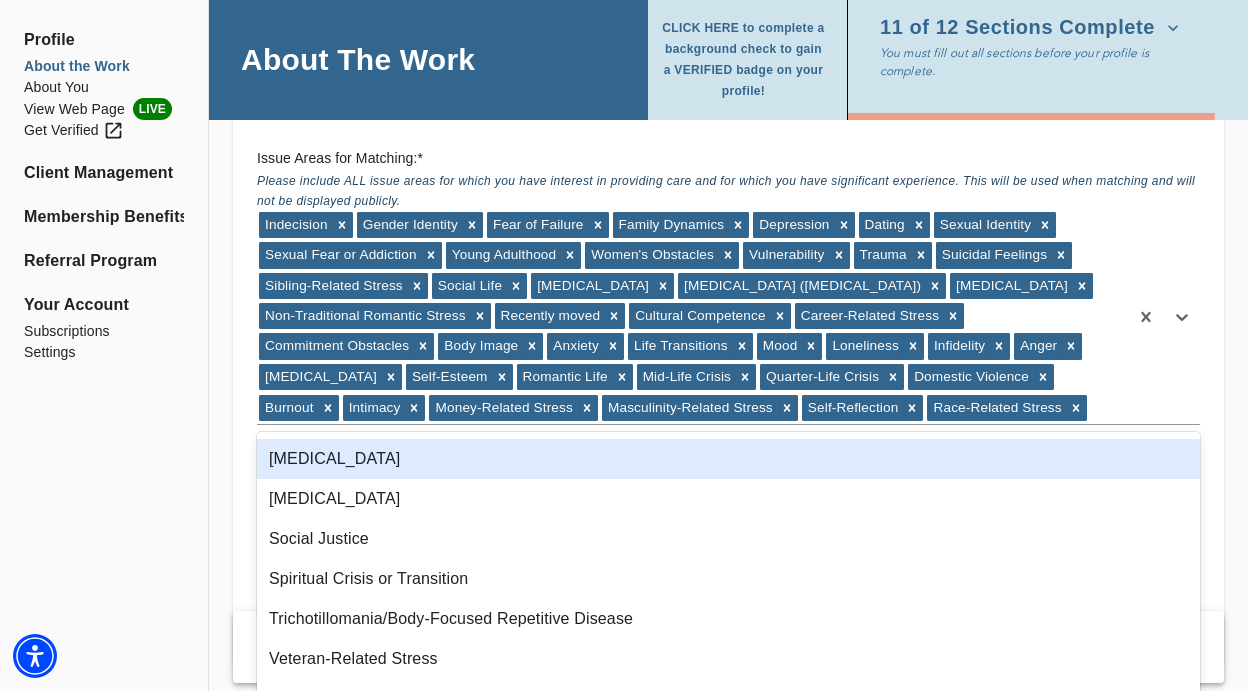 click on "[MEDICAL_DATA]" at bounding box center [728, 459] 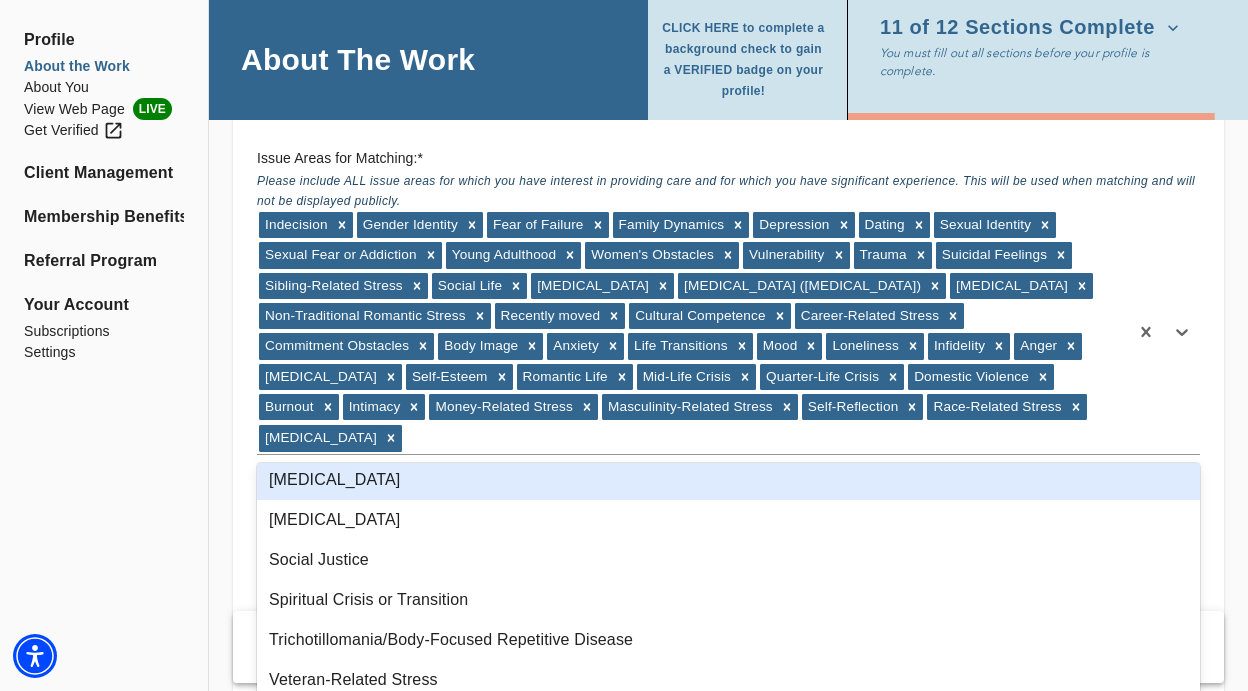 scroll, scrollTop: 1447, scrollLeft: 0, axis: vertical 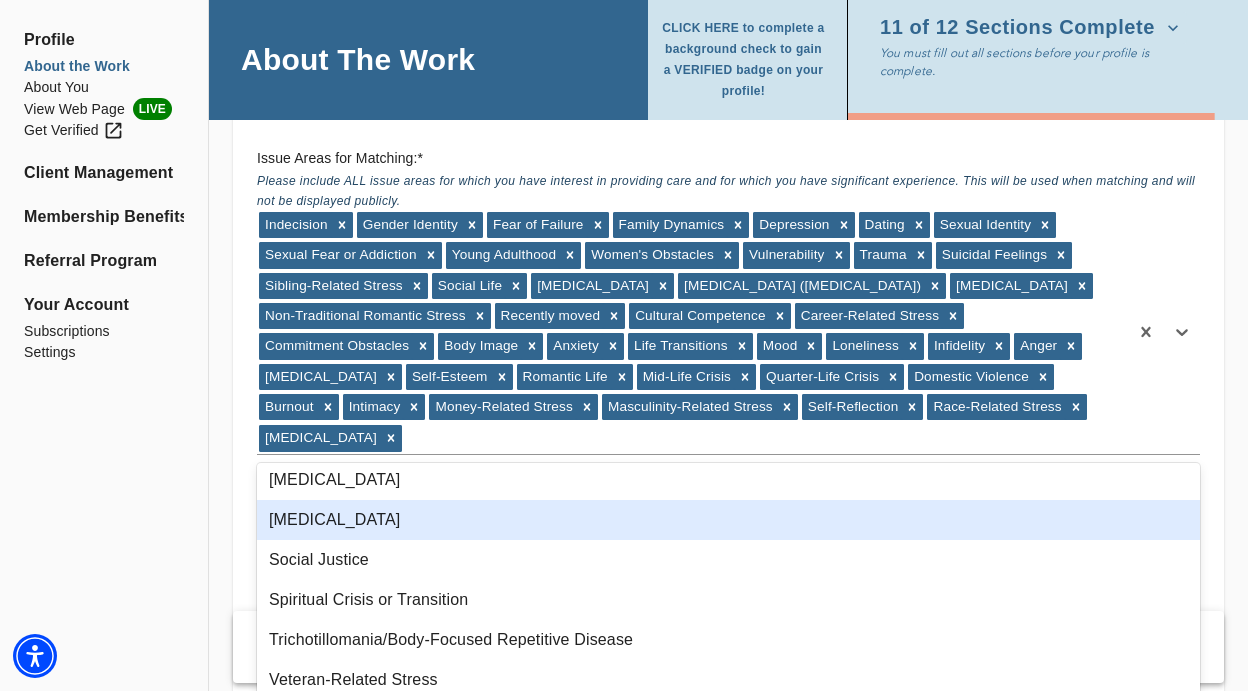 click on "[MEDICAL_DATA]" at bounding box center [728, 520] 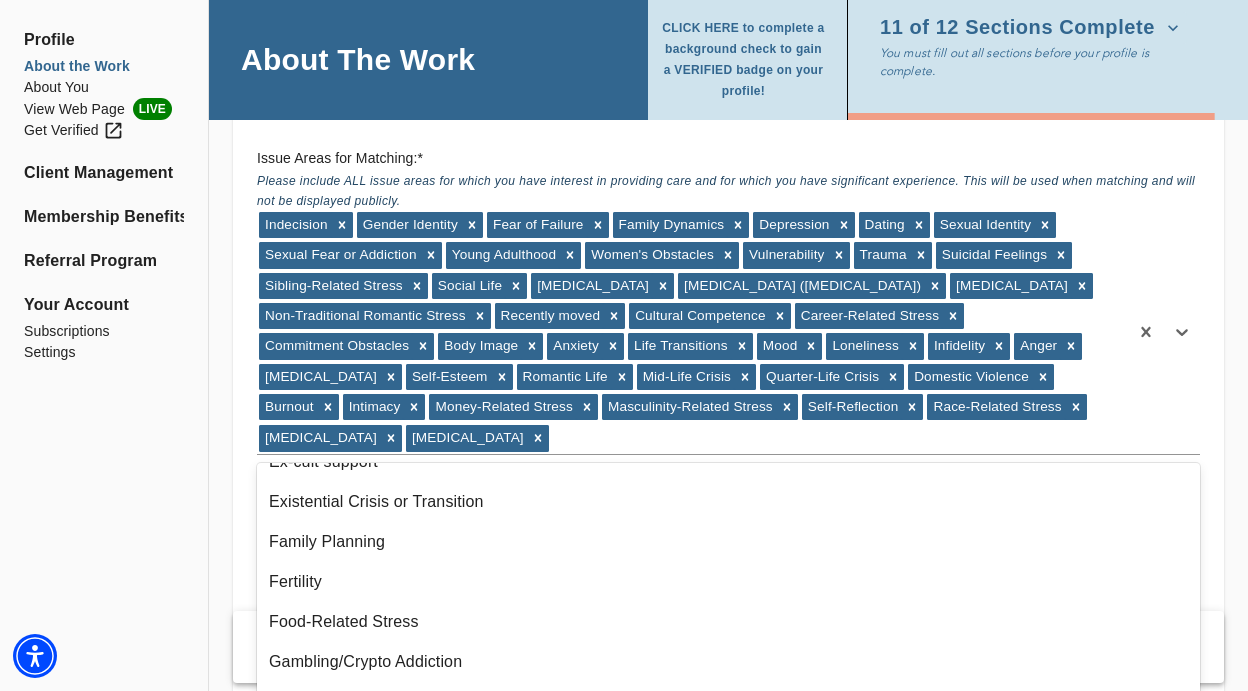 scroll, scrollTop: 542, scrollLeft: 0, axis: vertical 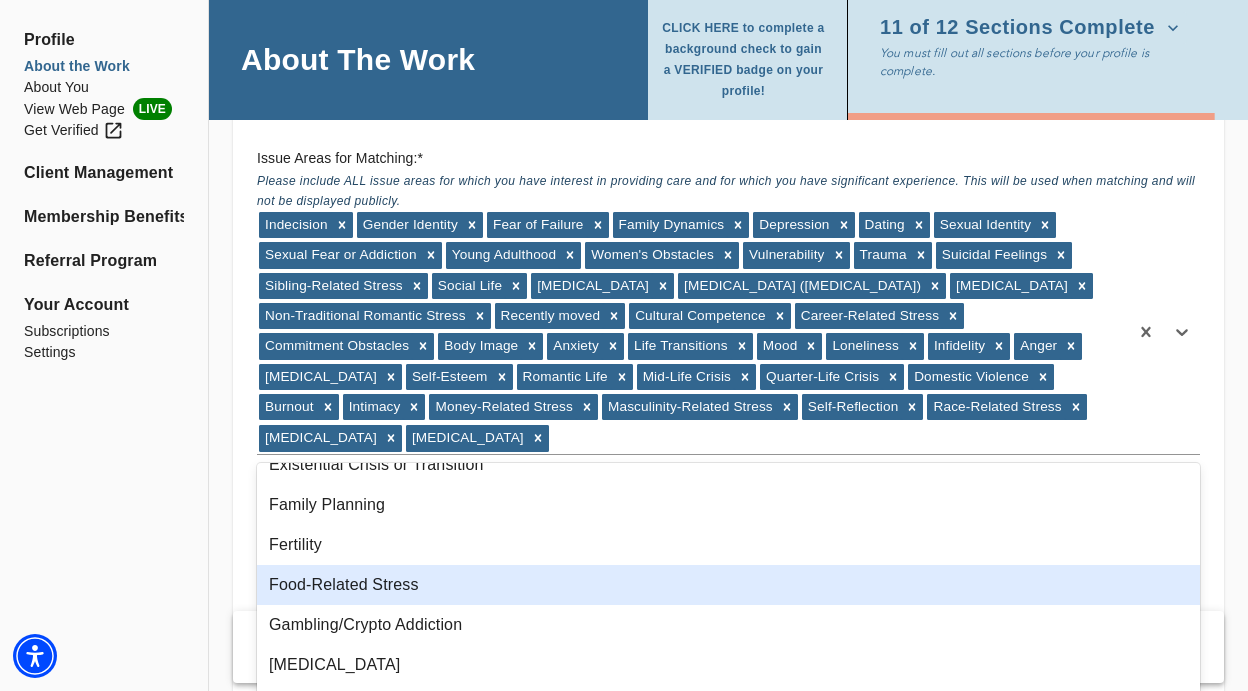 click on "Food-Related Stress" at bounding box center (728, 585) 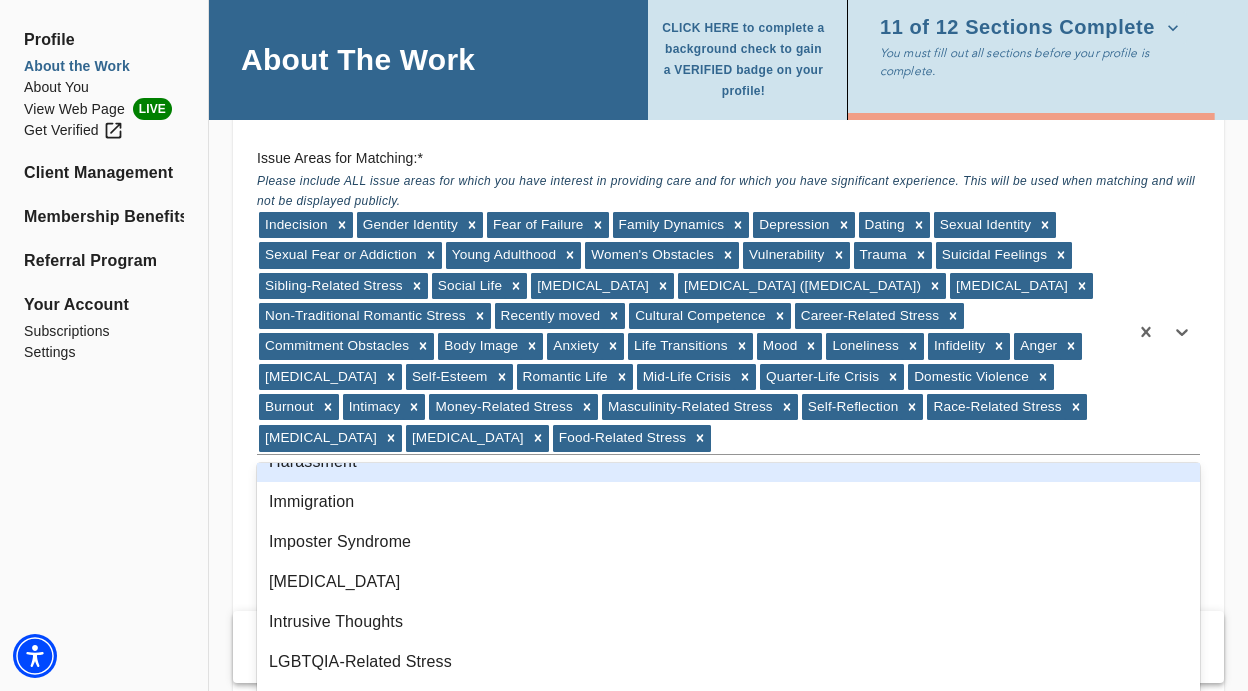 scroll, scrollTop: 782, scrollLeft: 0, axis: vertical 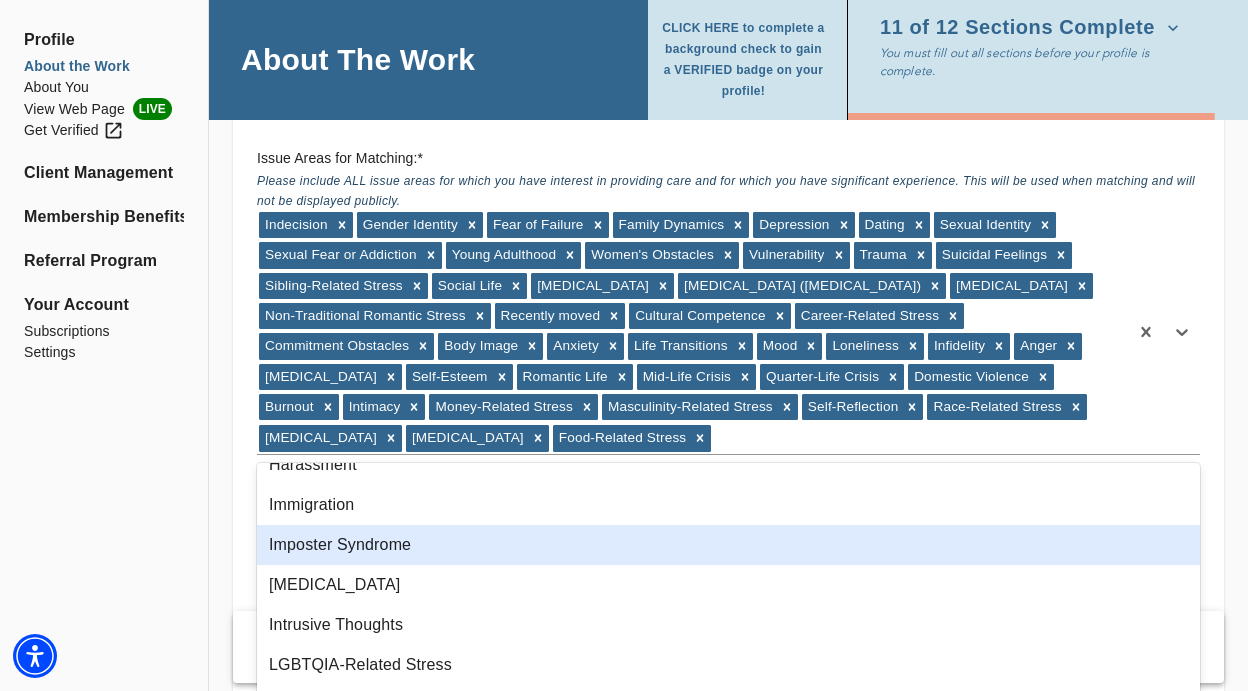 click on "Imposter Syndrome" at bounding box center [728, 545] 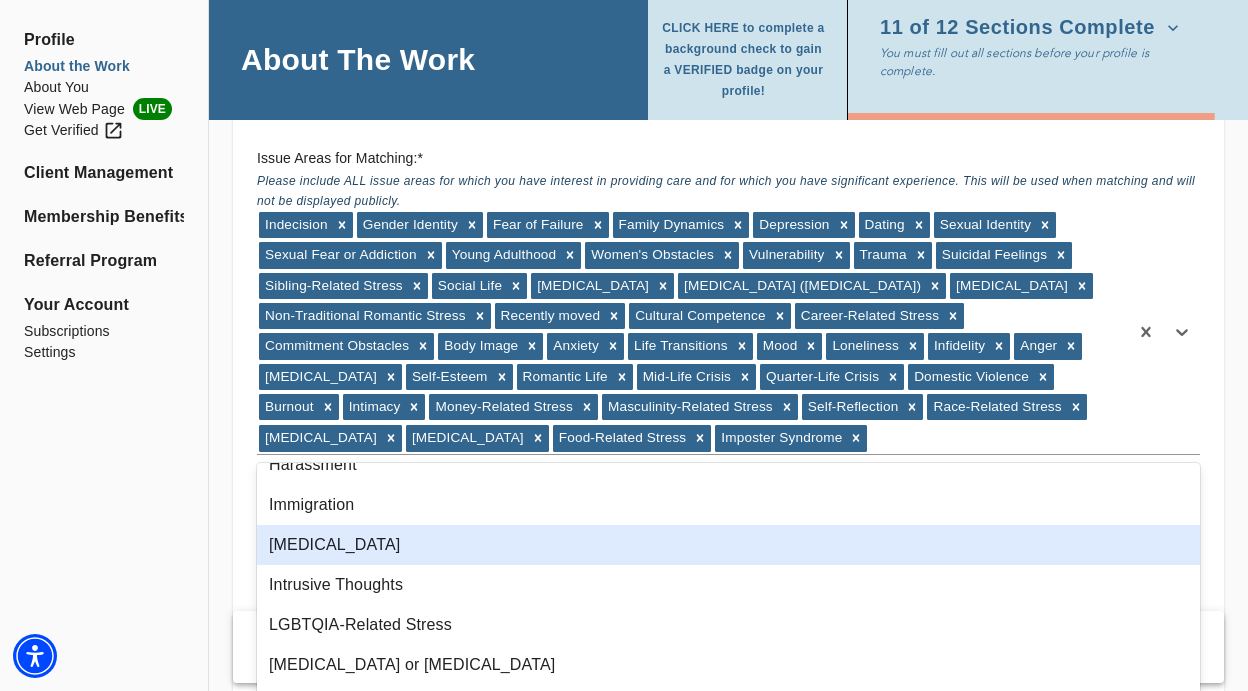 scroll, scrollTop: 837, scrollLeft: 0, axis: vertical 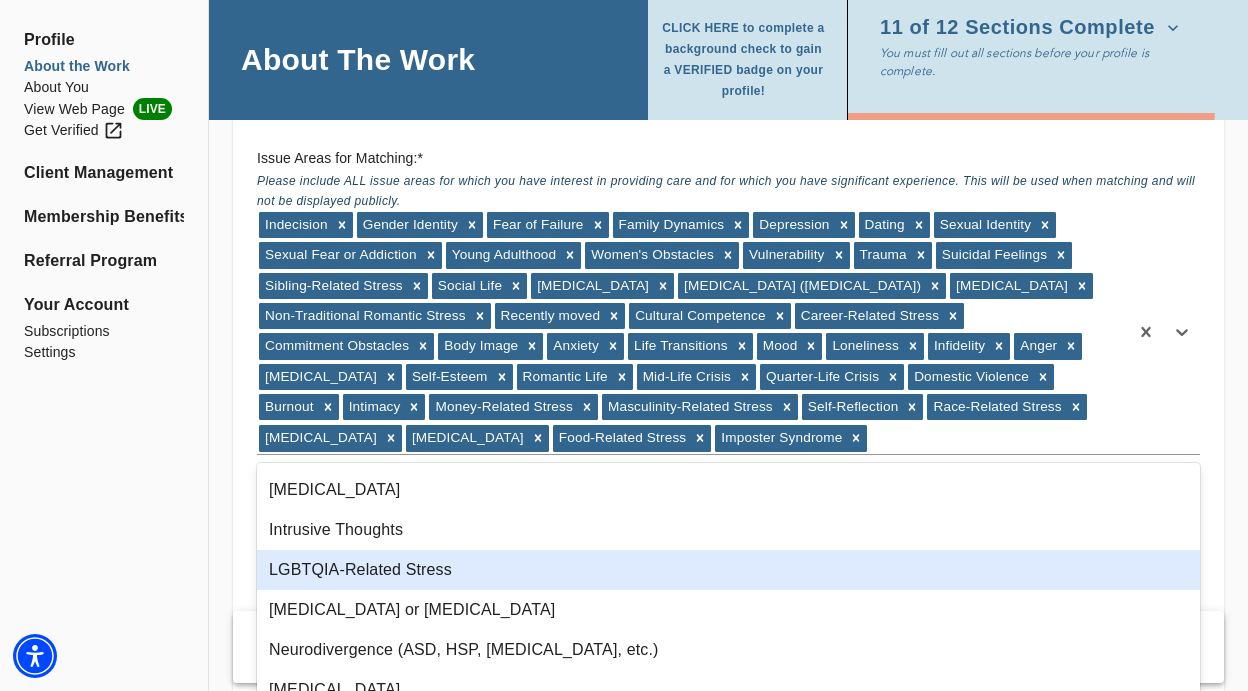 click on "LGBTQIA-Related Stress" at bounding box center [728, 570] 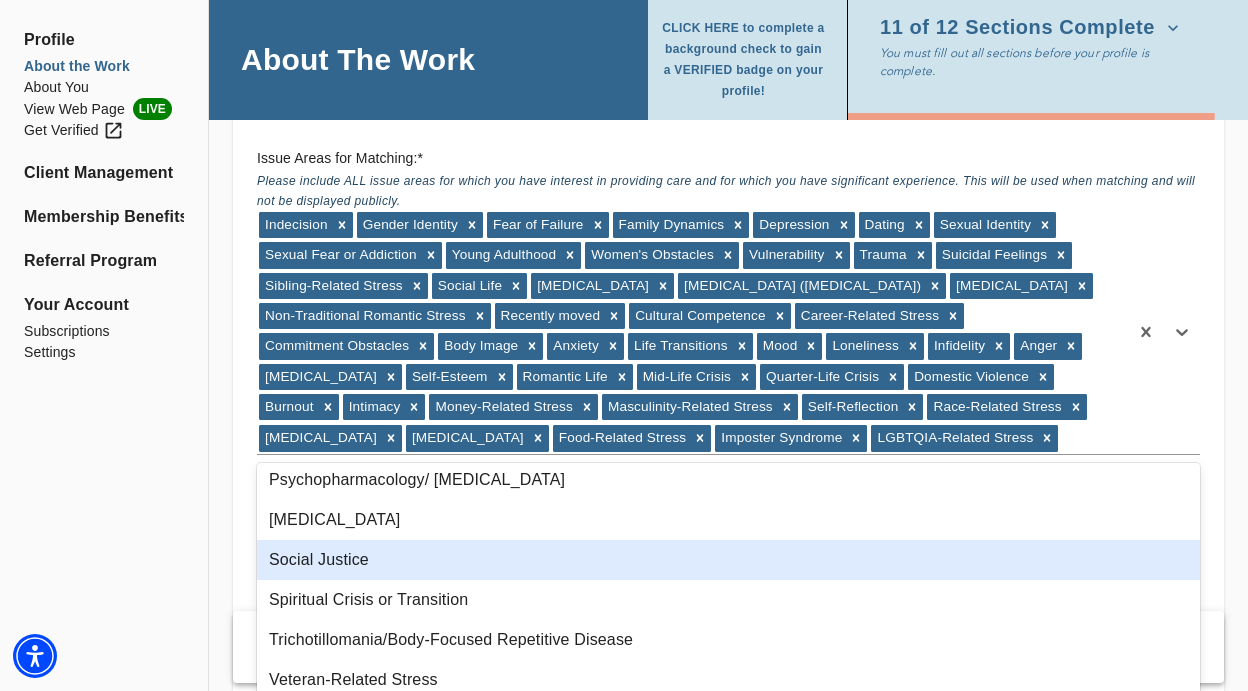 scroll, scrollTop: 1287, scrollLeft: 0, axis: vertical 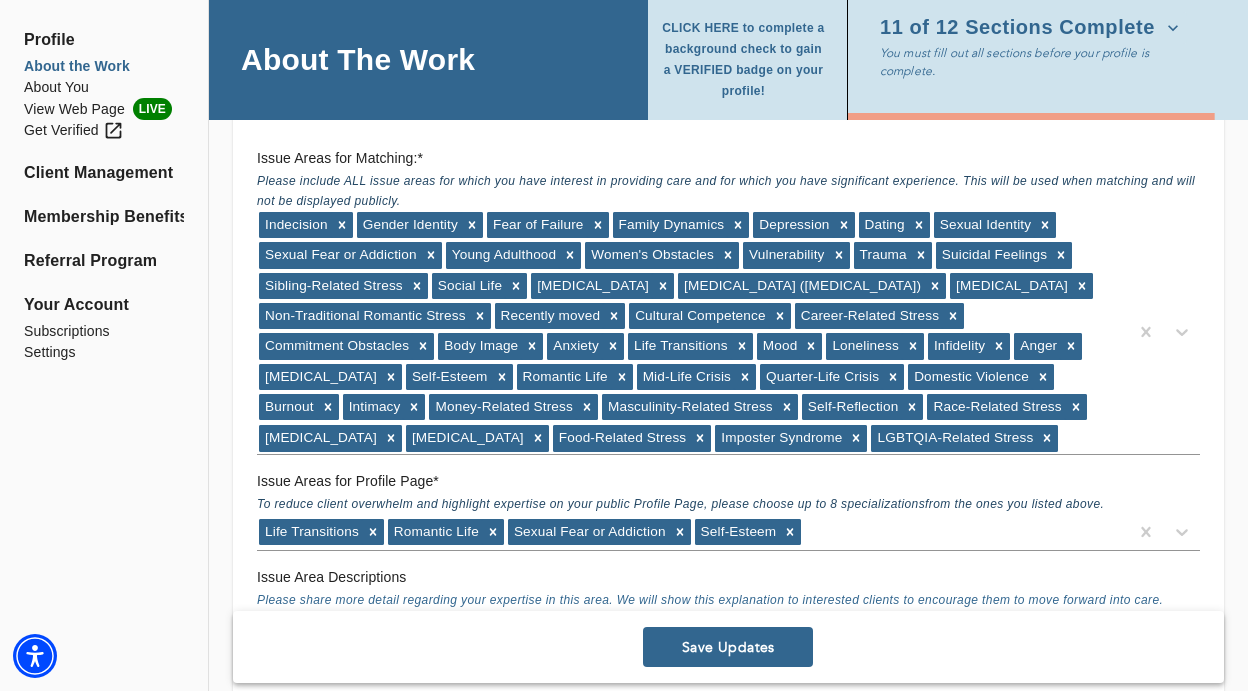 click on "Profile About the Work About You View Web Page LIVE Get Verified Client Management Membership Benefits Referral Program Your Account Subscriptions Settings" at bounding box center (104, 628) 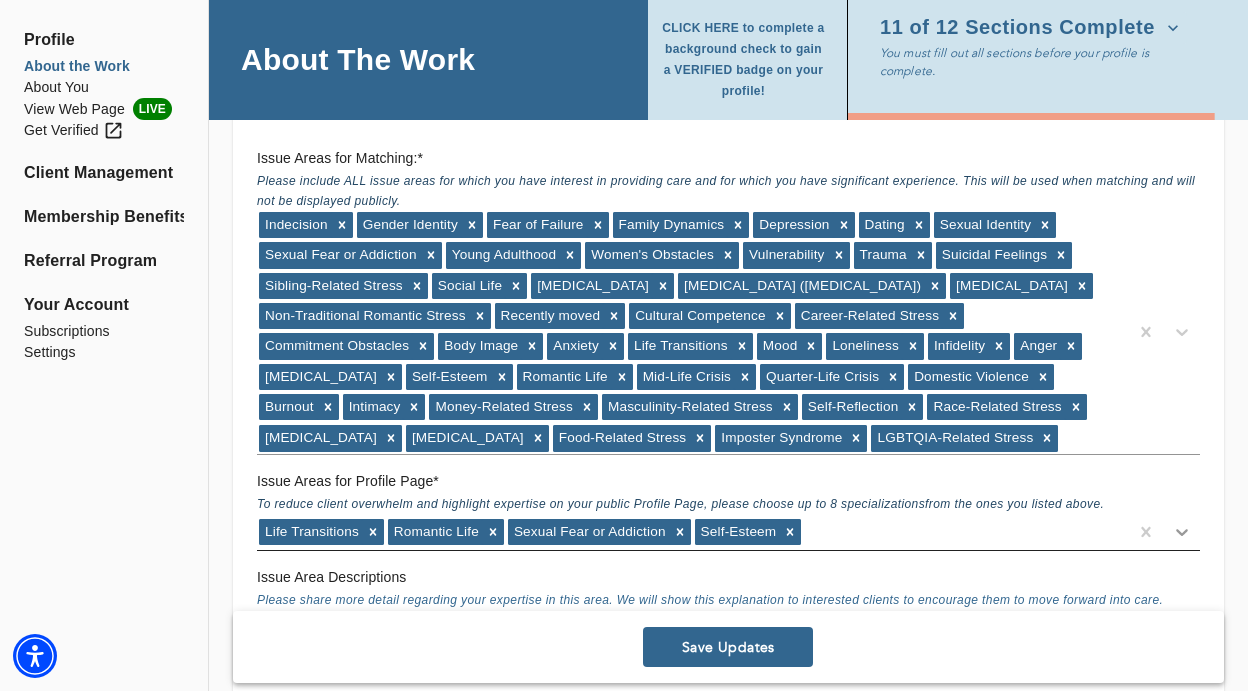 click 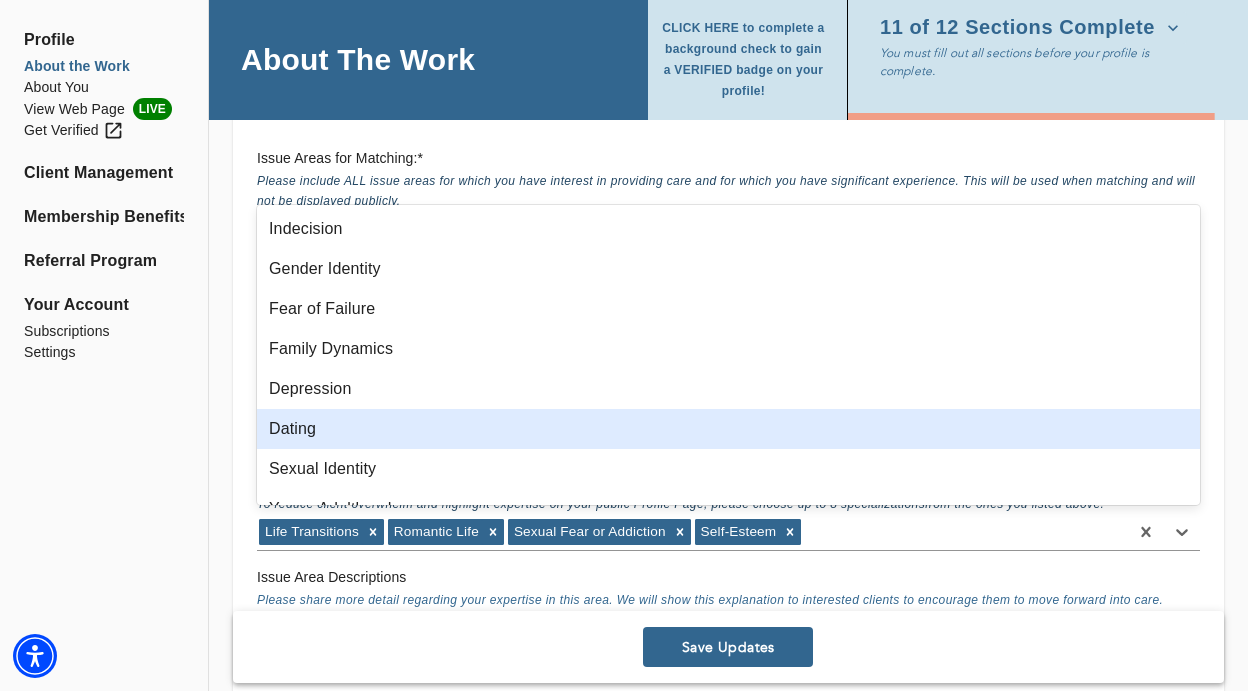 click on "Dating" at bounding box center (728, 429) 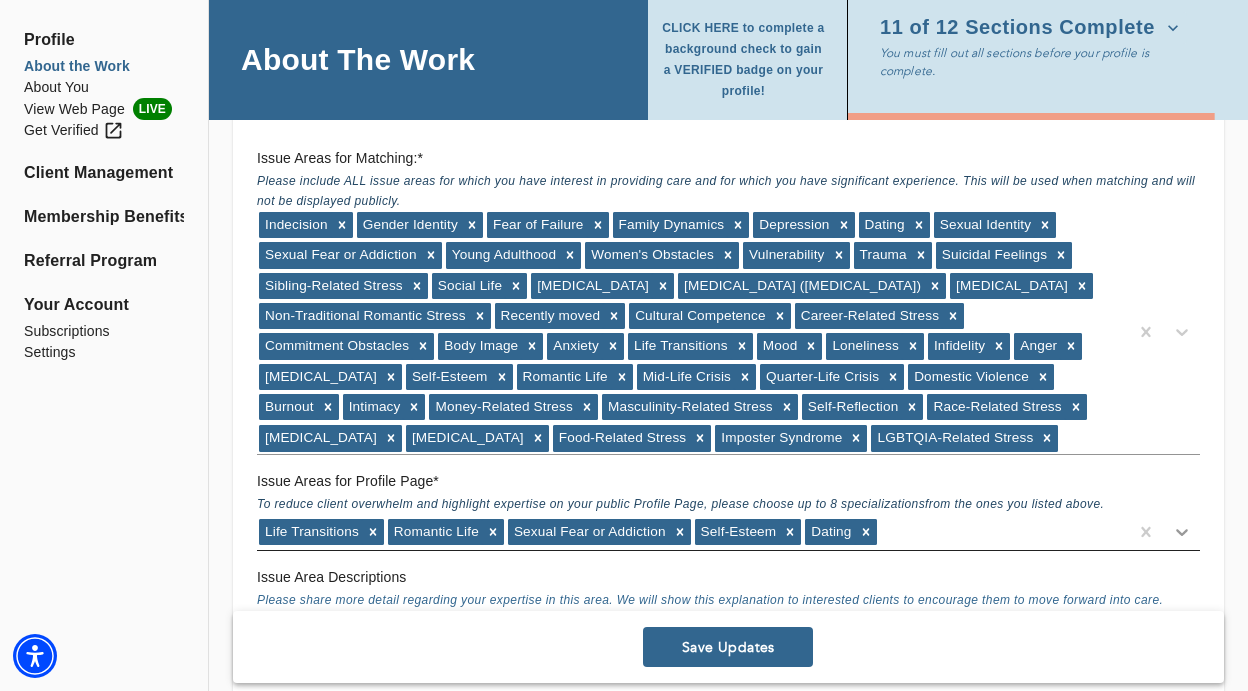 click 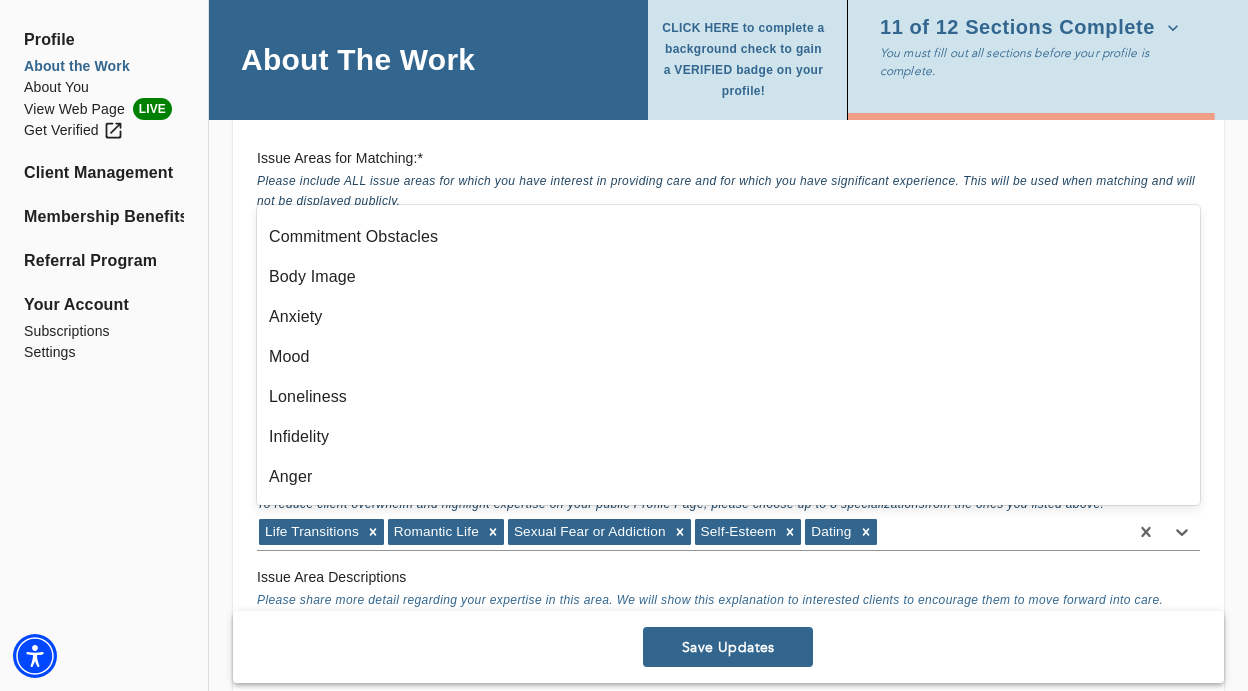 scroll, scrollTop: 794, scrollLeft: 0, axis: vertical 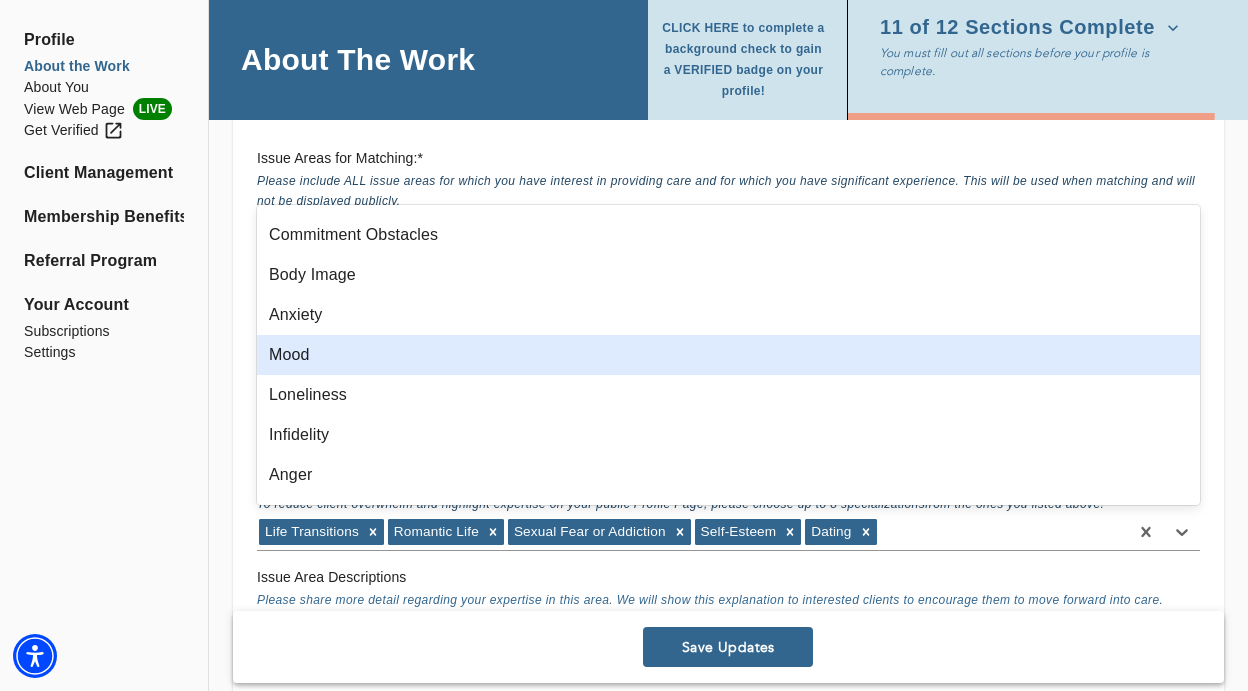 click on "Mood" at bounding box center (728, 355) 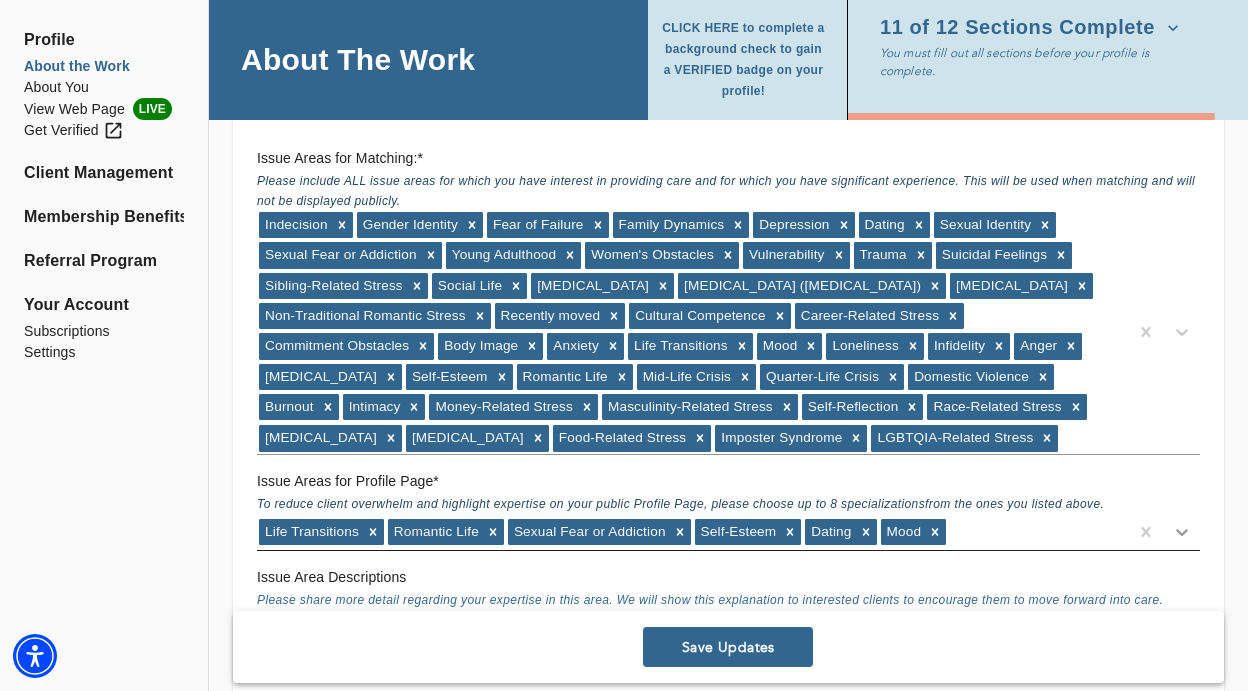 click 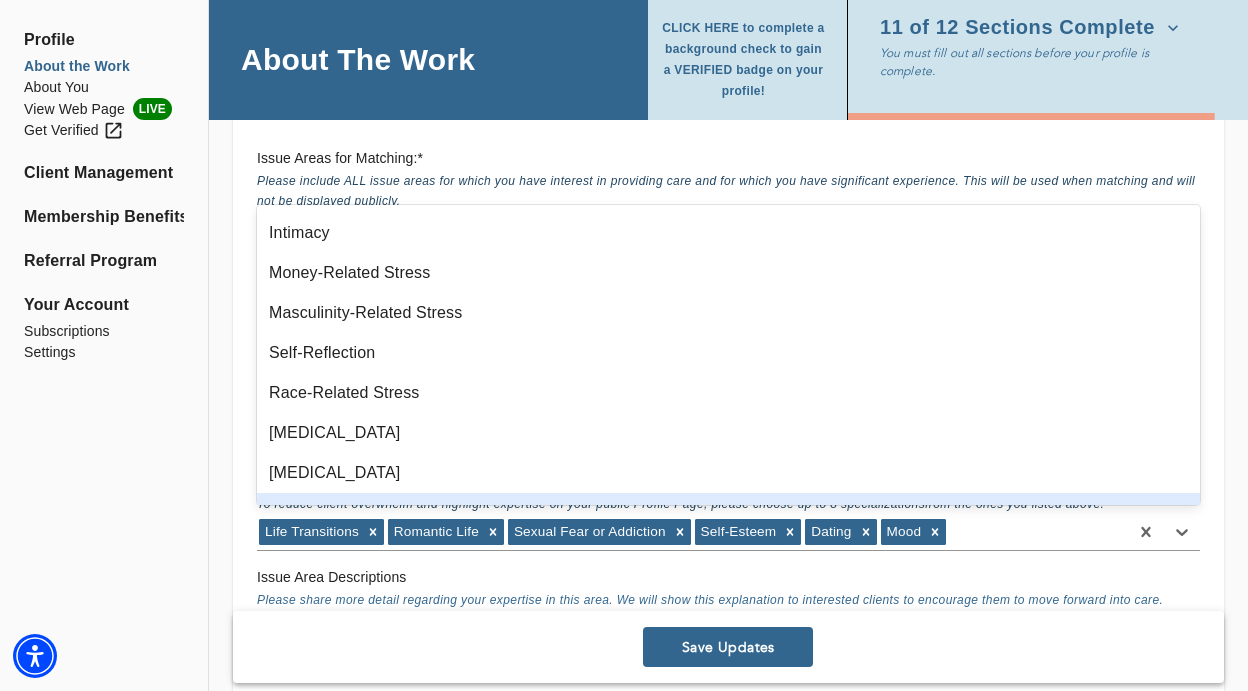 scroll, scrollTop: 1222, scrollLeft: 0, axis: vertical 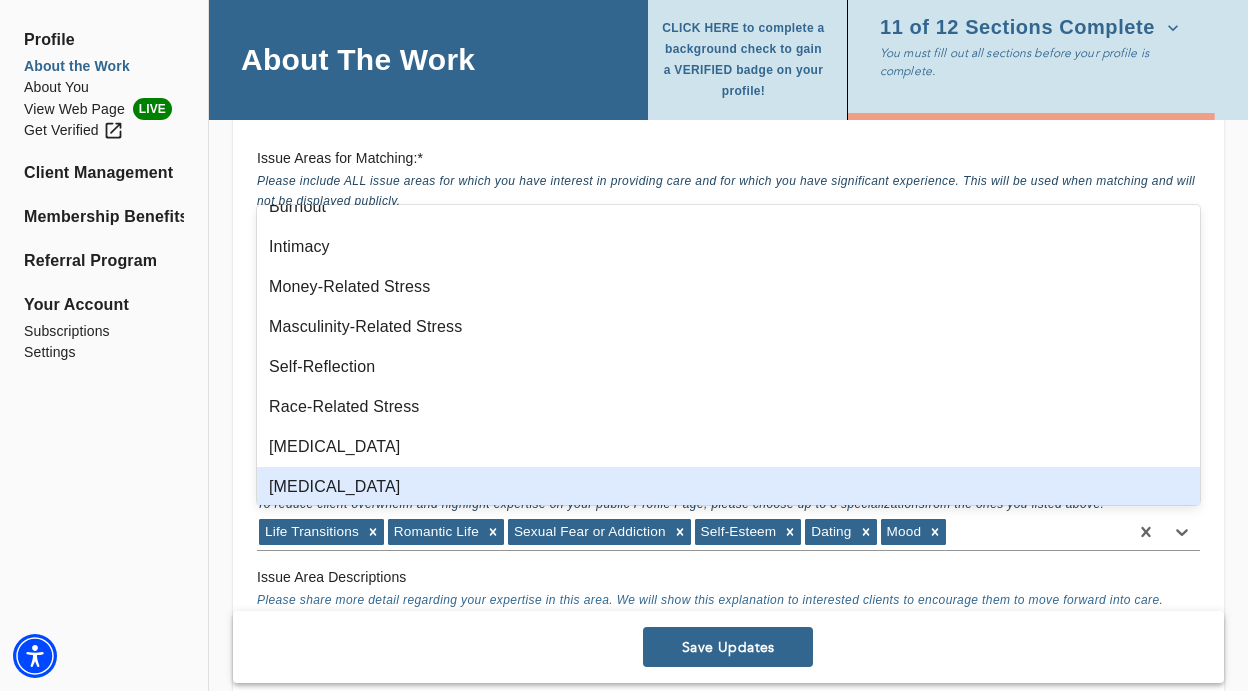 click on "[MEDICAL_DATA]" at bounding box center [728, 487] 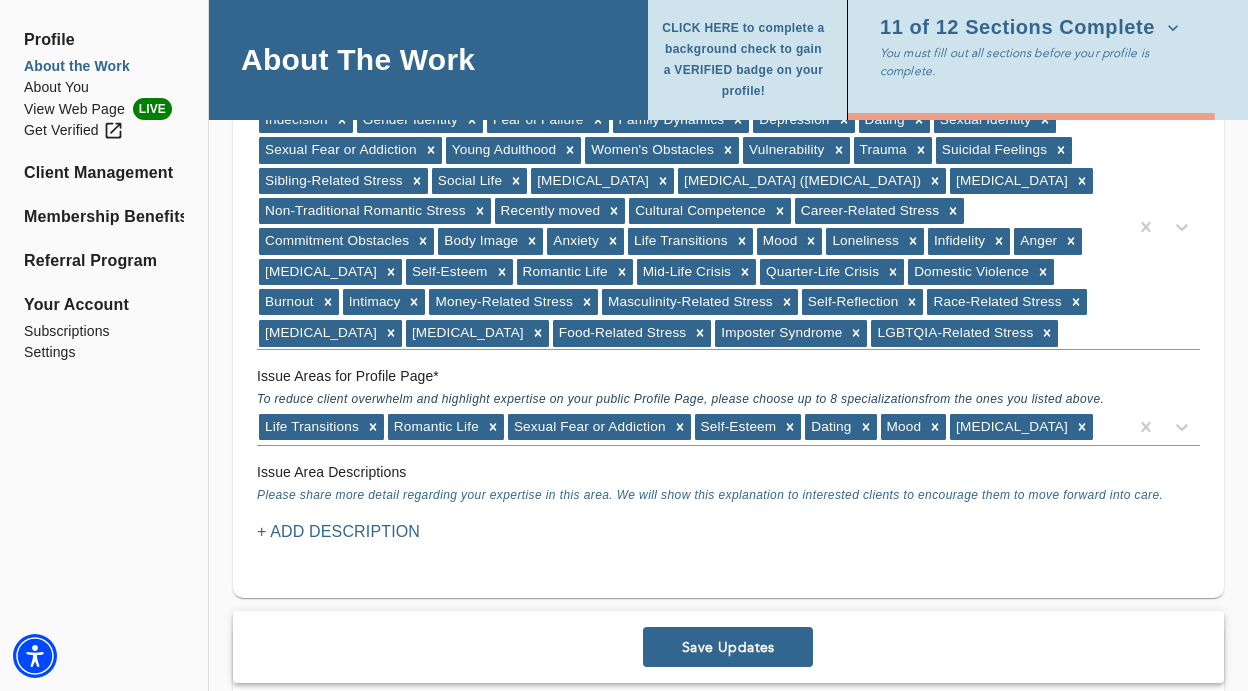scroll, scrollTop: 2153, scrollLeft: 0, axis: vertical 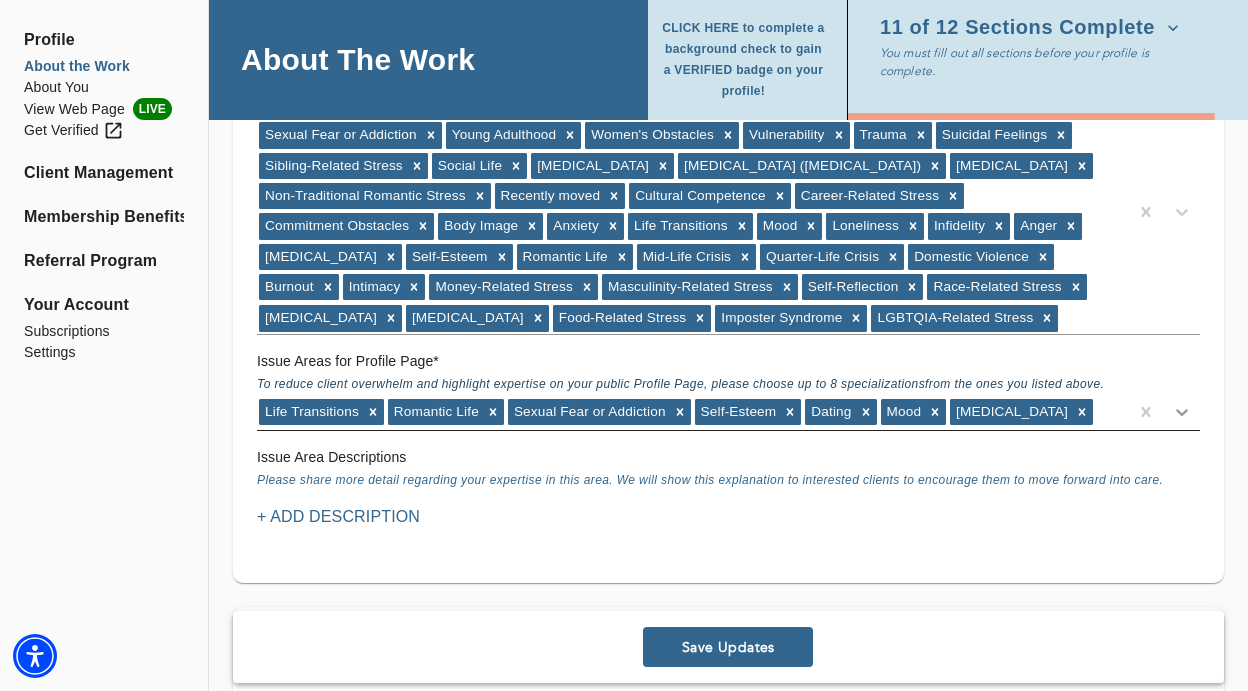 click 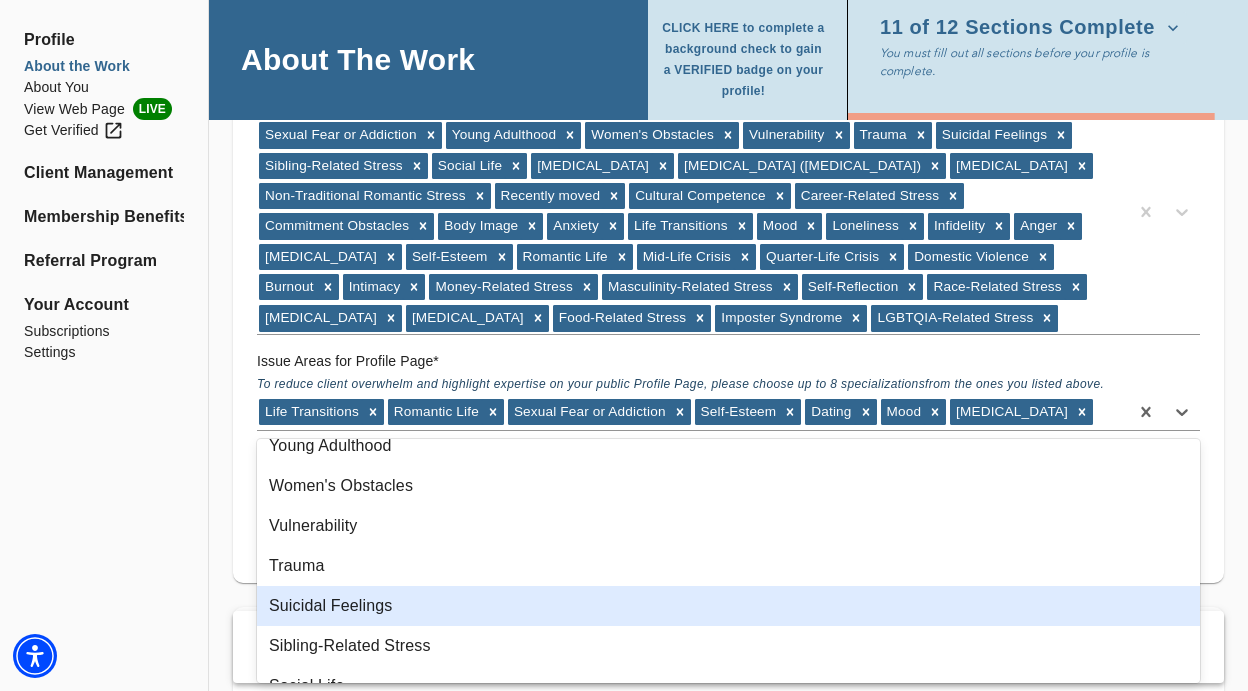 scroll, scrollTop: 249, scrollLeft: 0, axis: vertical 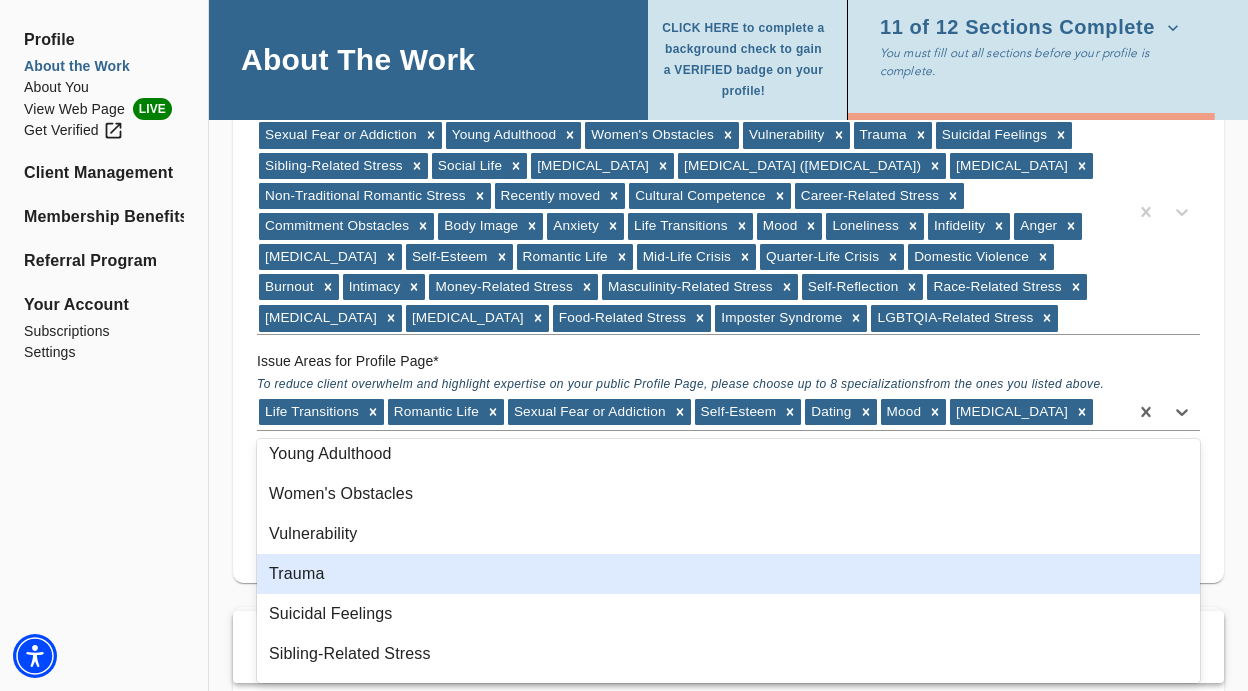 click on "Trauma" at bounding box center [728, 574] 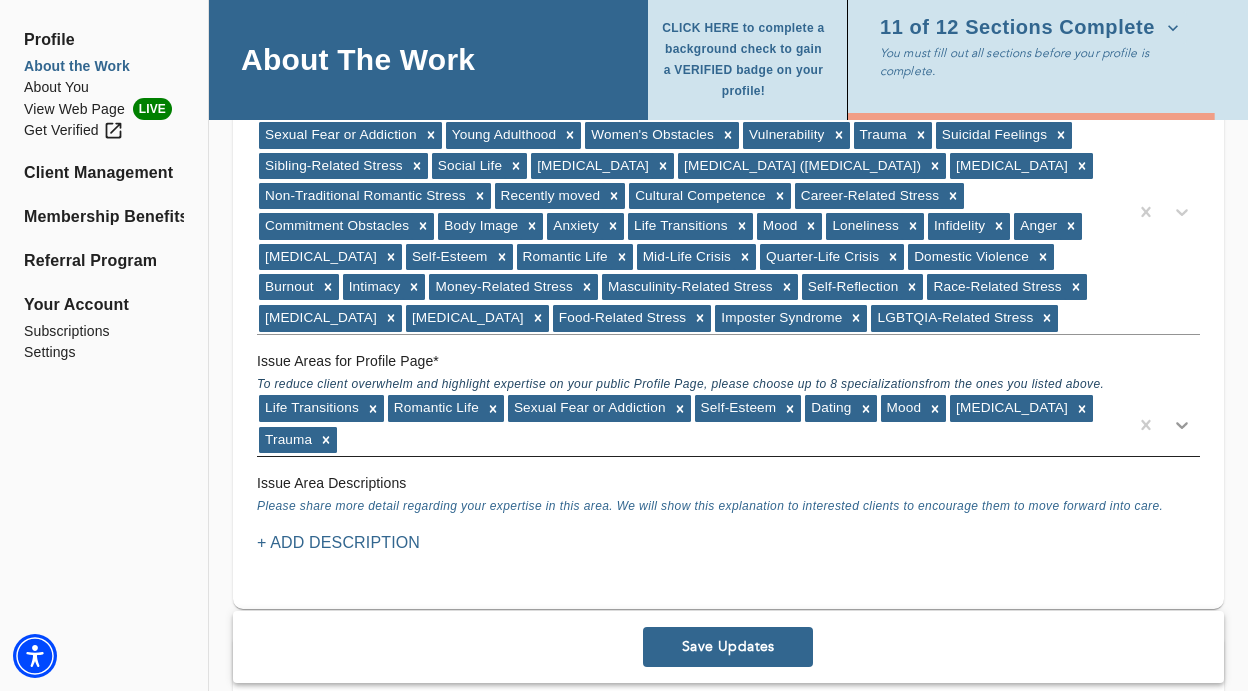 click 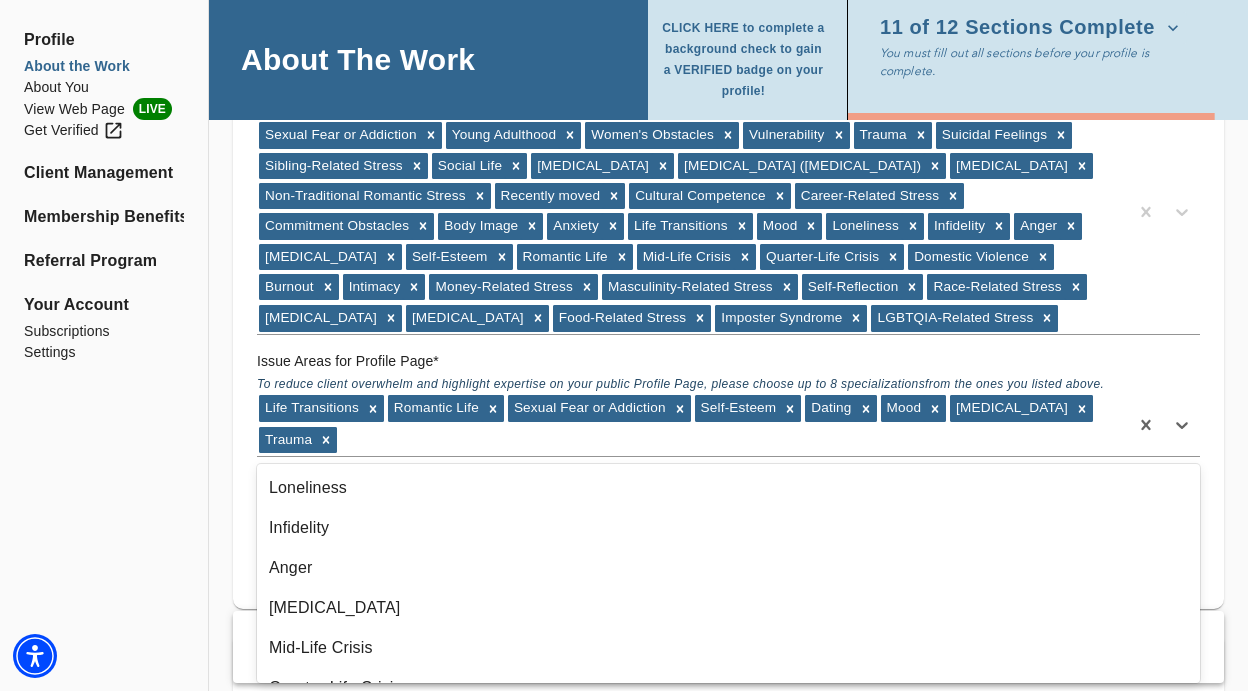 scroll, scrollTop: 872, scrollLeft: 0, axis: vertical 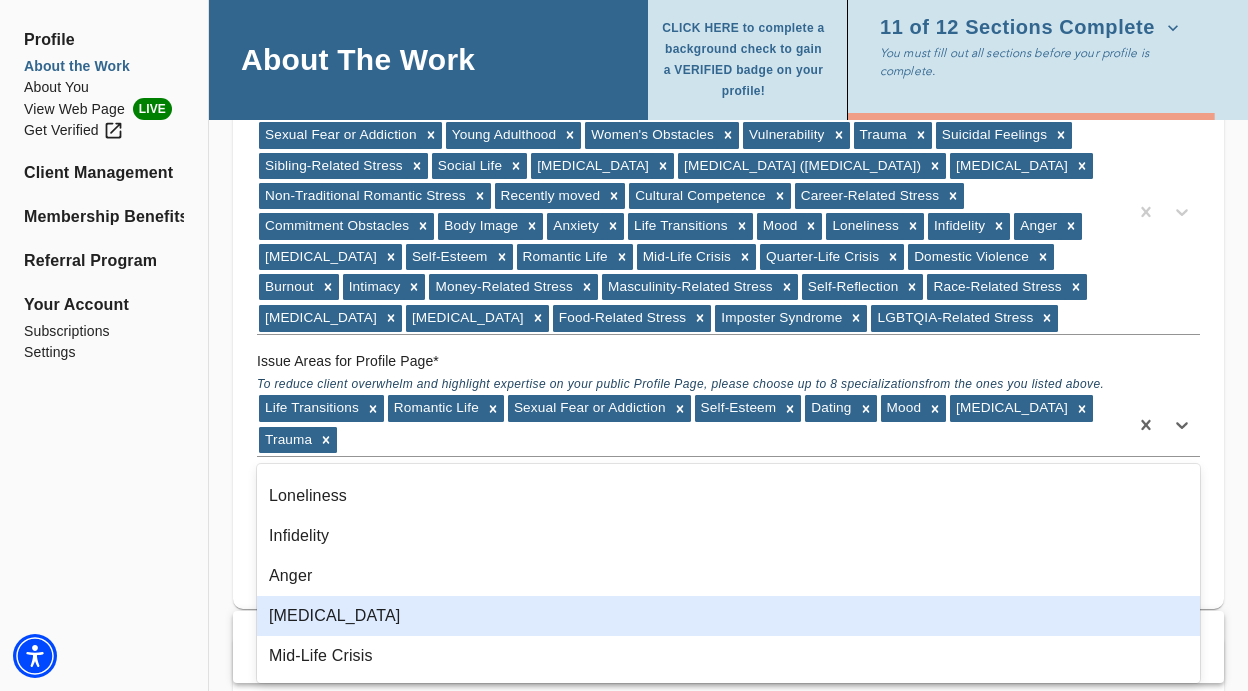 click on "[MEDICAL_DATA]" at bounding box center [728, 616] 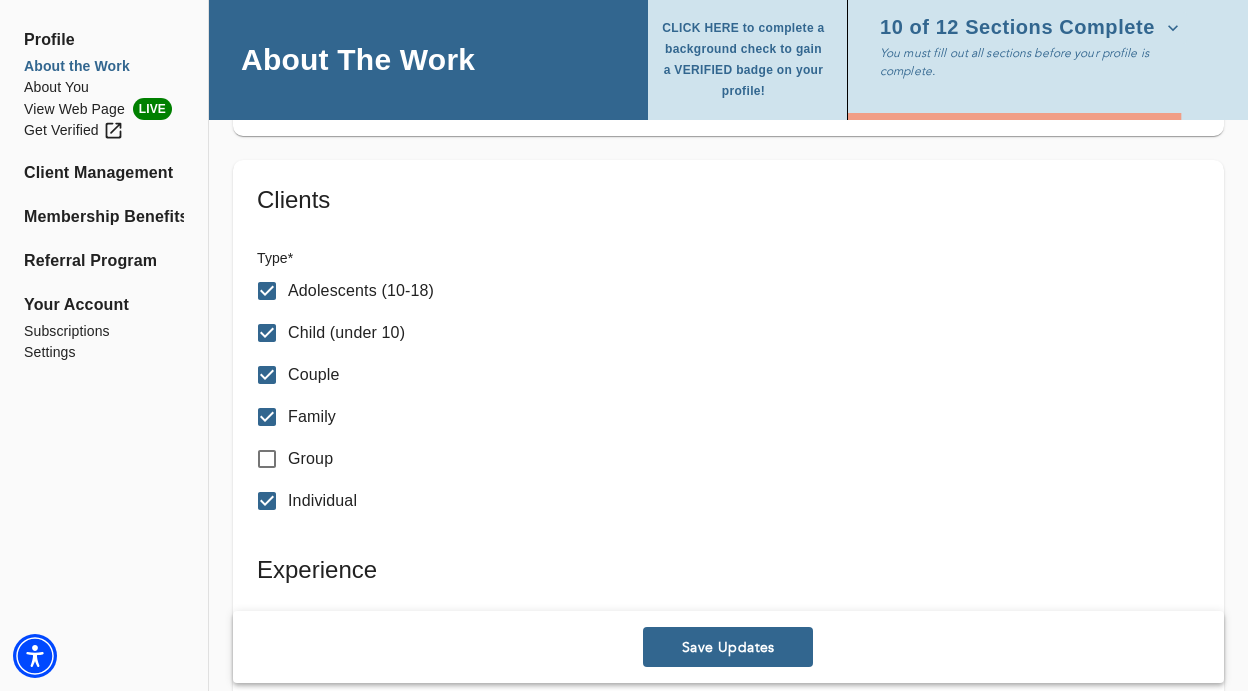 scroll, scrollTop: 2650, scrollLeft: 0, axis: vertical 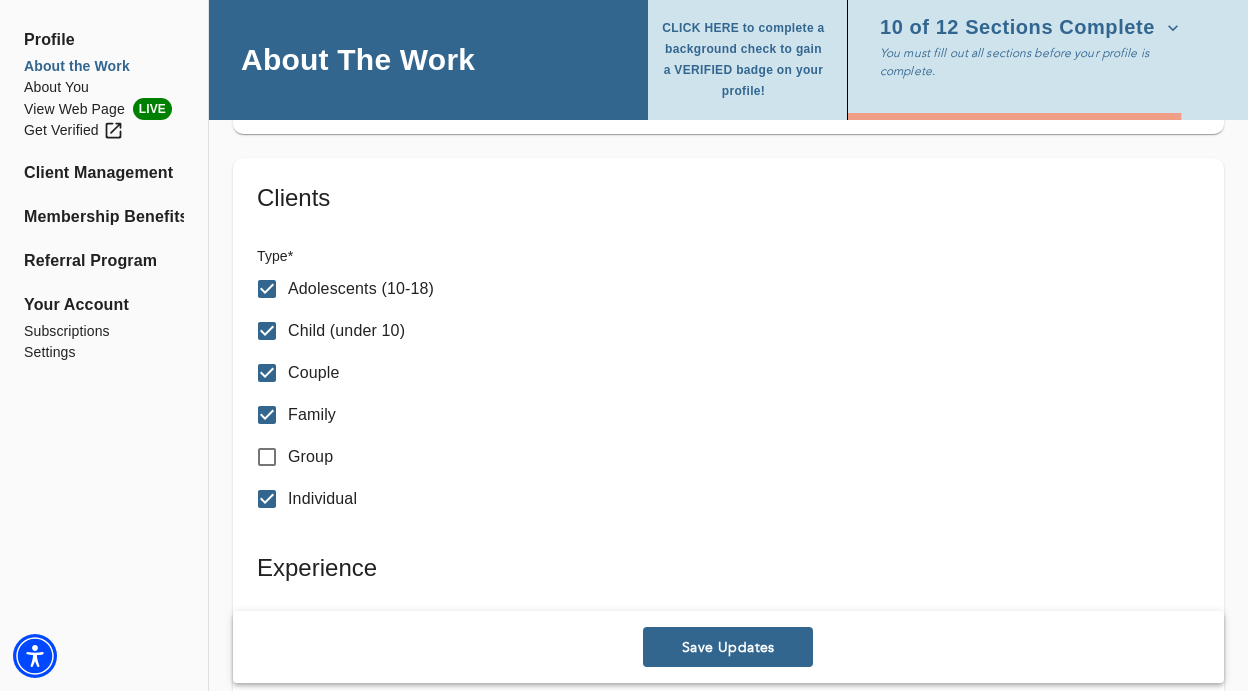 click on "Couple" at bounding box center (267, 373) 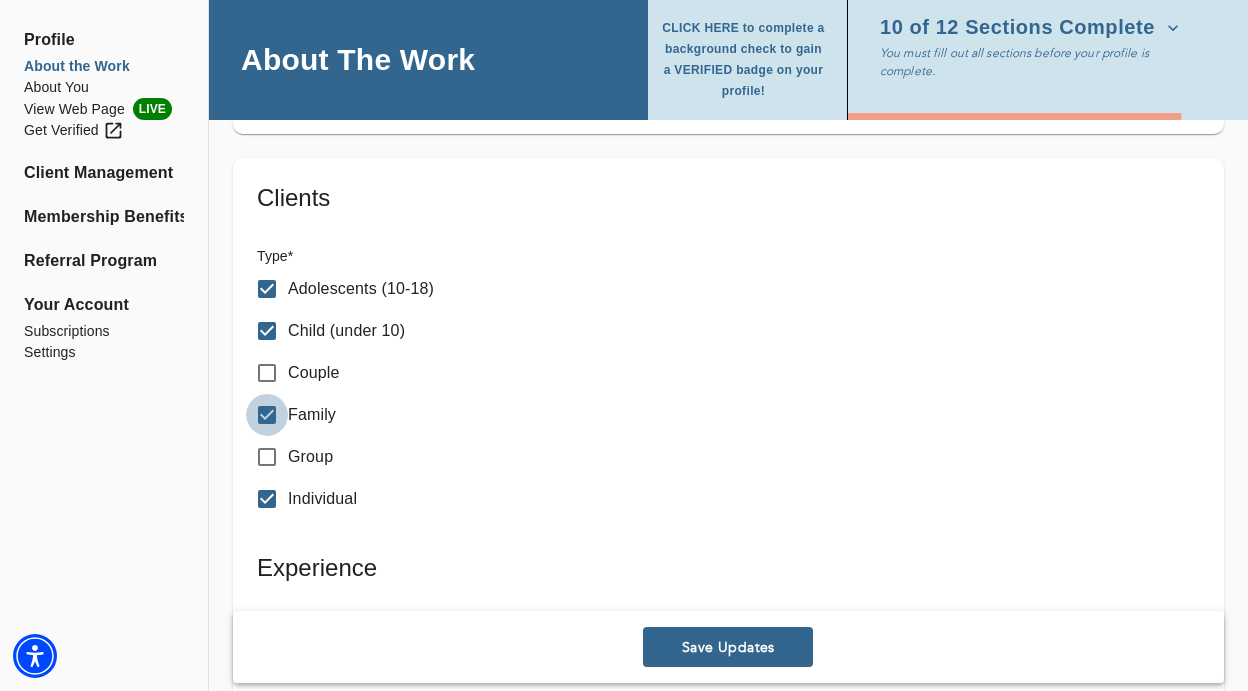 click on "Family" at bounding box center (267, 415) 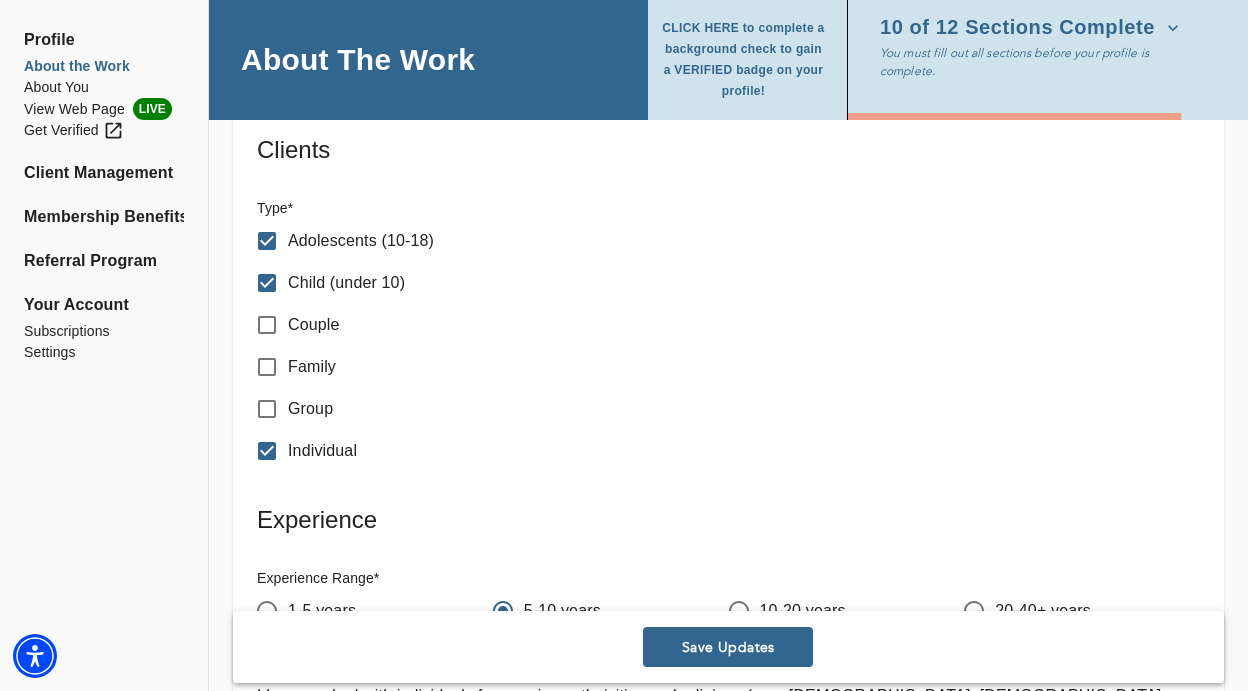 scroll, scrollTop: 2703, scrollLeft: 0, axis: vertical 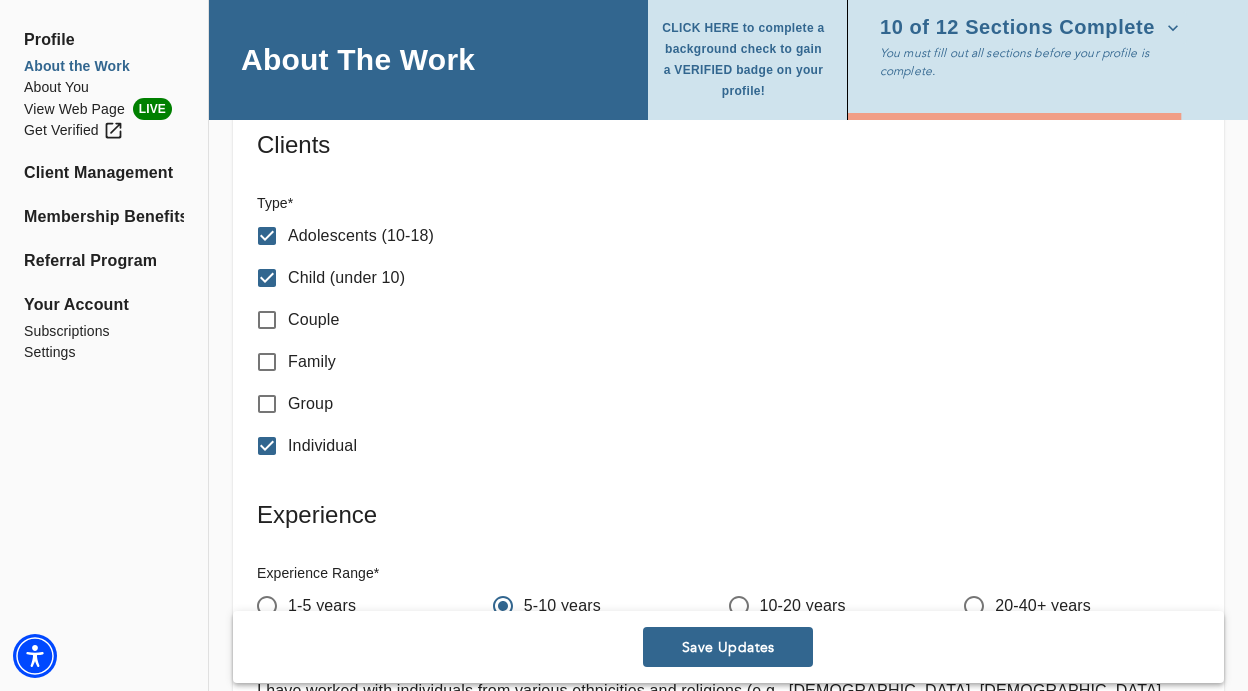 click on "Adolescents (10-18)" at bounding box center (267, 236) 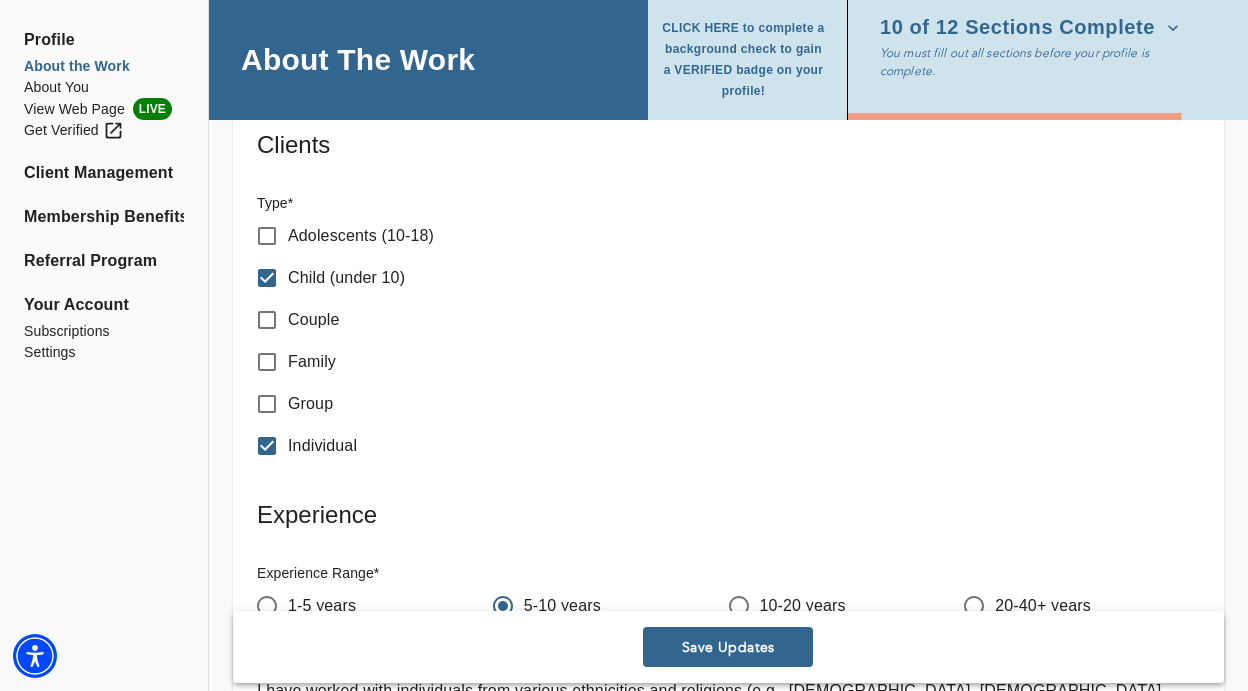 click on "Child (under 10)" at bounding box center (267, 278) 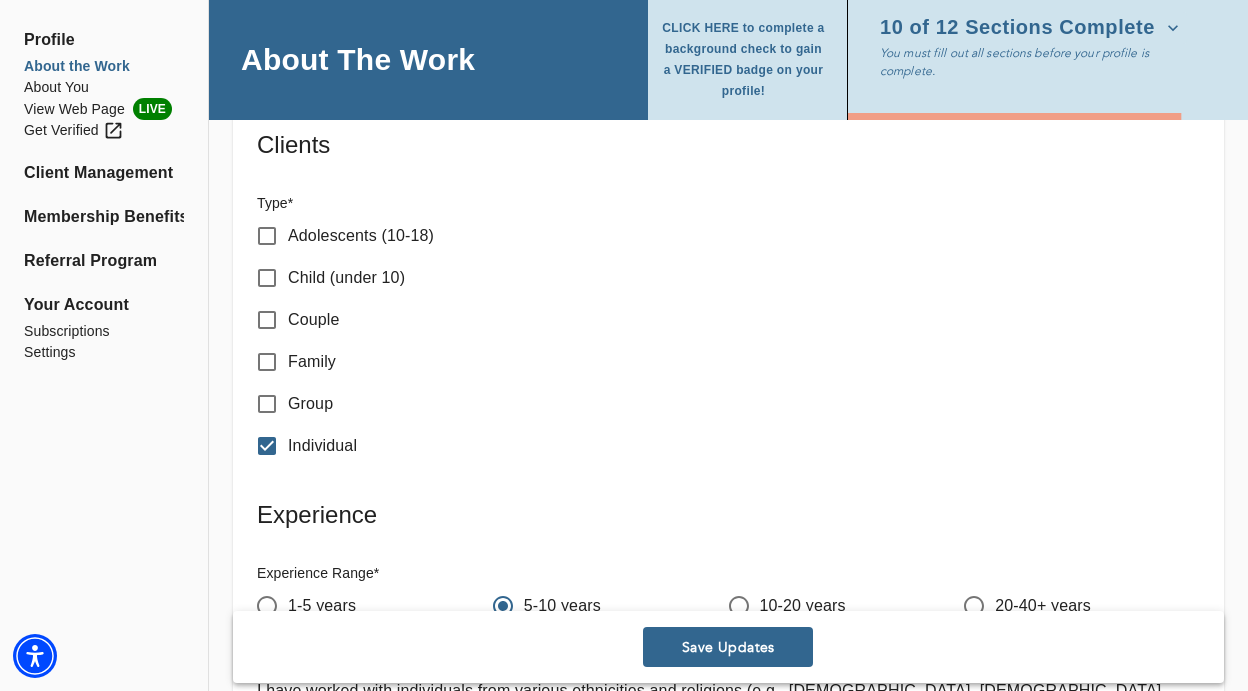 click on "Couple" at bounding box center [728, 320] 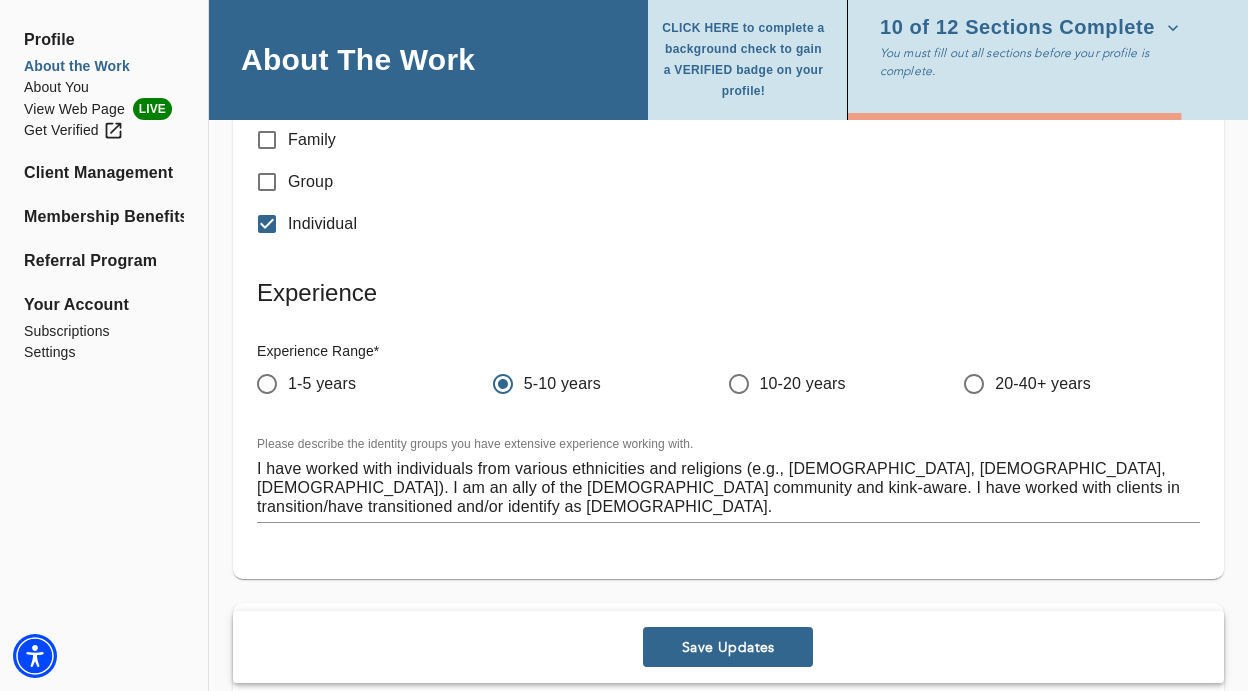 scroll, scrollTop: 2927, scrollLeft: 0, axis: vertical 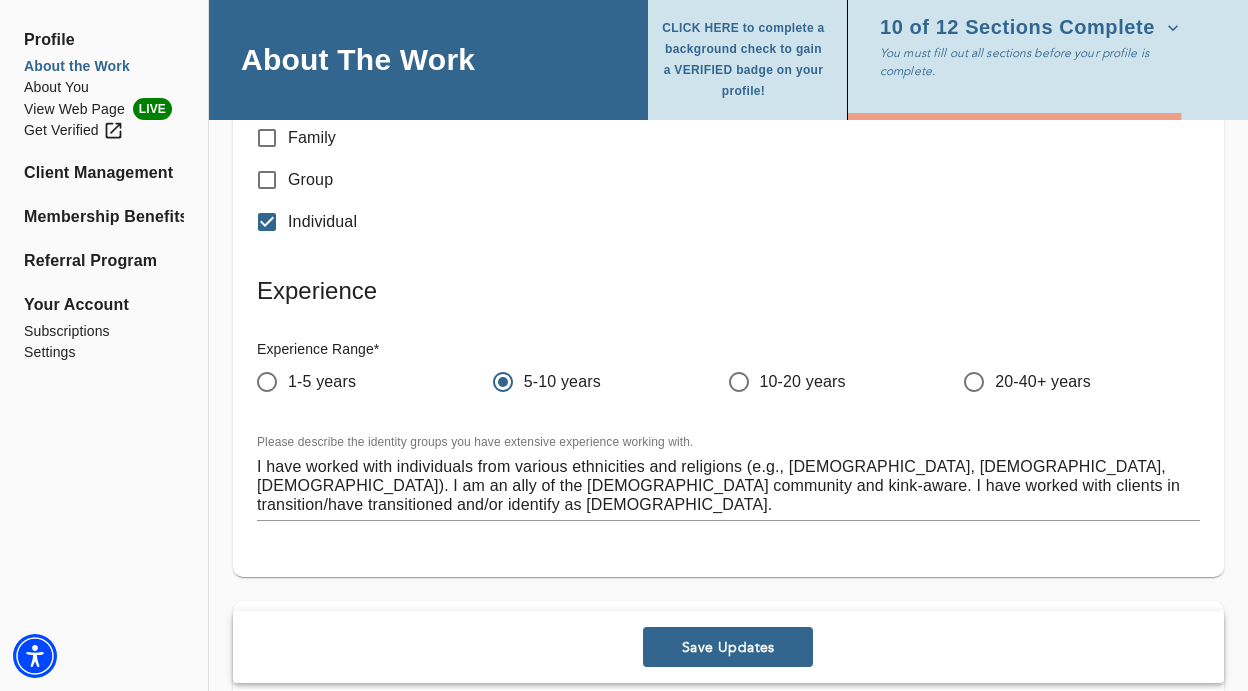 click on "10-20 years" at bounding box center [739, 382] 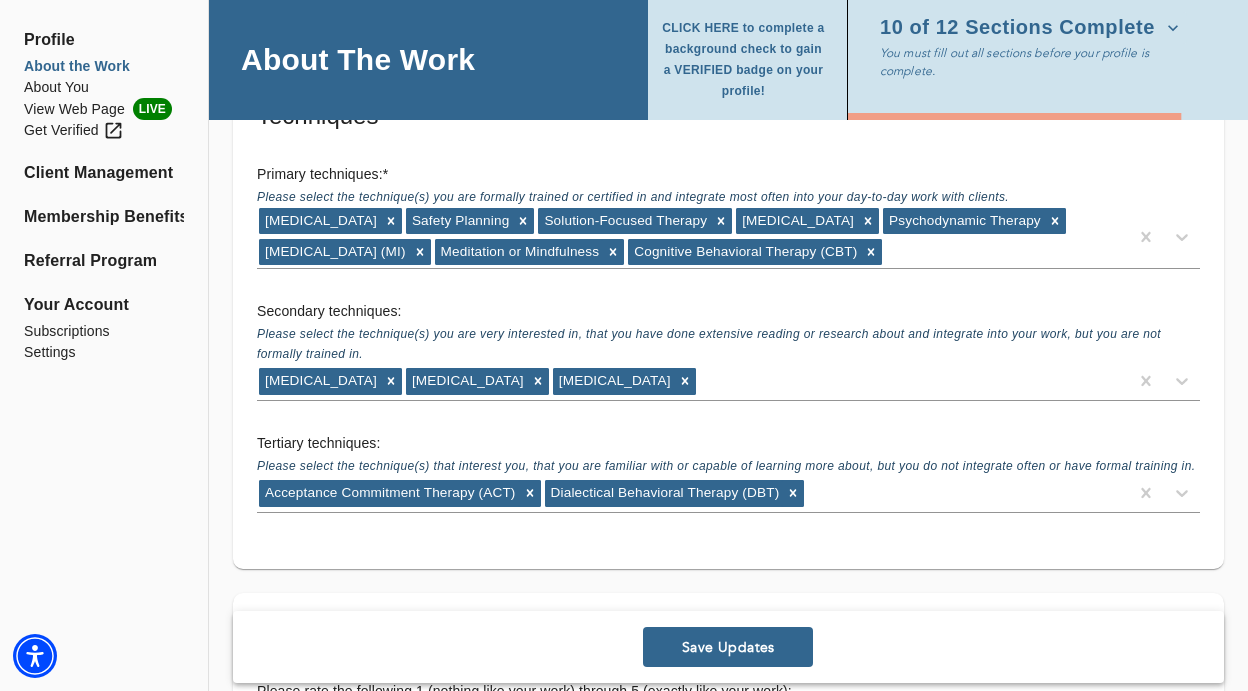 scroll, scrollTop: 3456, scrollLeft: 0, axis: vertical 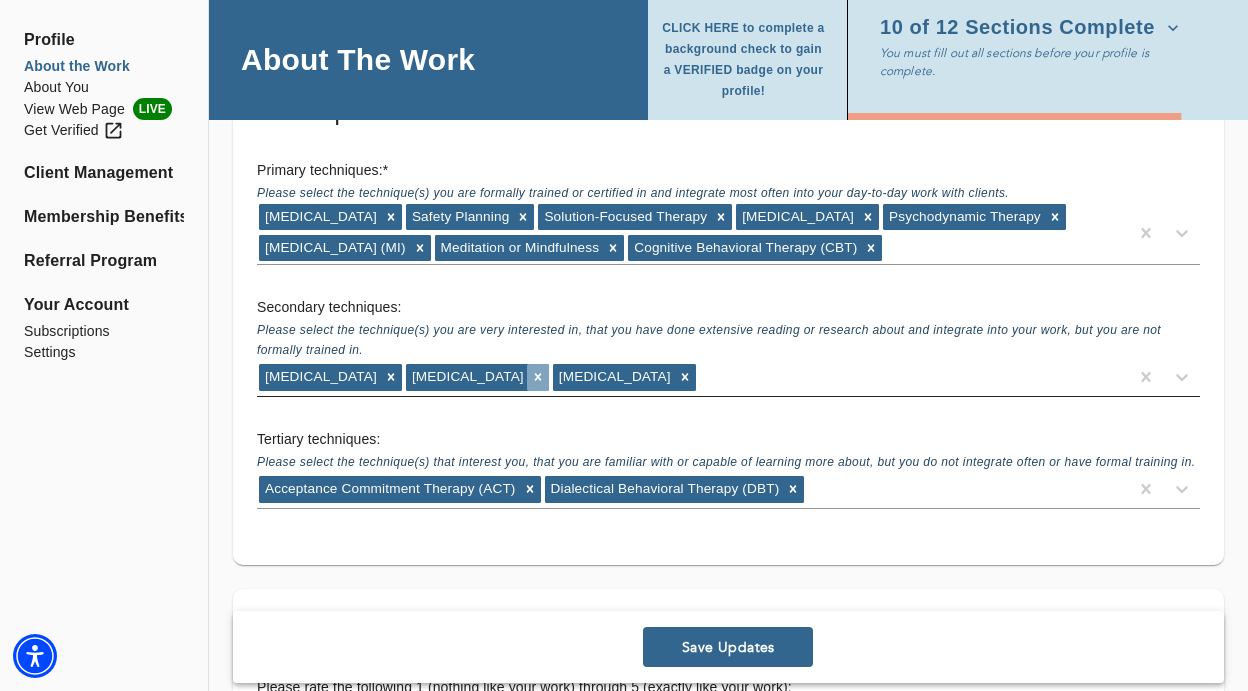 click 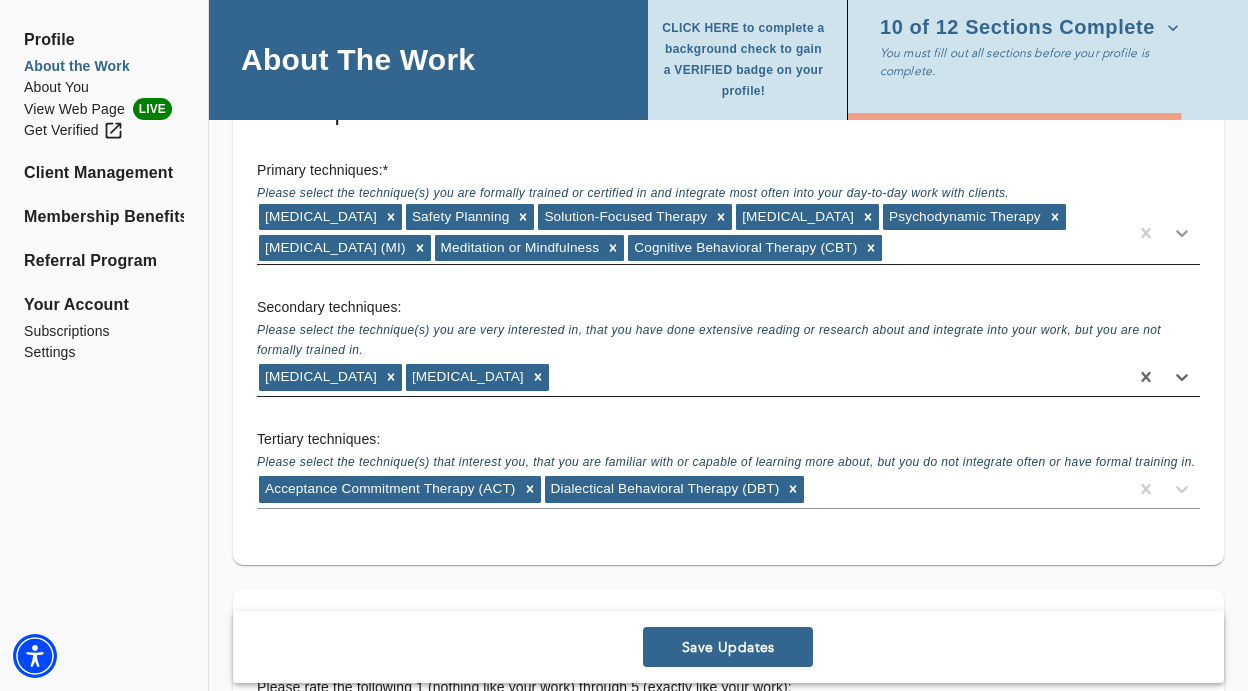click 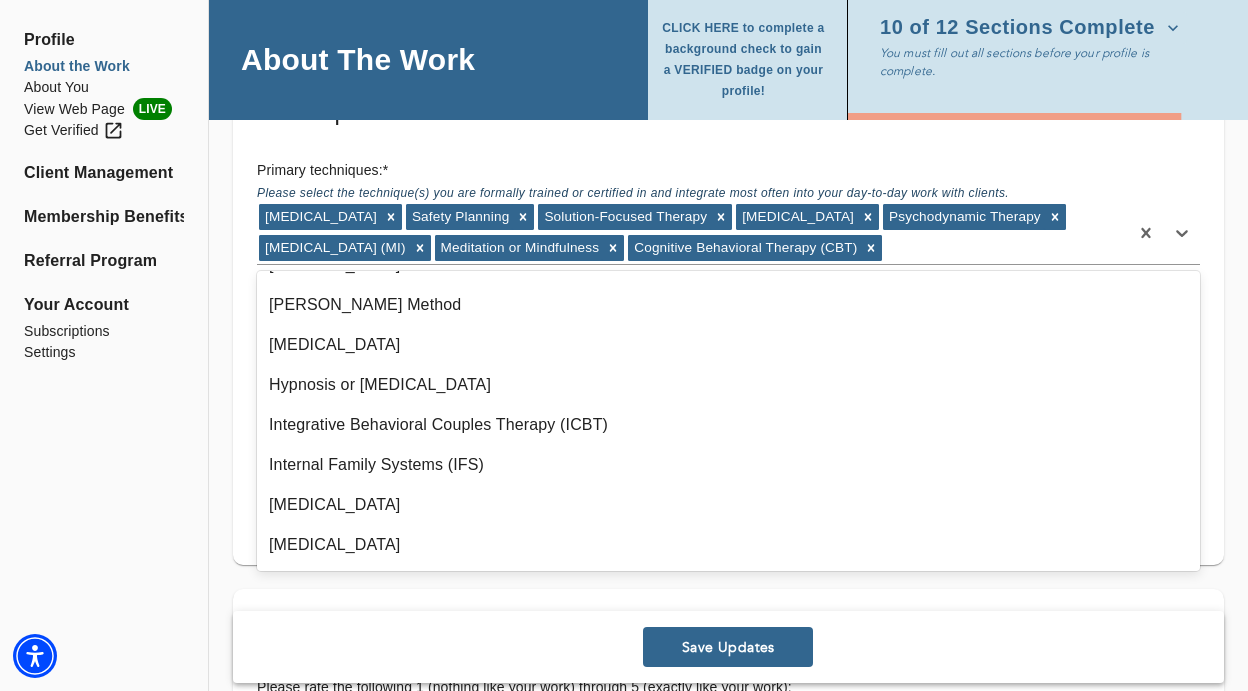 scroll, scrollTop: 835, scrollLeft: 0, axis: vertical 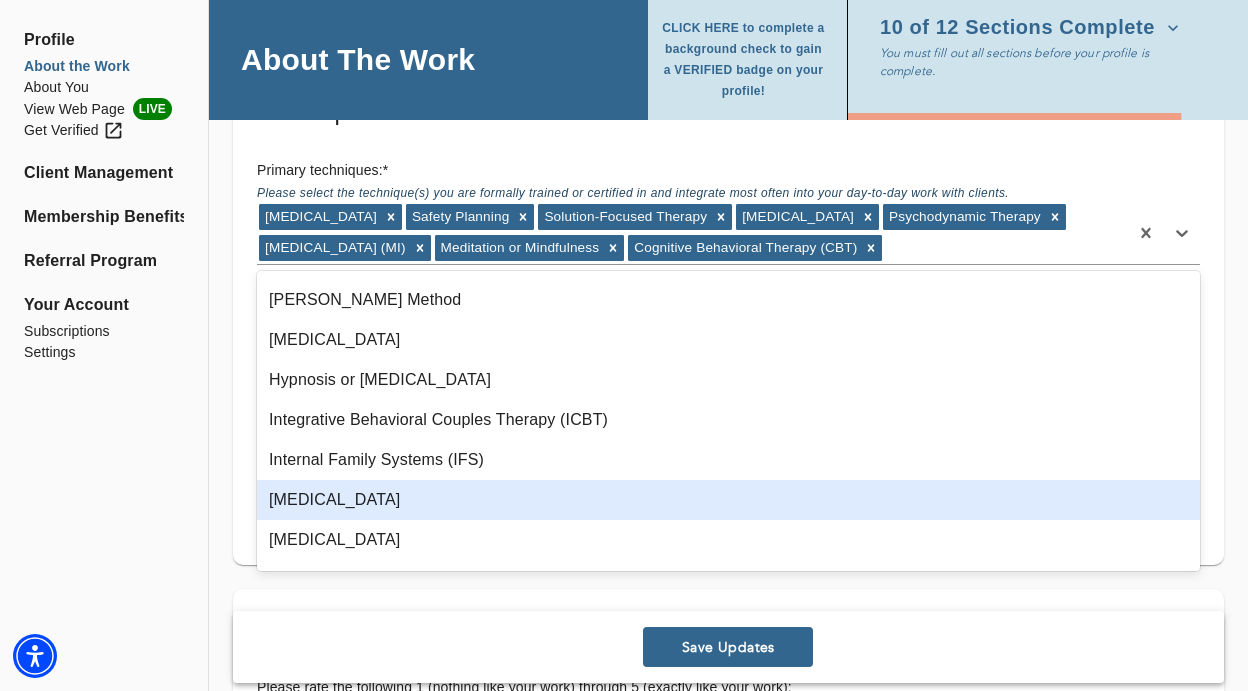 click on "[MEDICAL_DATA]" at bounding box center [728, 500] 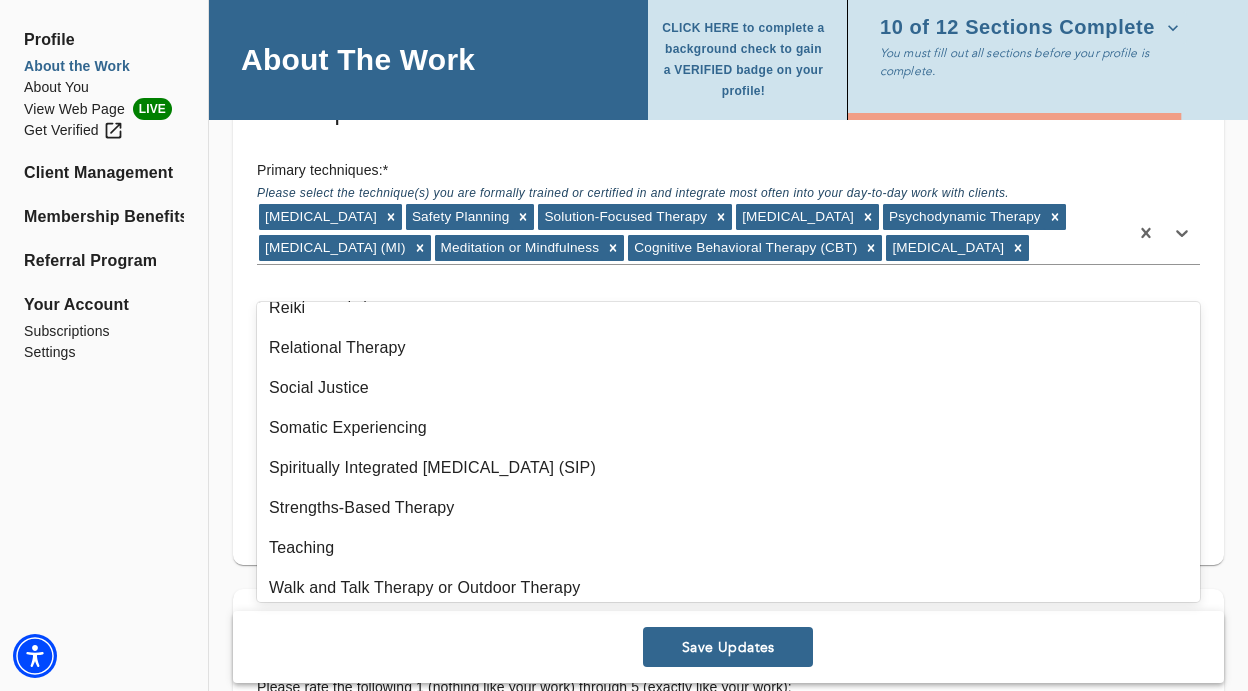 scroll, scrollTop: 1417, scrollLeft: 0, axis: vertical 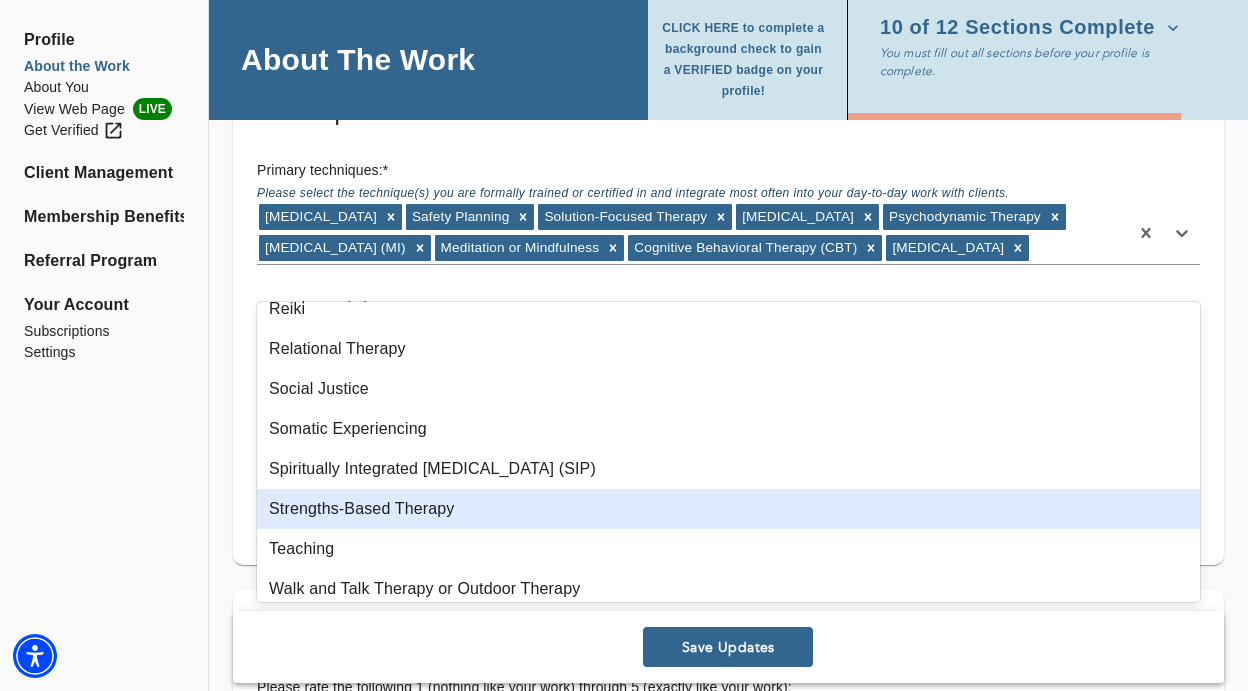 click on "Strengths-Based Therapy" at bounding box center [728, 509] 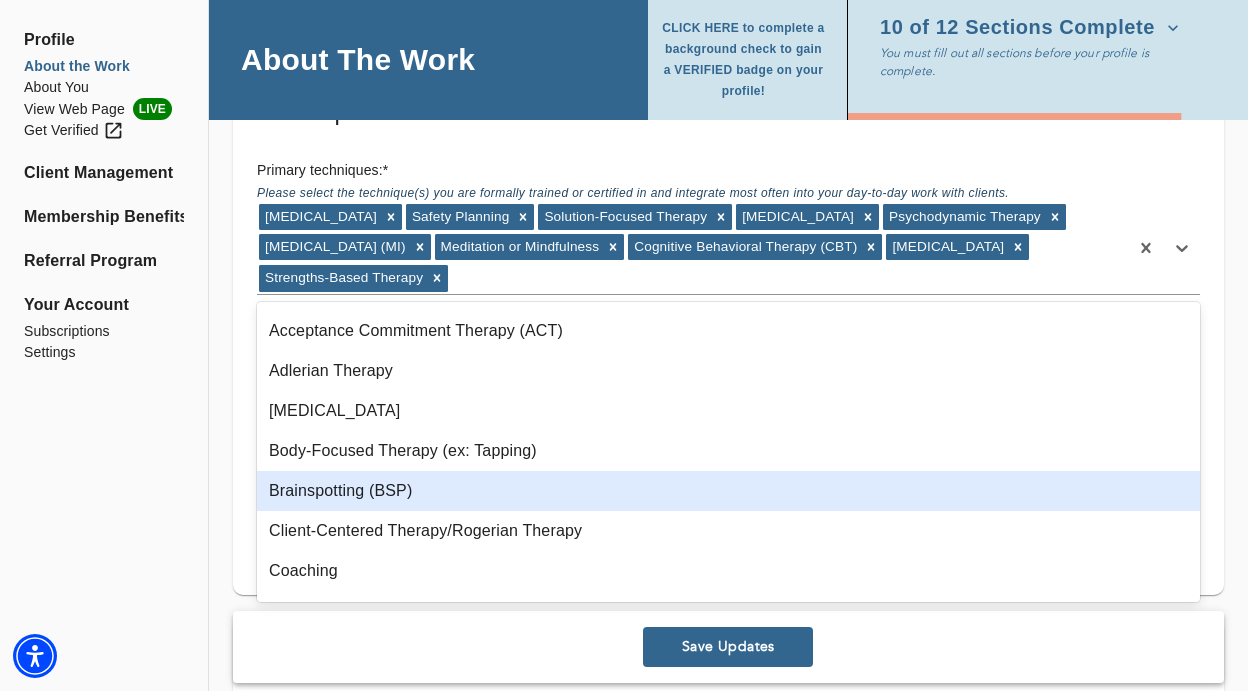 scroll, scrollTop: 0, scrollLeft: 0, axis: both 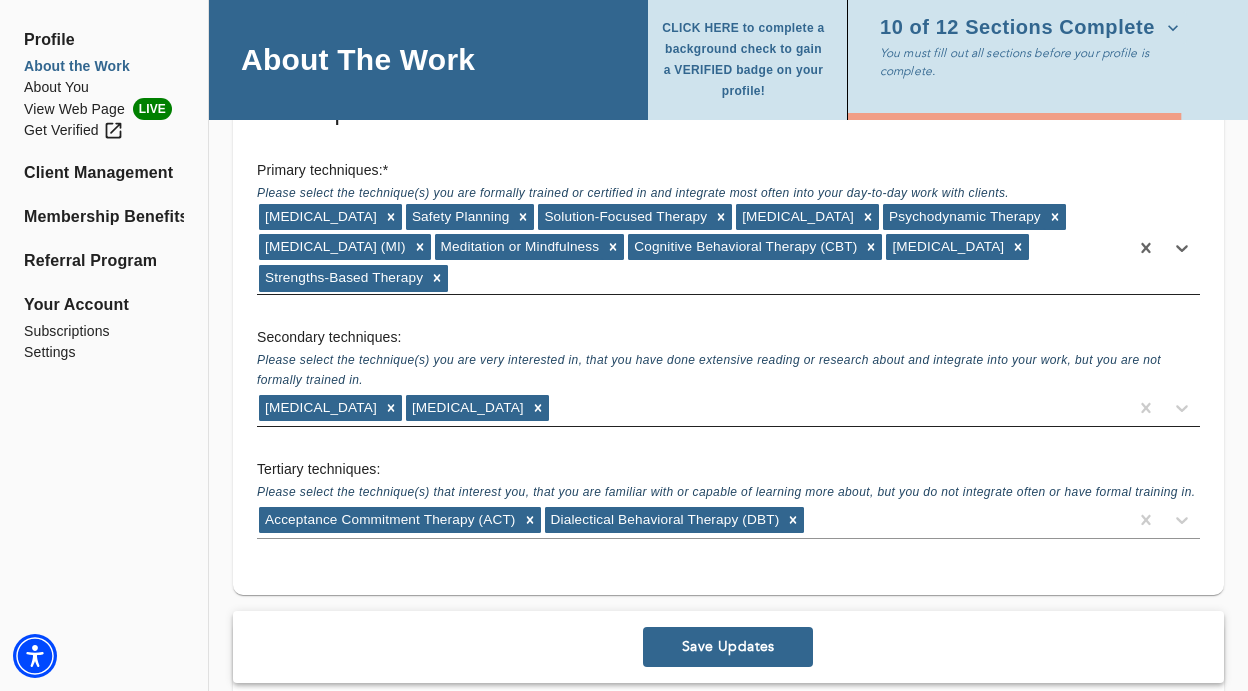 click at bounding box center [1164, 248] 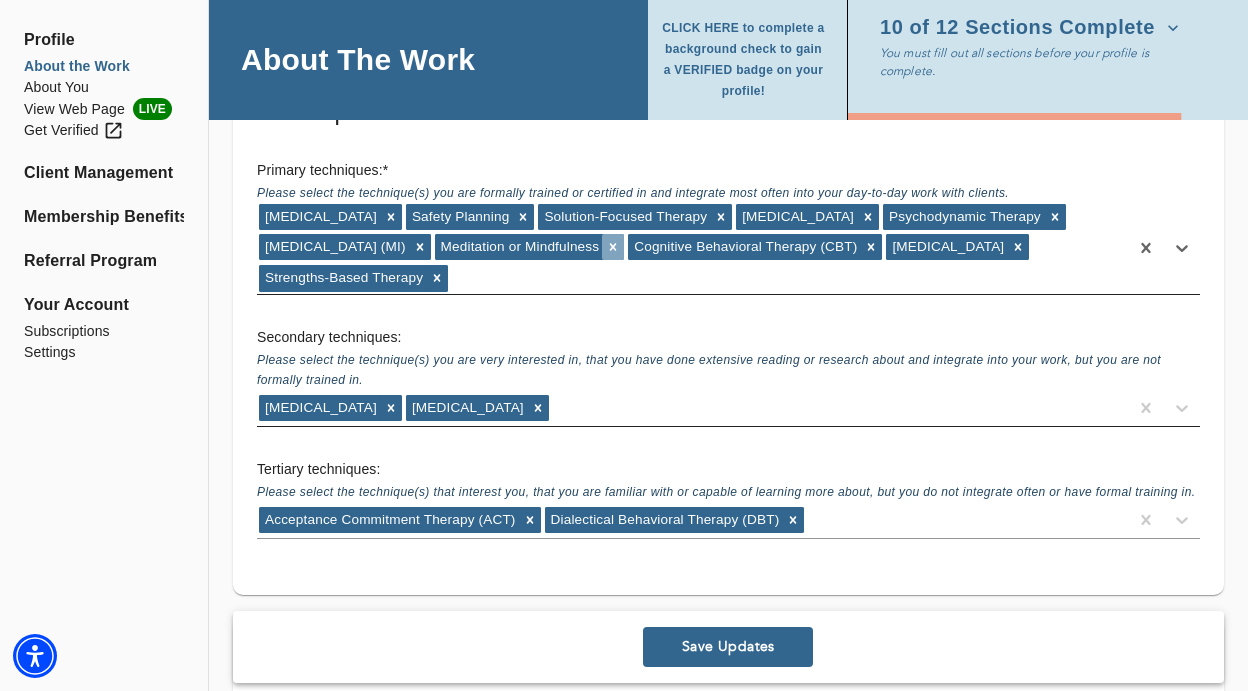 click 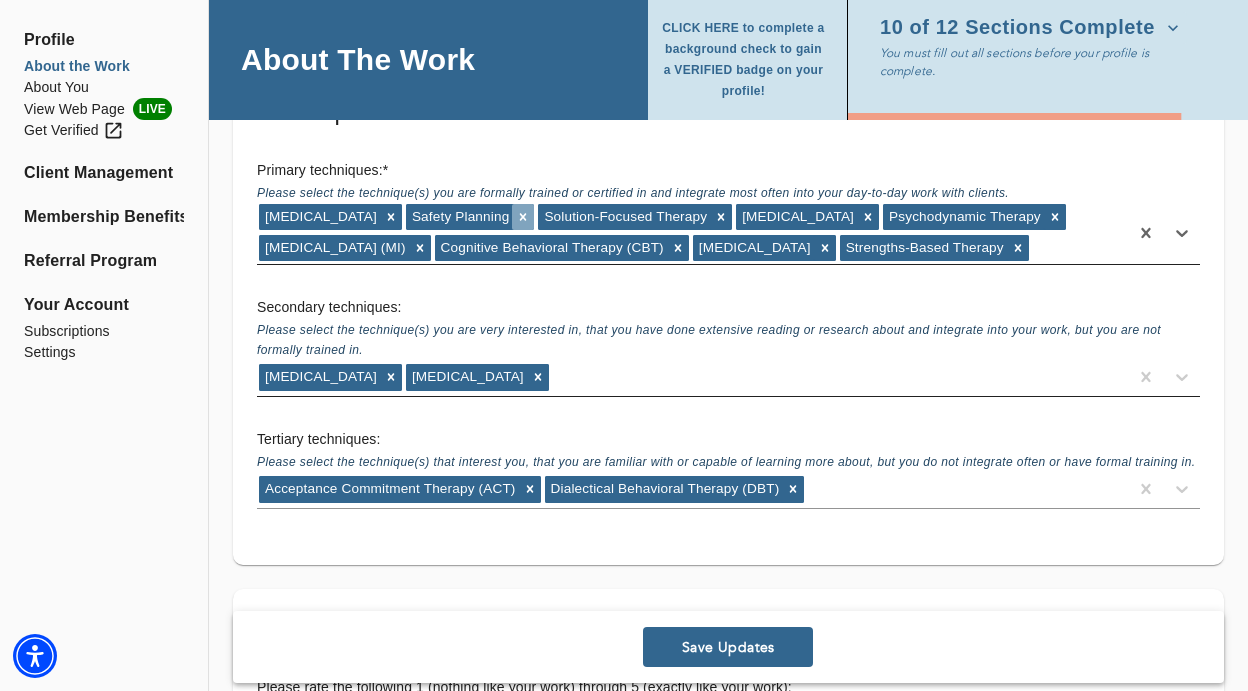 click 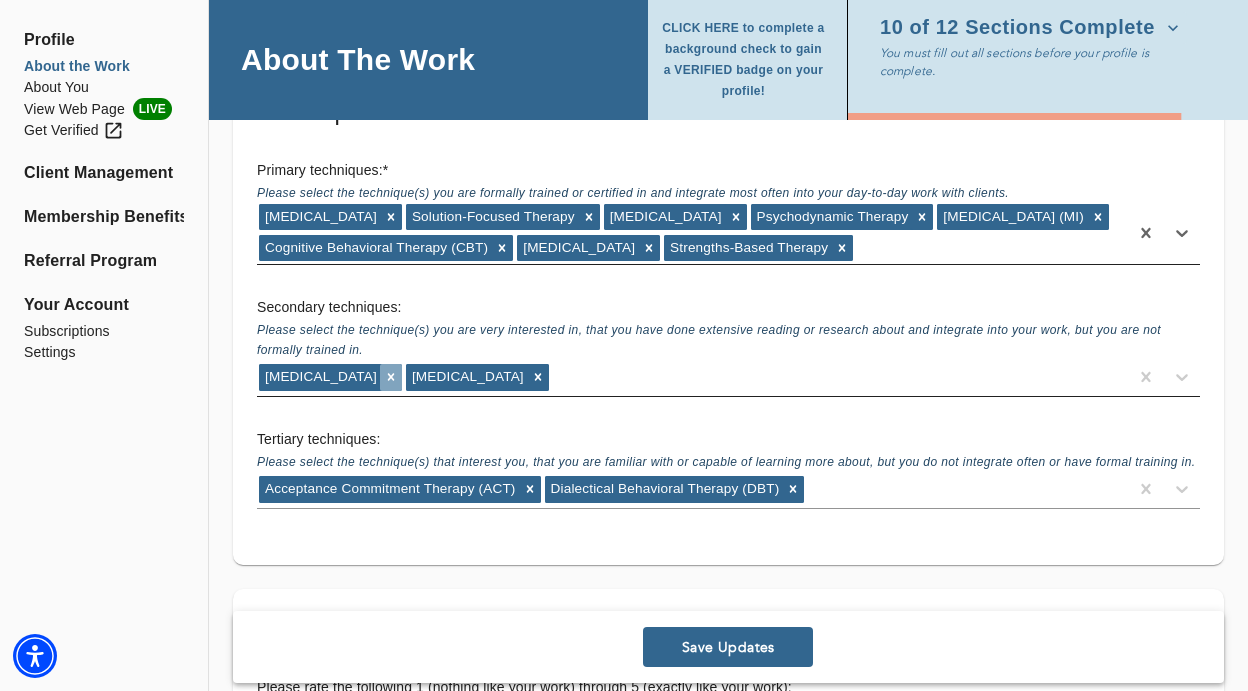 click 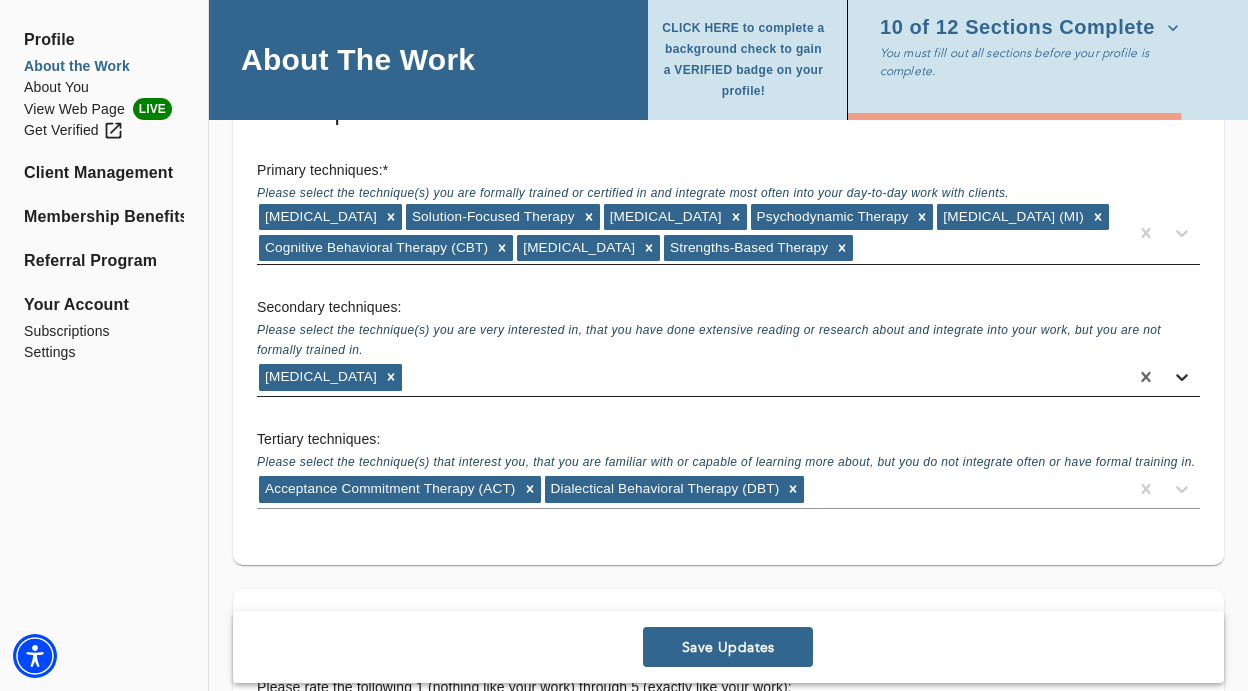 click 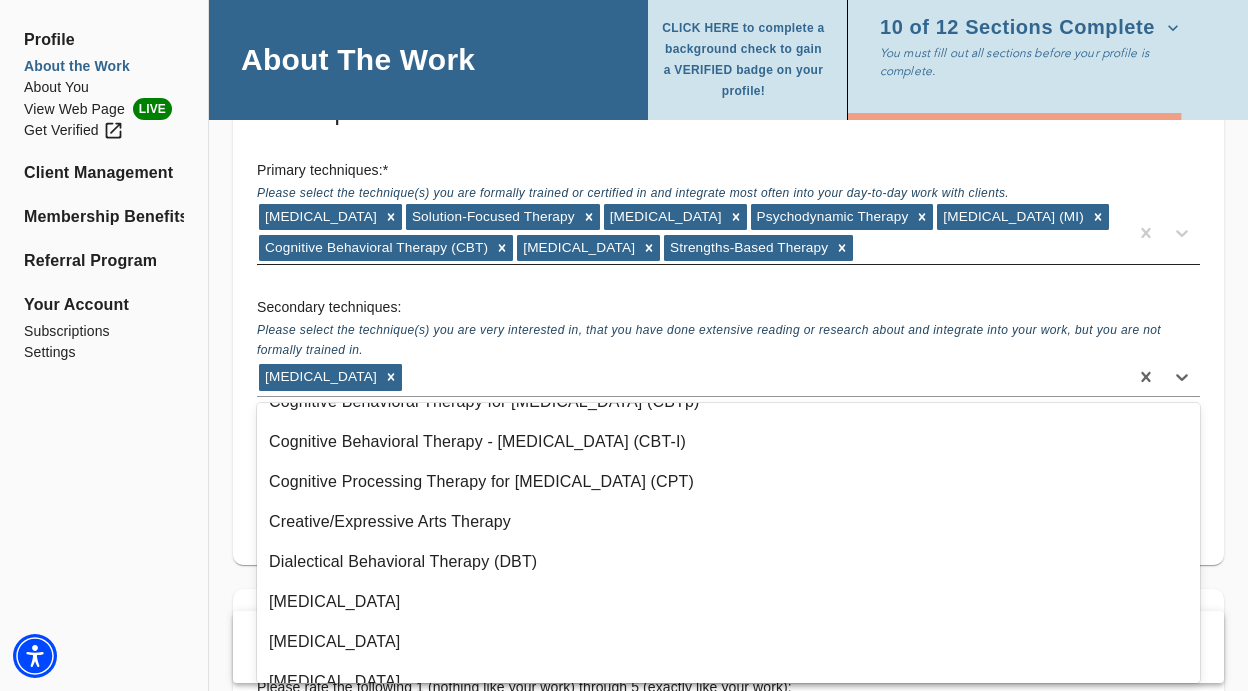 scroll, scrollTop: 372, scrollLeft: 0, axis: vertical 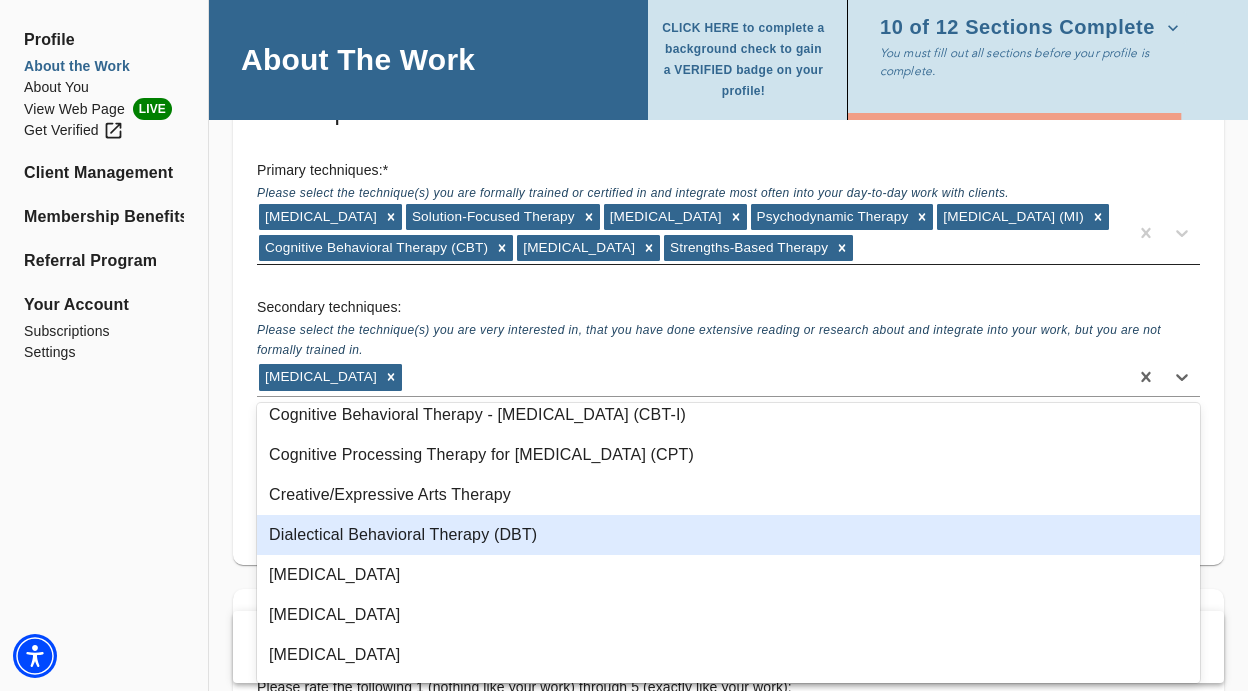 click on "Dialectical Behavioral Therapy (DBT)" at bounding box center (728, 535) 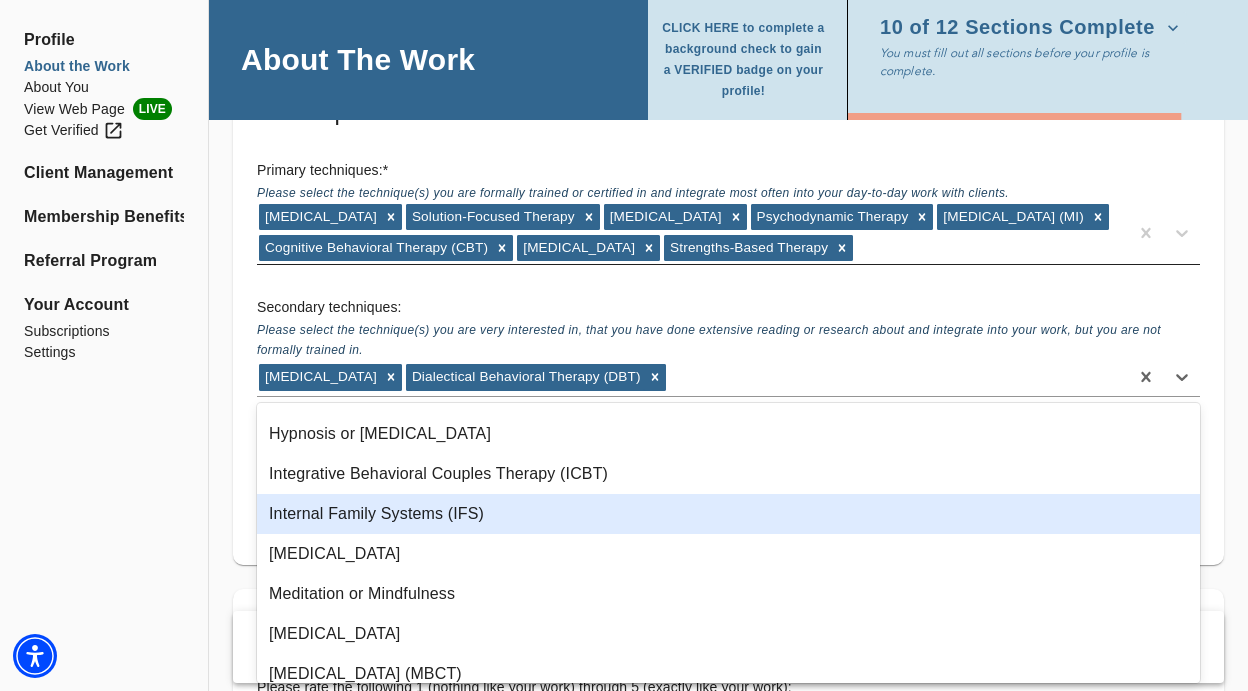 scroll, scrollTop: 879, scrollLeft: 0, axis: vertical 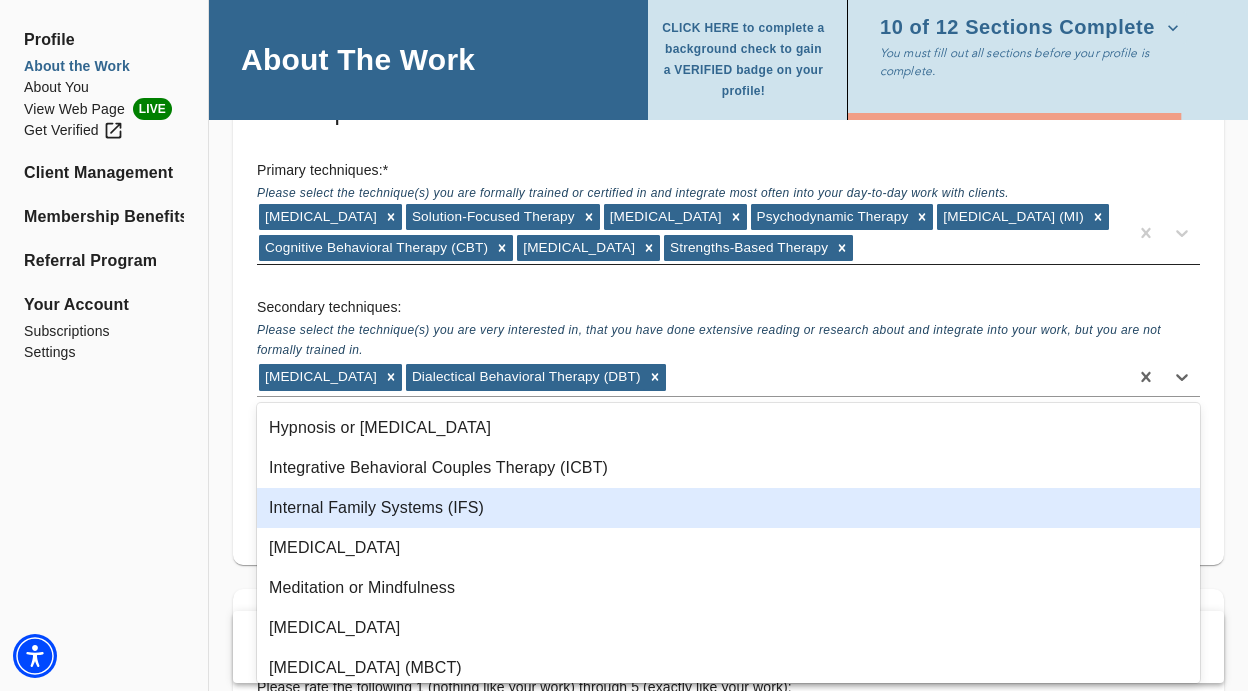 click on "Internal Family Systems (IFS)" at bounding box center (728, 508) 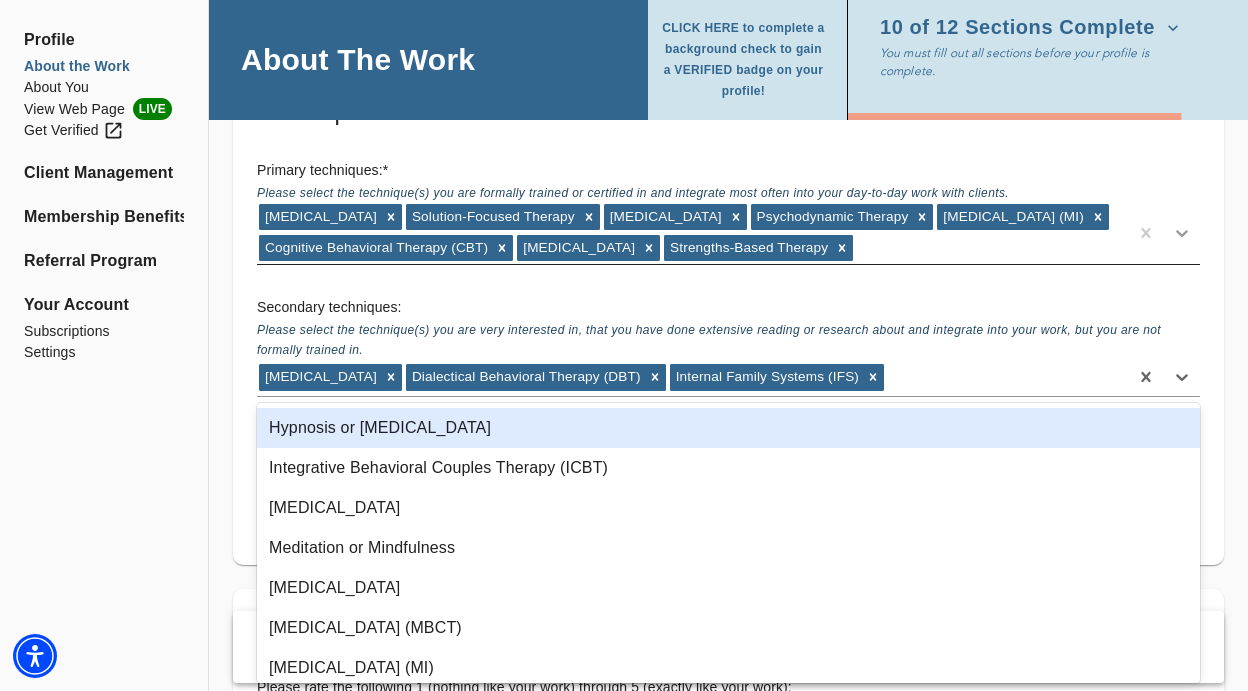 click 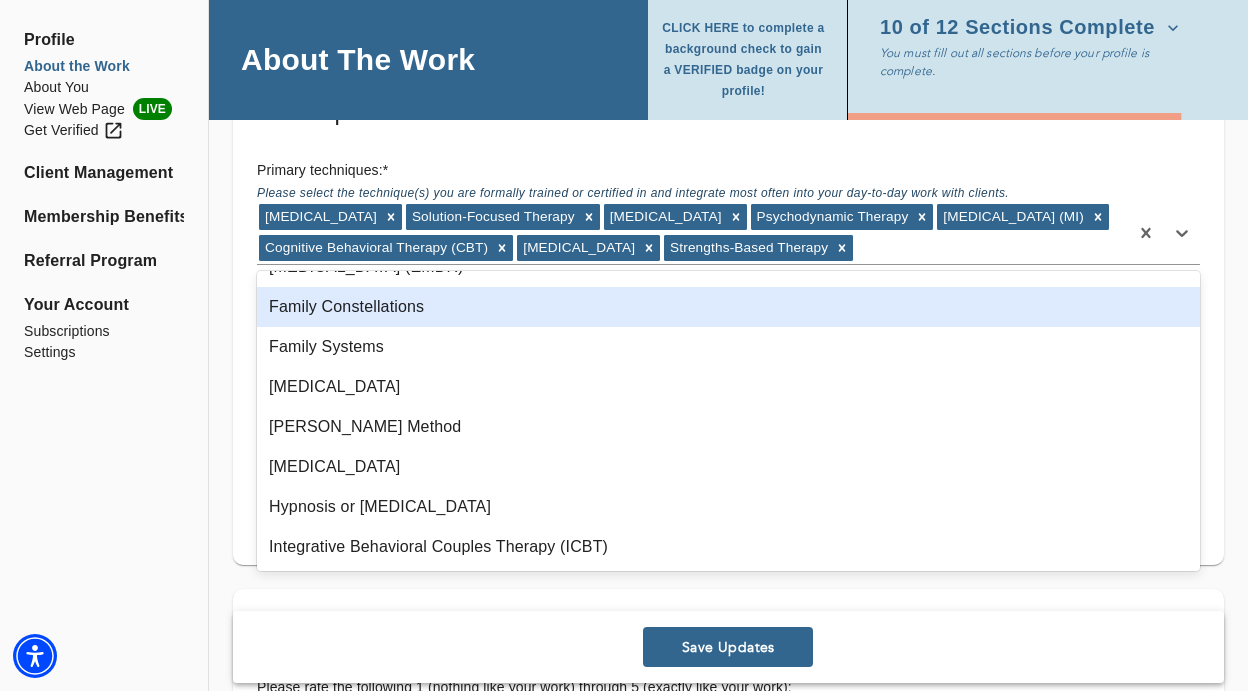 scroll, scrollTop: 714, scrollLeft: 0, axis: vertical 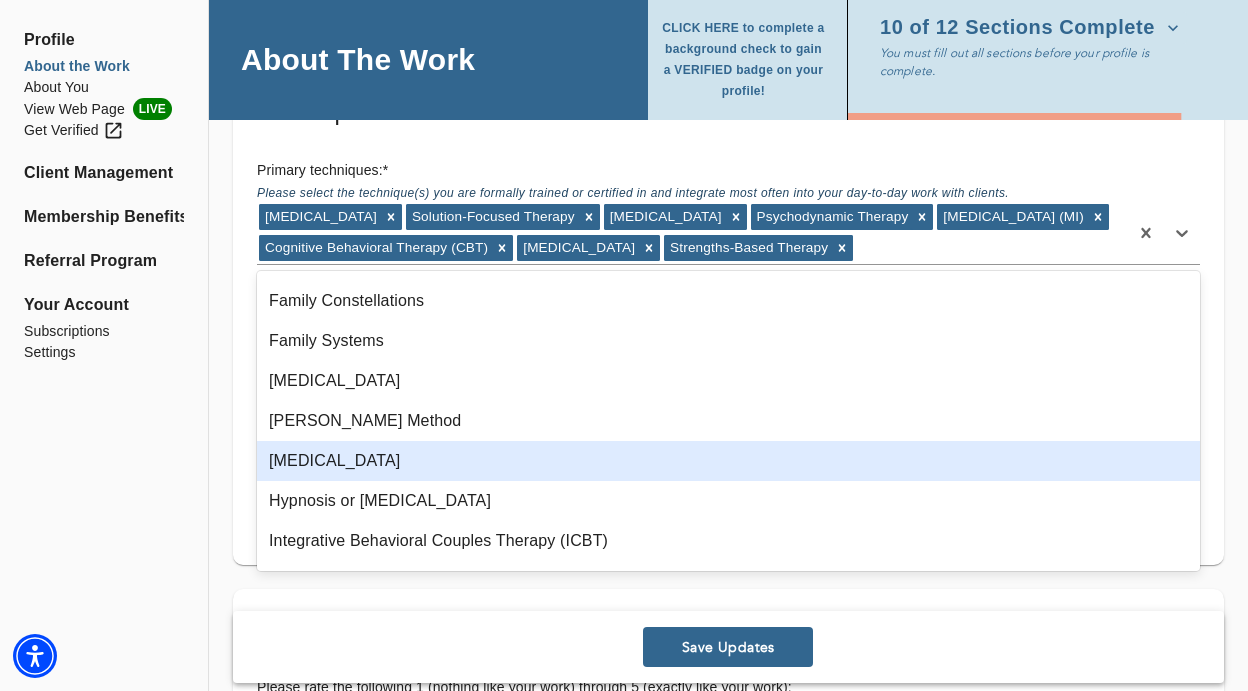 click on "[MEDICAL_DATA]" at bounding box center (728, 461) 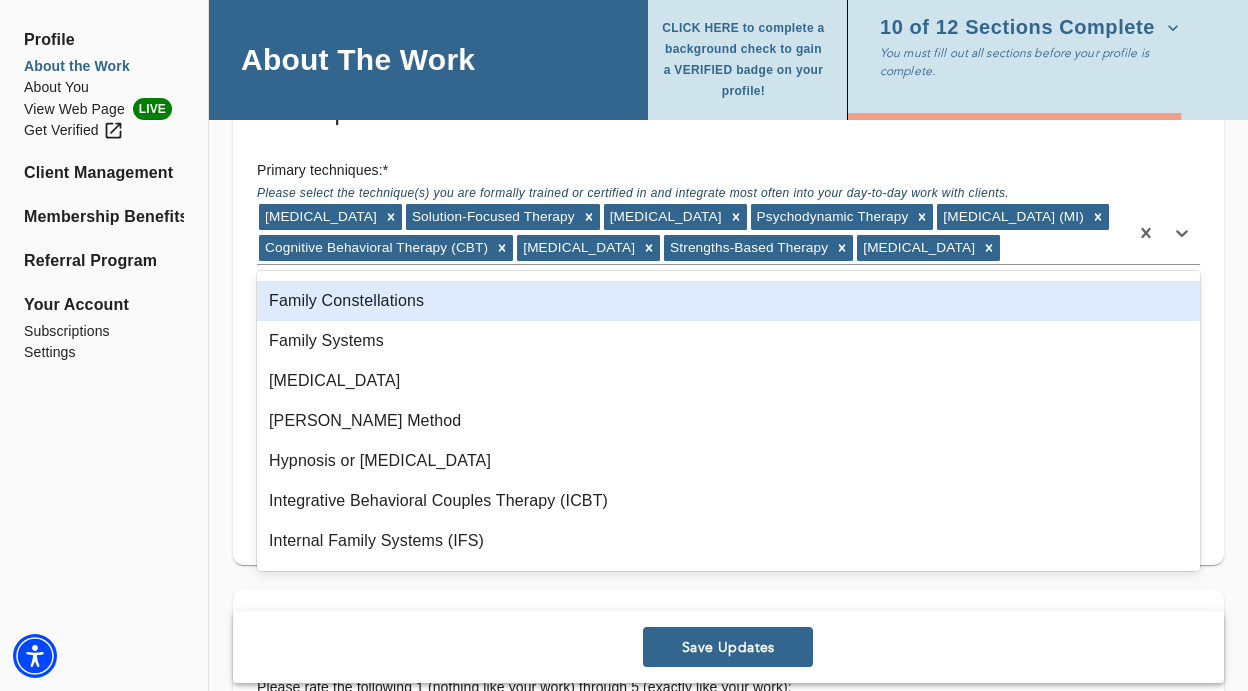click on "Location Do you currently offer In-Person sessions? NO Do you currently offer Video sessions? YES In which states would you like to match with clients? Only select a state if you are eligible to work with clients who reside in that state. [US_STATE] For practitioners in [US_STATE], select up to 5 neighborhoods near your office(s) Flatiron Available only when In-Person sessions selected First office address * Street   * [STREET_ADDRESS][US_STATE][US_STATE] We will only share address information with your matches if you are offering in-person sessions. + Add another office address Fee Full fee for 1 on 1 work   * $ 275 Full fee for couples work $ 0 Low end of sliding scale for 1 on 1 work   * $ 225 Low end of sliding scale for couples work $ Scheduling Information Availability  * Weekdays Before 9am Weekdays 9am - 5pm Weekdays After 5pm Weekends 9am - 5pm Weekends After 5pm No availability at this time Calendar booking link Credentials NO  * PsyD" at bounding box center [728, -707] 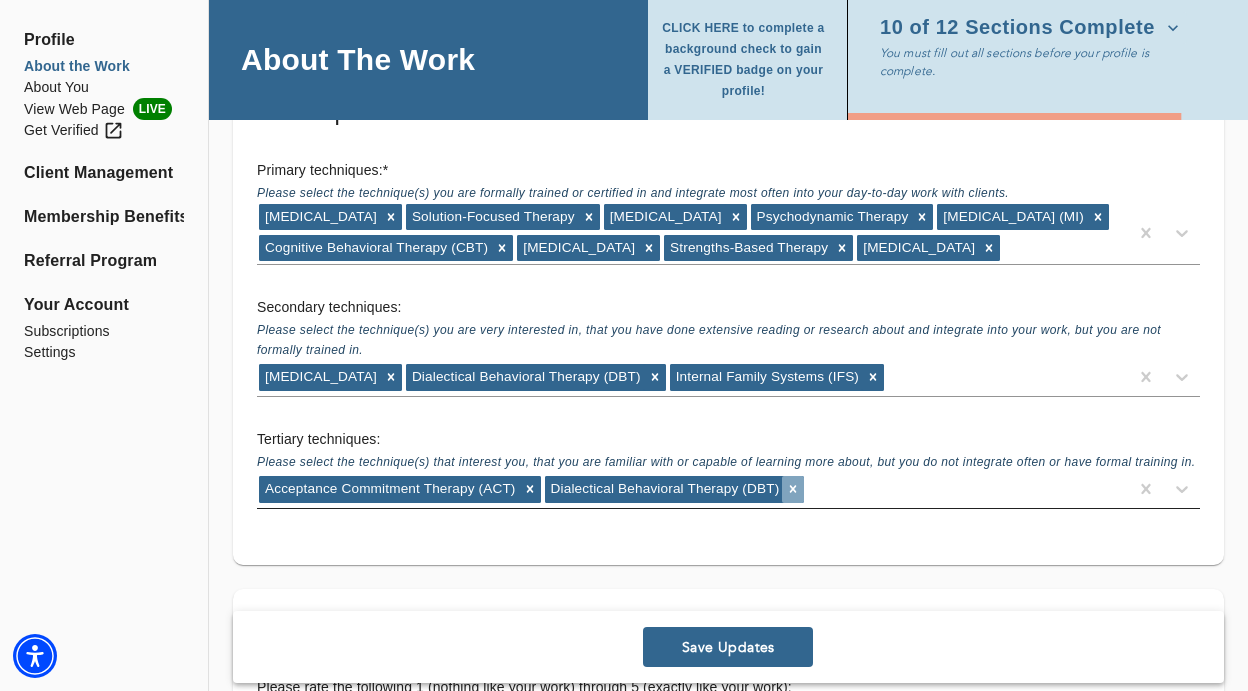 click 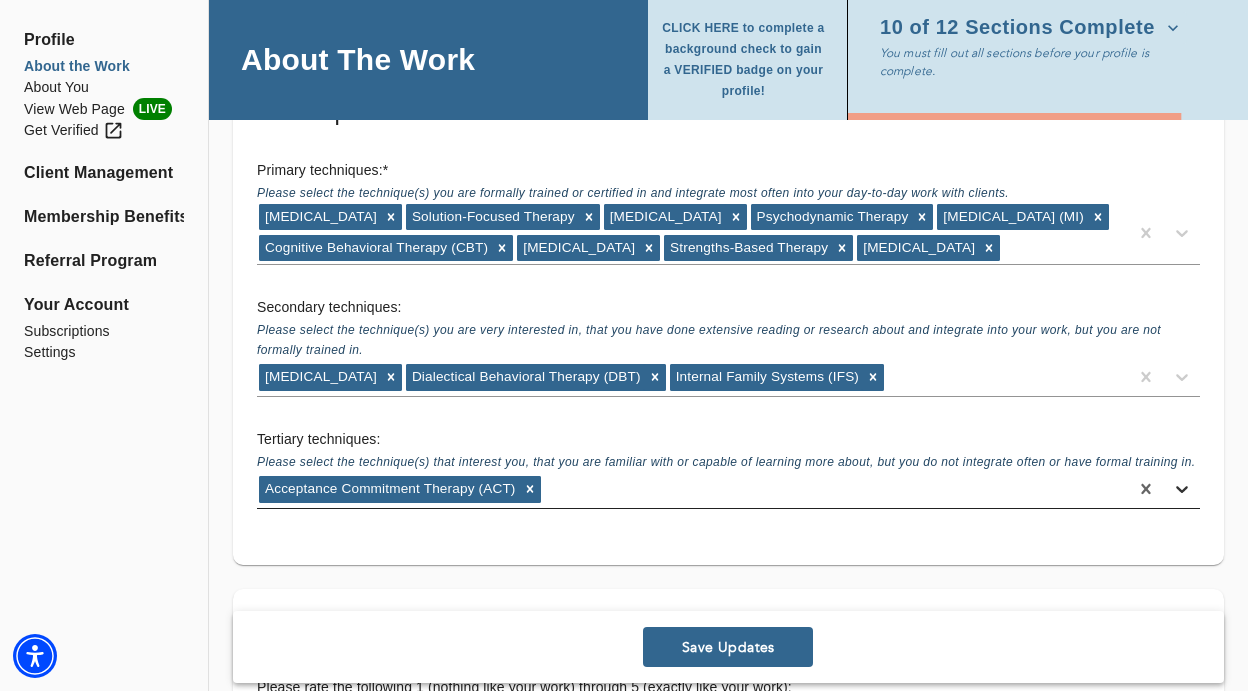 click 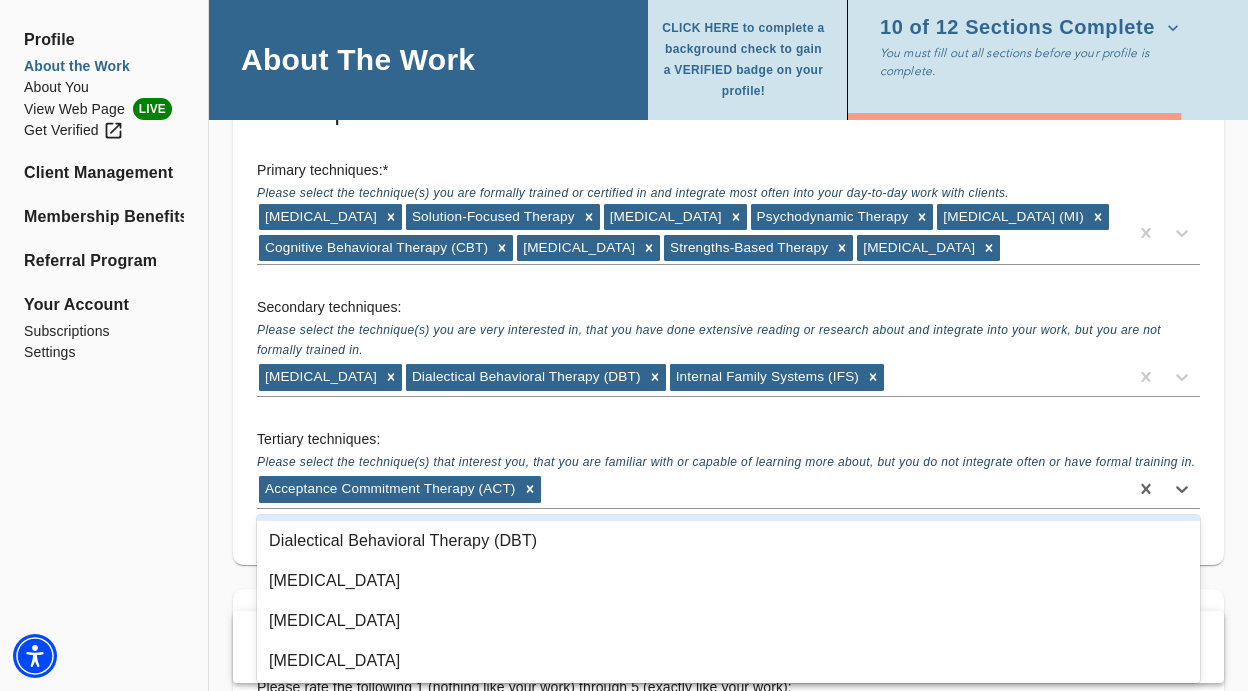 scroll, scrollTop: 479, scrollLeft: 0, axis: vertical 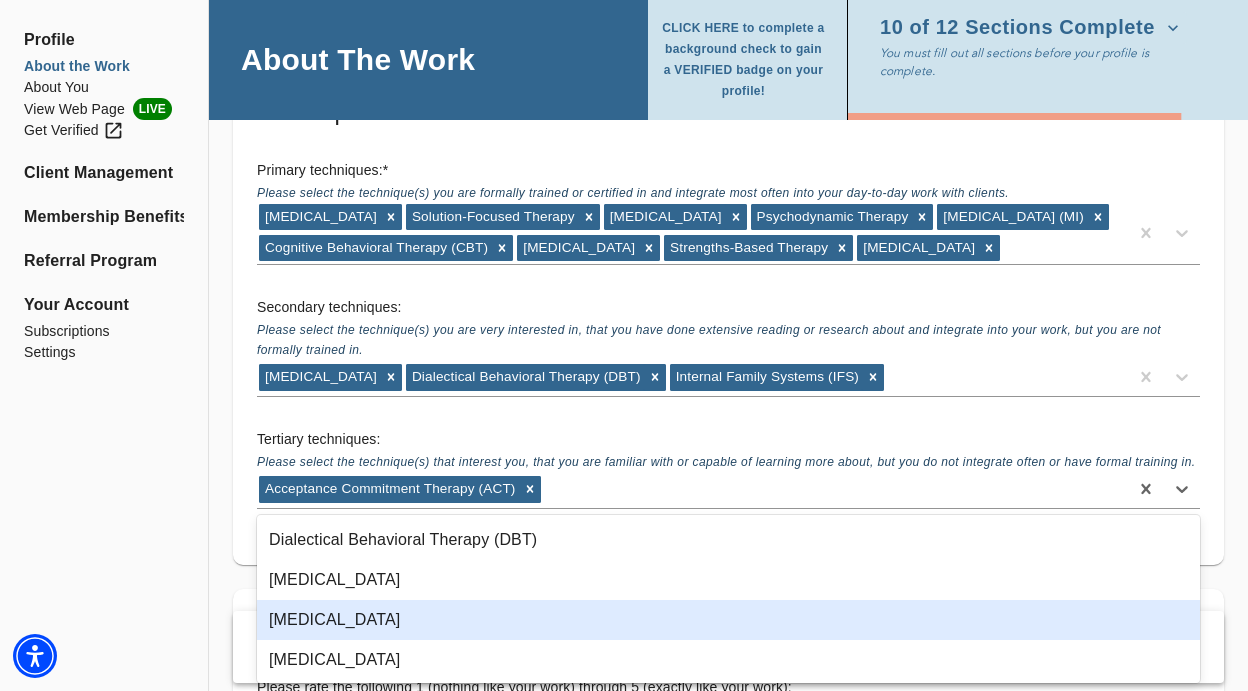click on "[MEDICAL_DATA]" at bounding box center [728, 620] 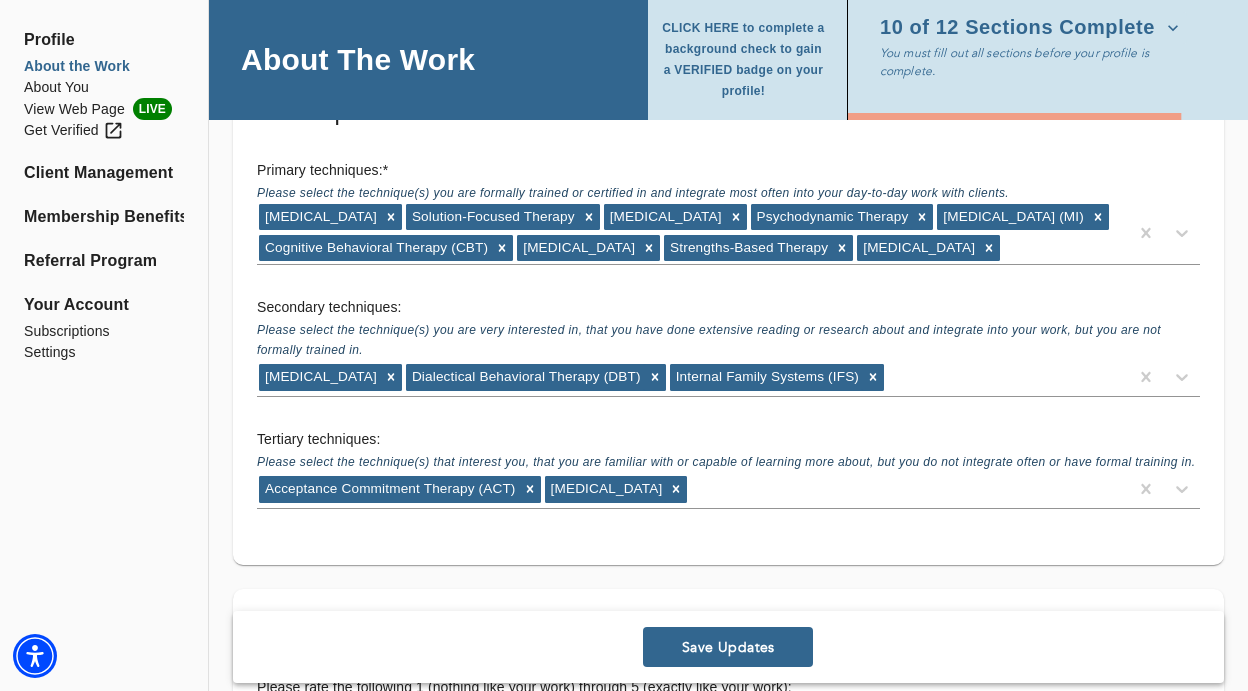 click on "Tertiary techniques:" at bounding box center (728, 440) 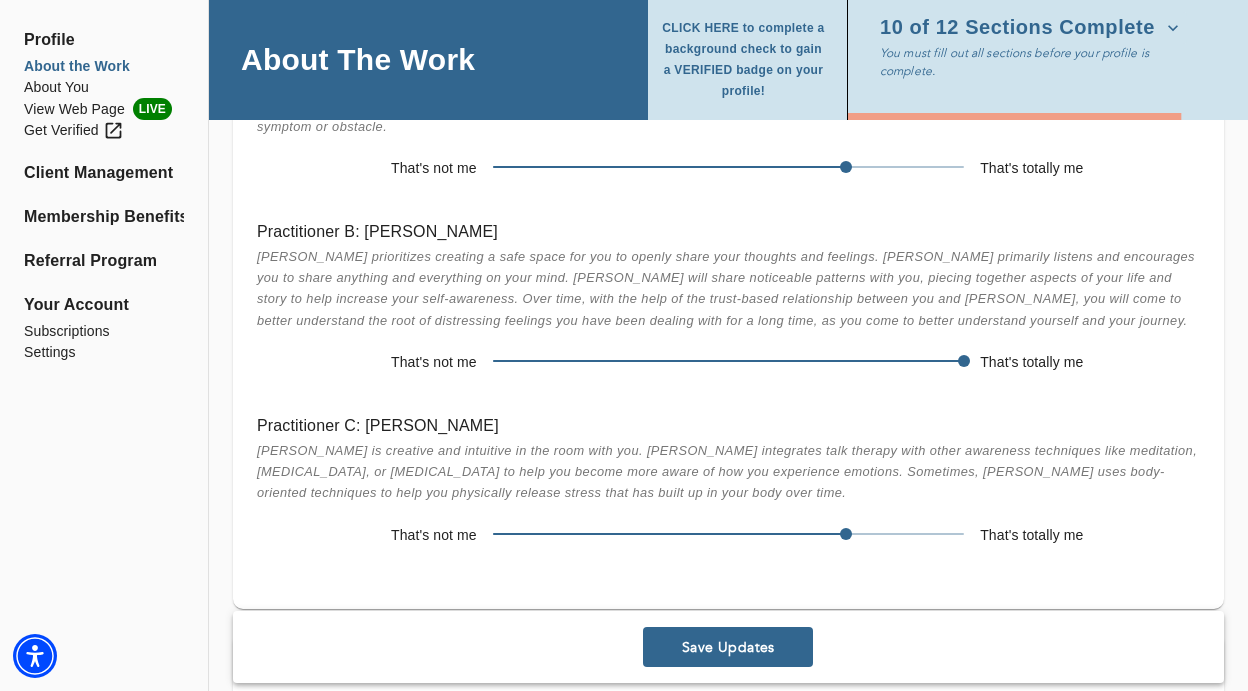 scroll, scrollTop: 4129, scrollLeft: 0, axis: vertical 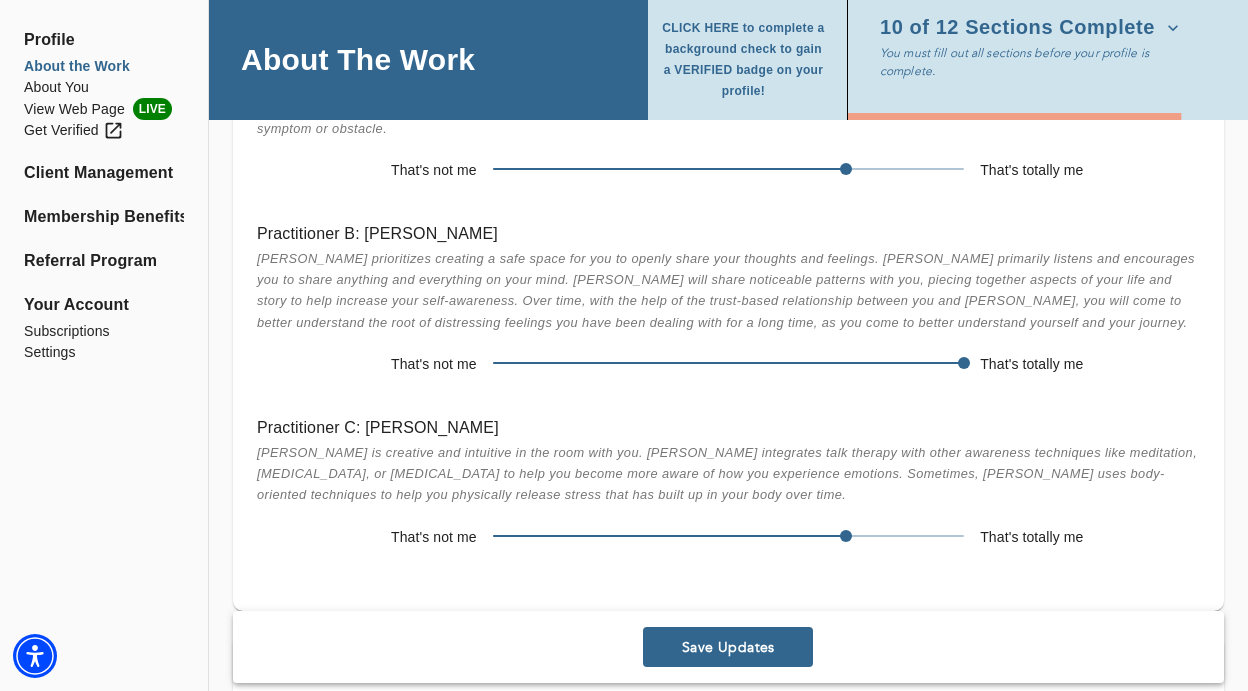 click on "Save Updates" at bounding box center (728, 647) 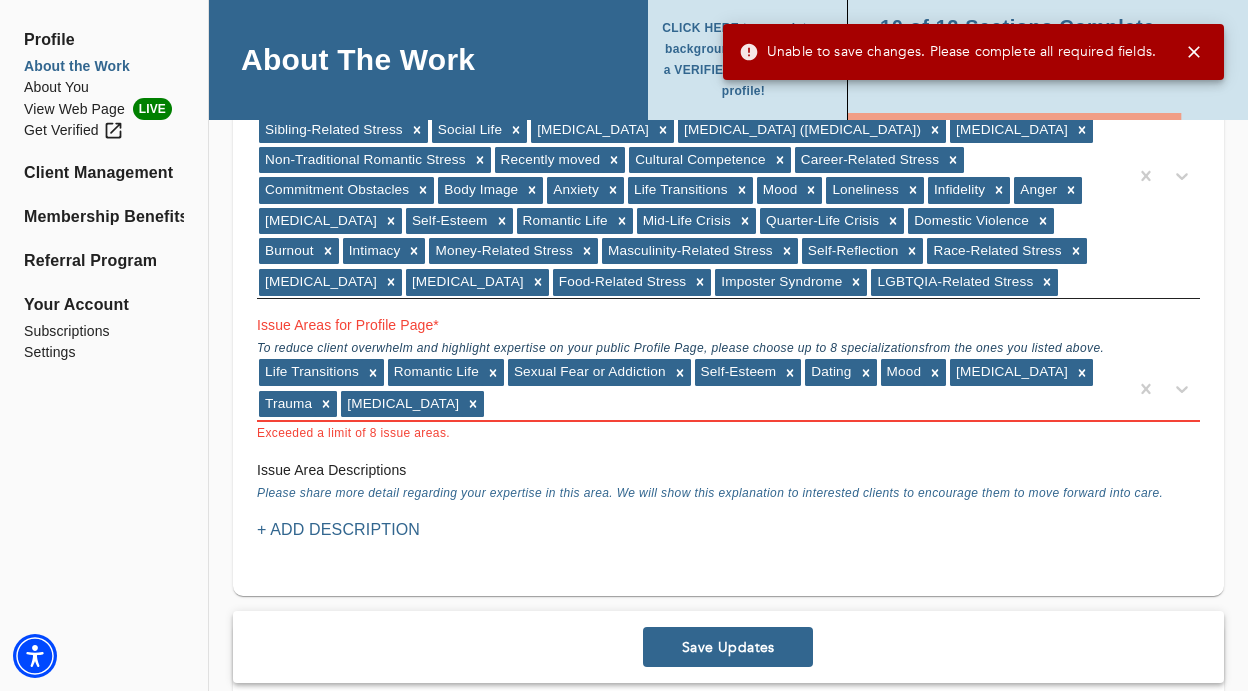scroll, scrollTop: 2190, scrollLeft: 0, axis: vertical 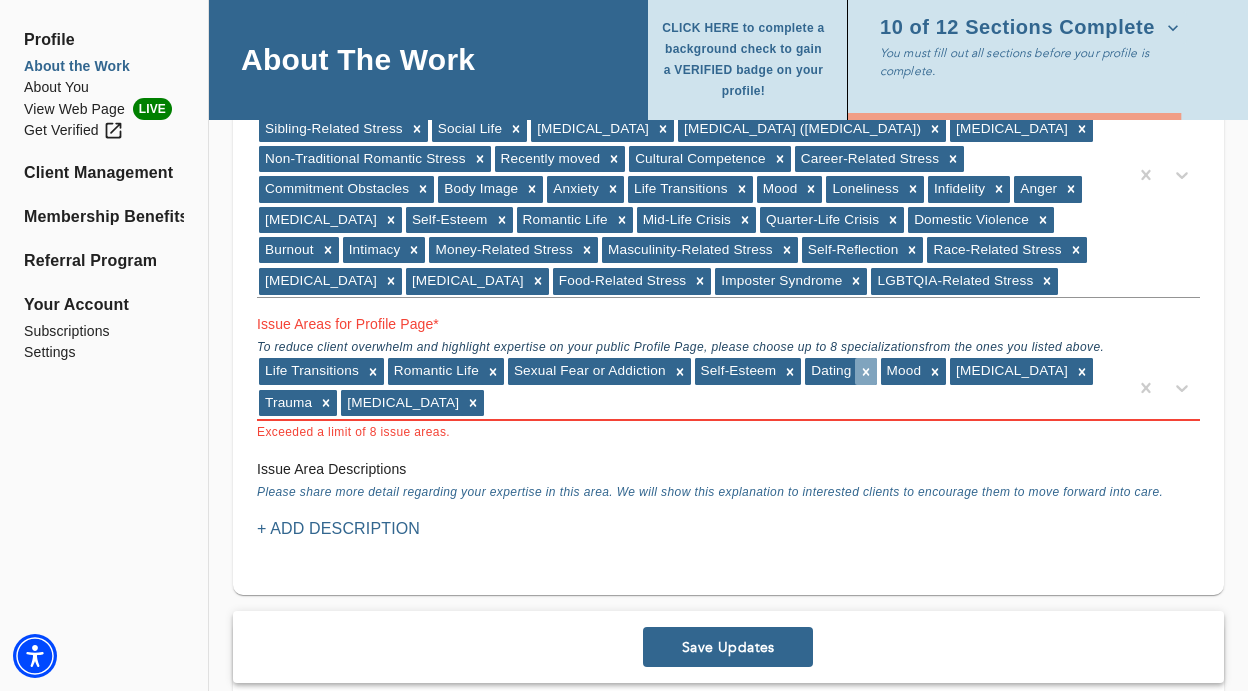 click at bounding box center (866, 371) 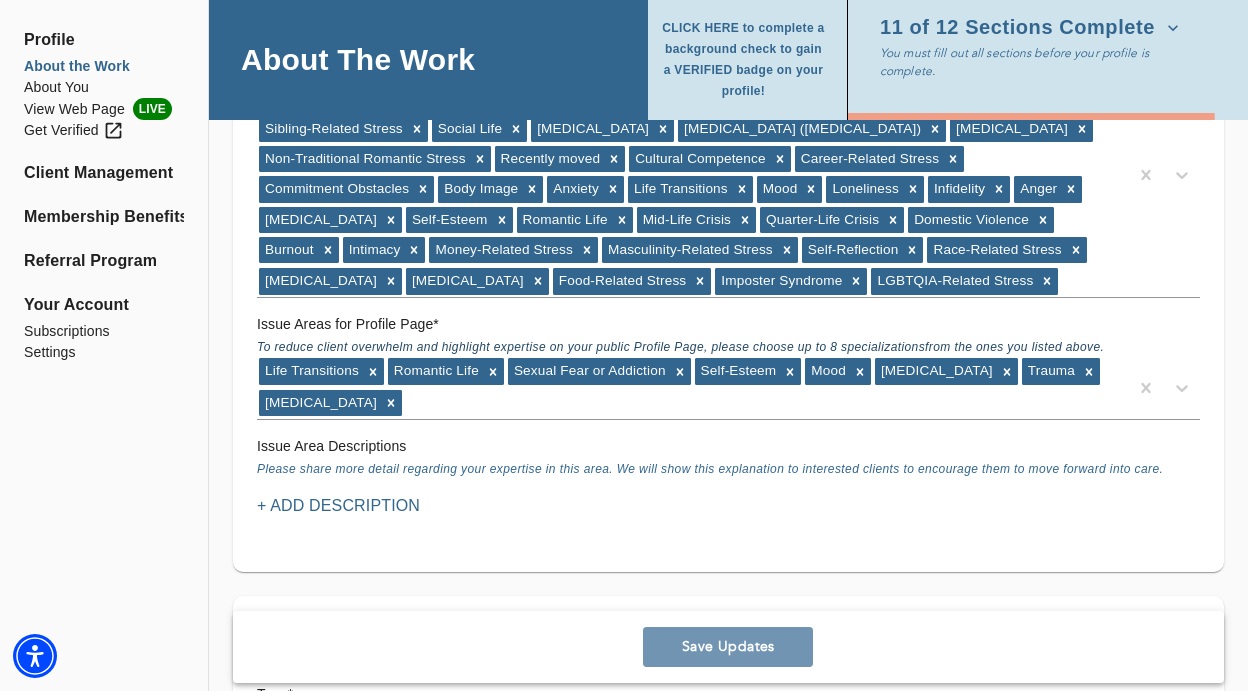 click on "Save Updates" at bounding box center [728, 647] 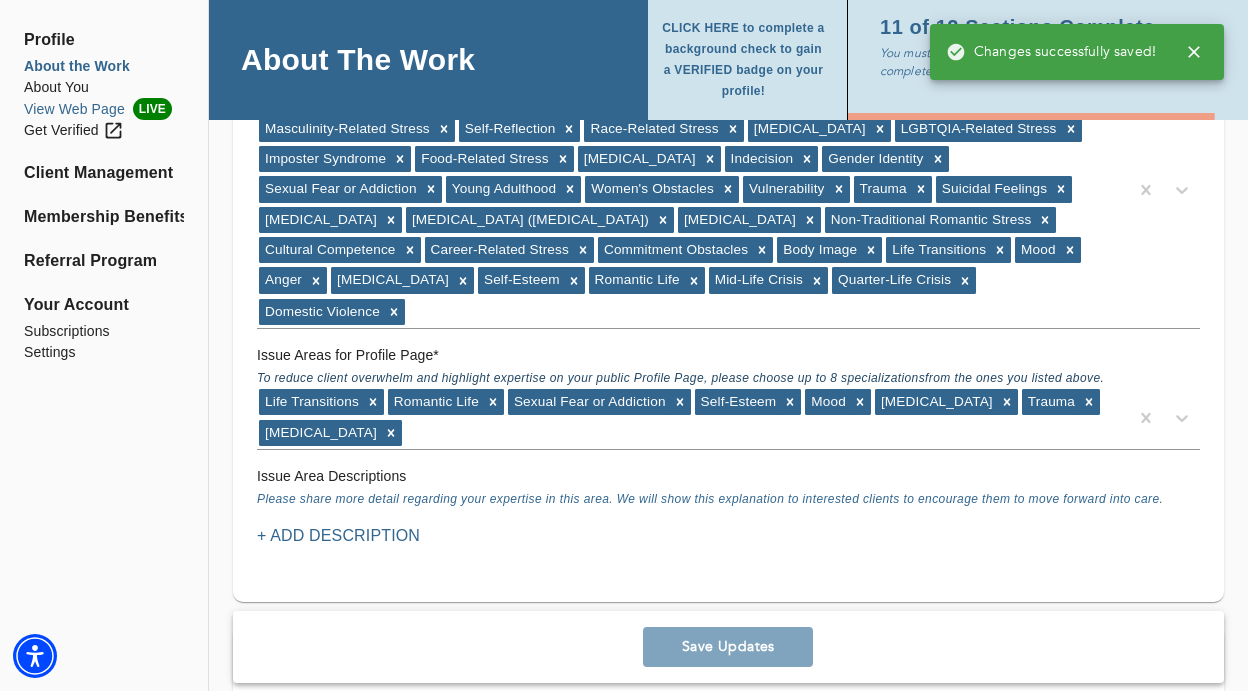 click on "View Web Page LIVE" at bounding box center (104, 109) 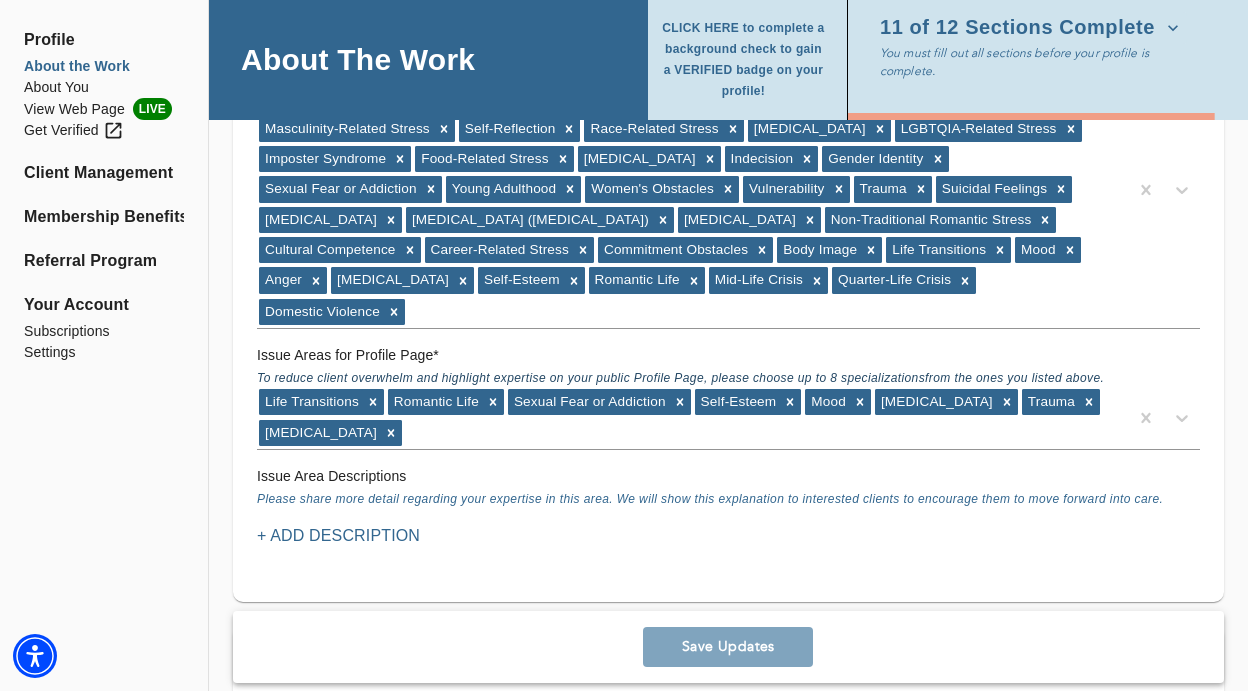 click on "You must fill out all sections before your profile is complete." at bounding box center (1036, 62) 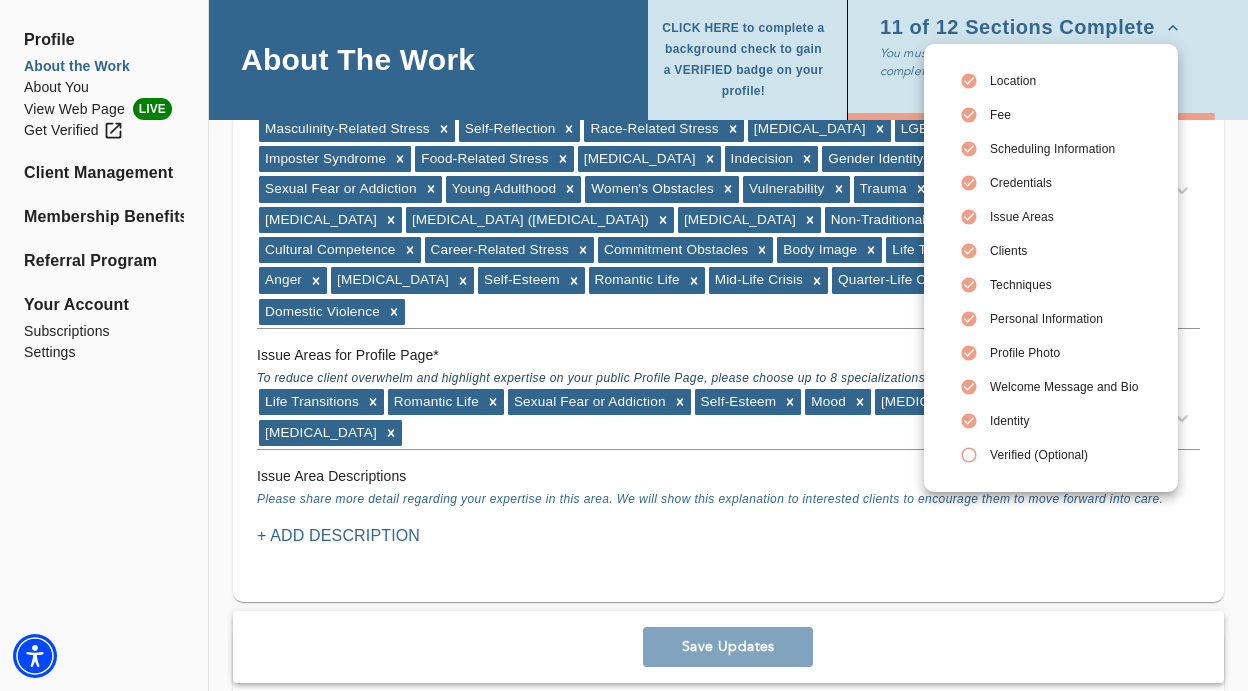 click at bounding box center (624, 345) 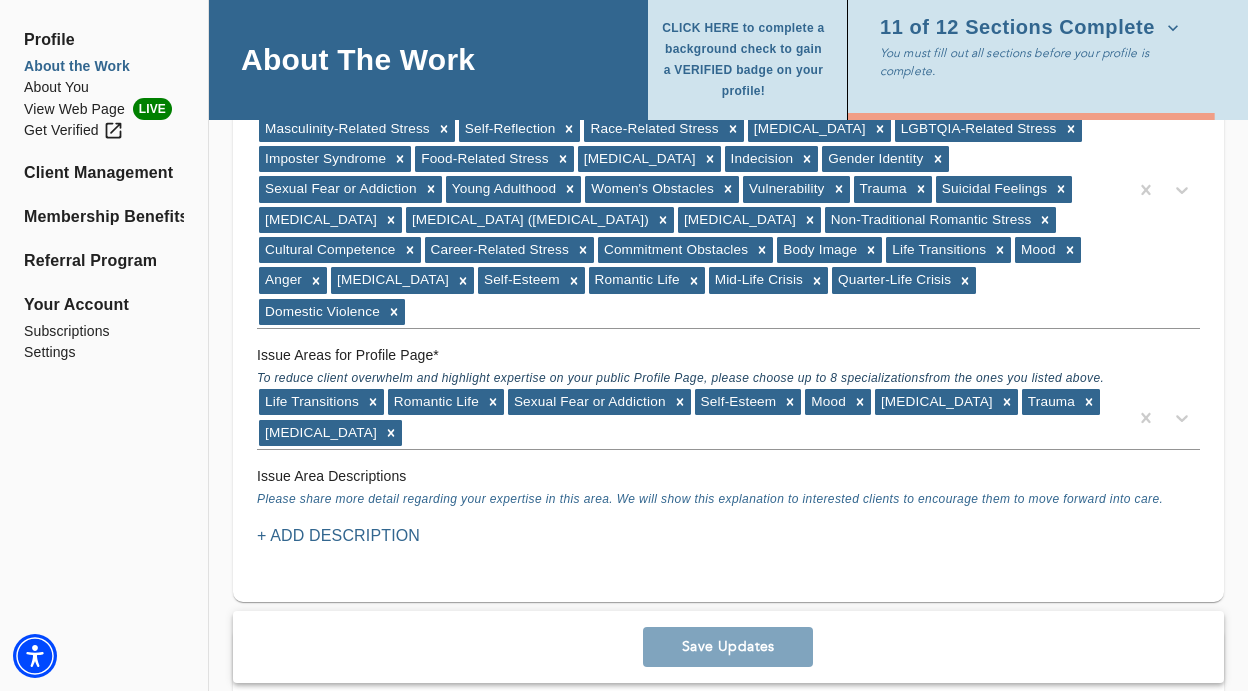 click on "Get Verified" at bounding box center [74, 130] 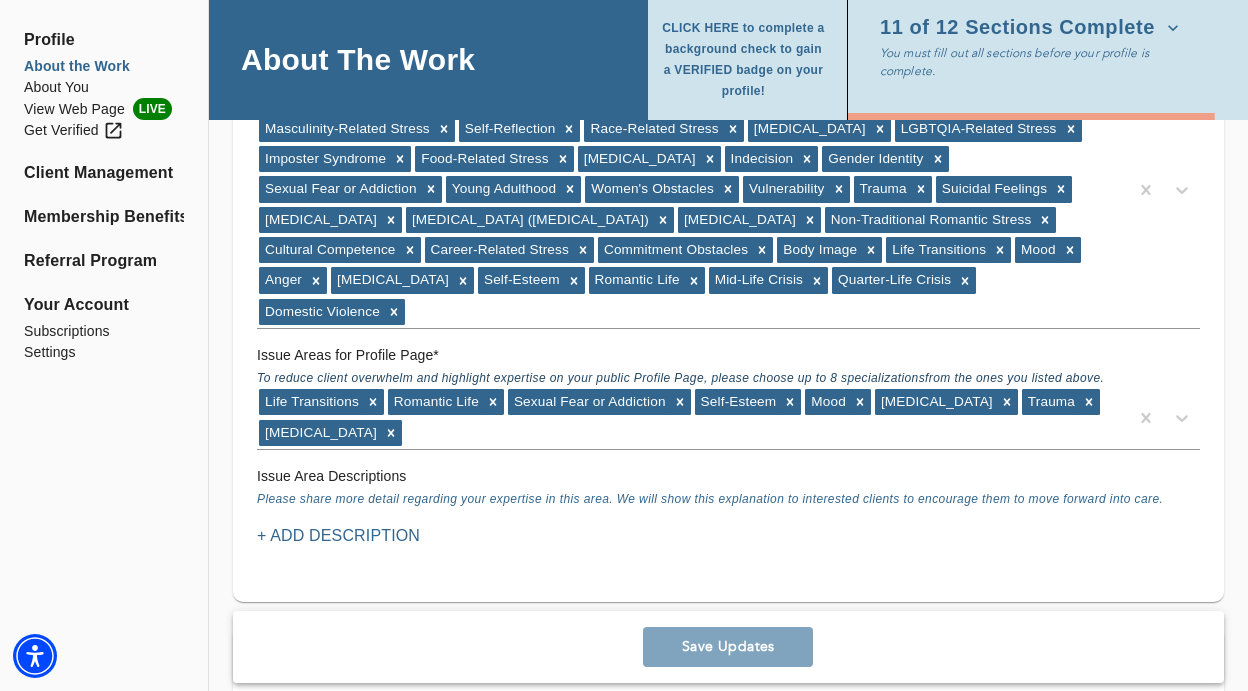 click on "11 of 12 Sections Complete" at bounding box center [1029, 28] 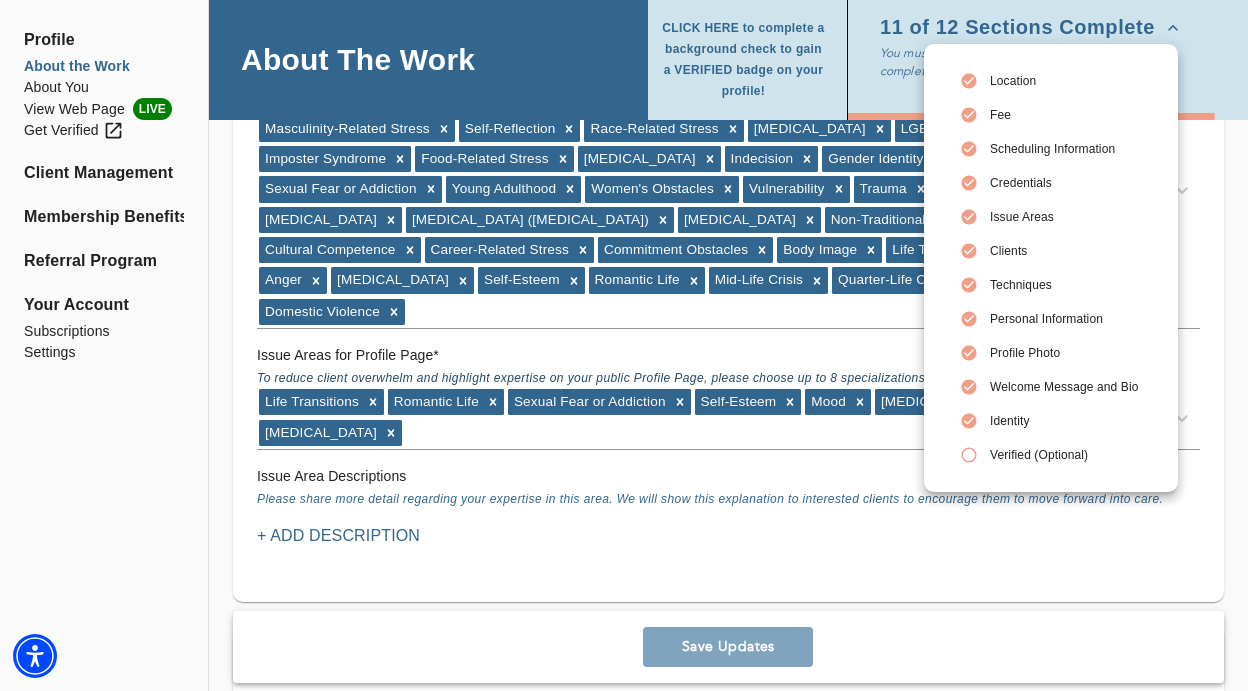 click at bounding box center (624, 345) 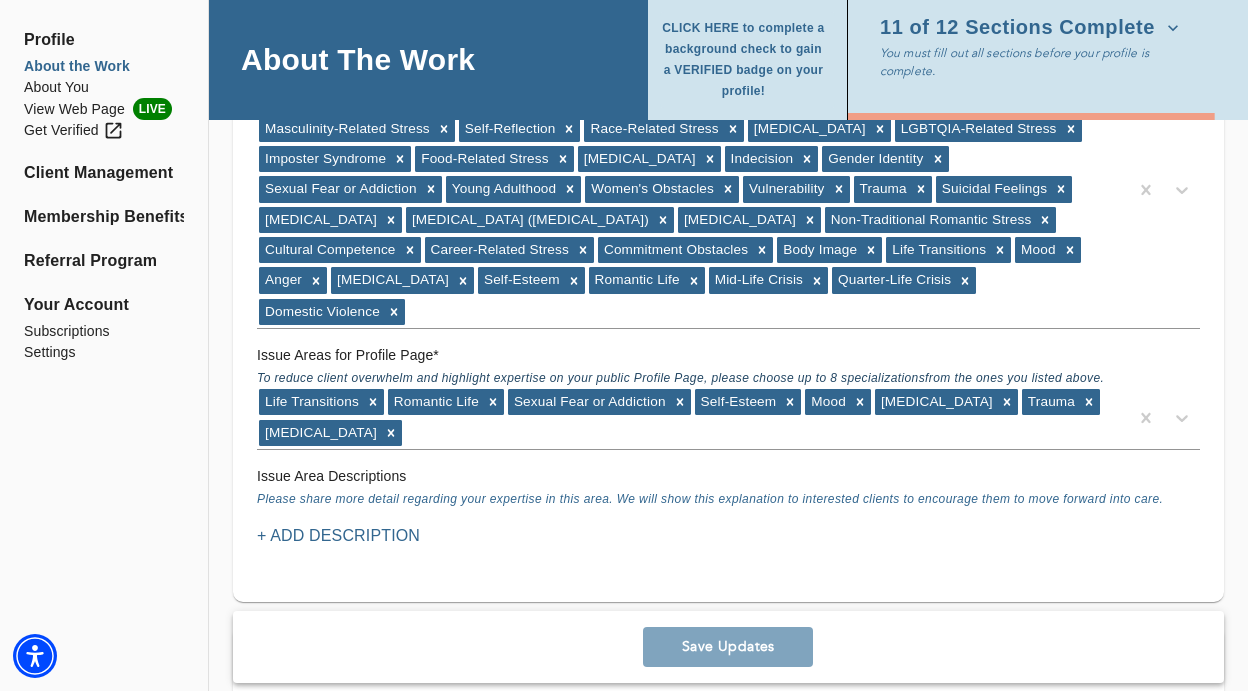 click on "CLICK HERE to complete a background check to gain a VERIFIED badge on your profile!" at bounding box center [743, 60] 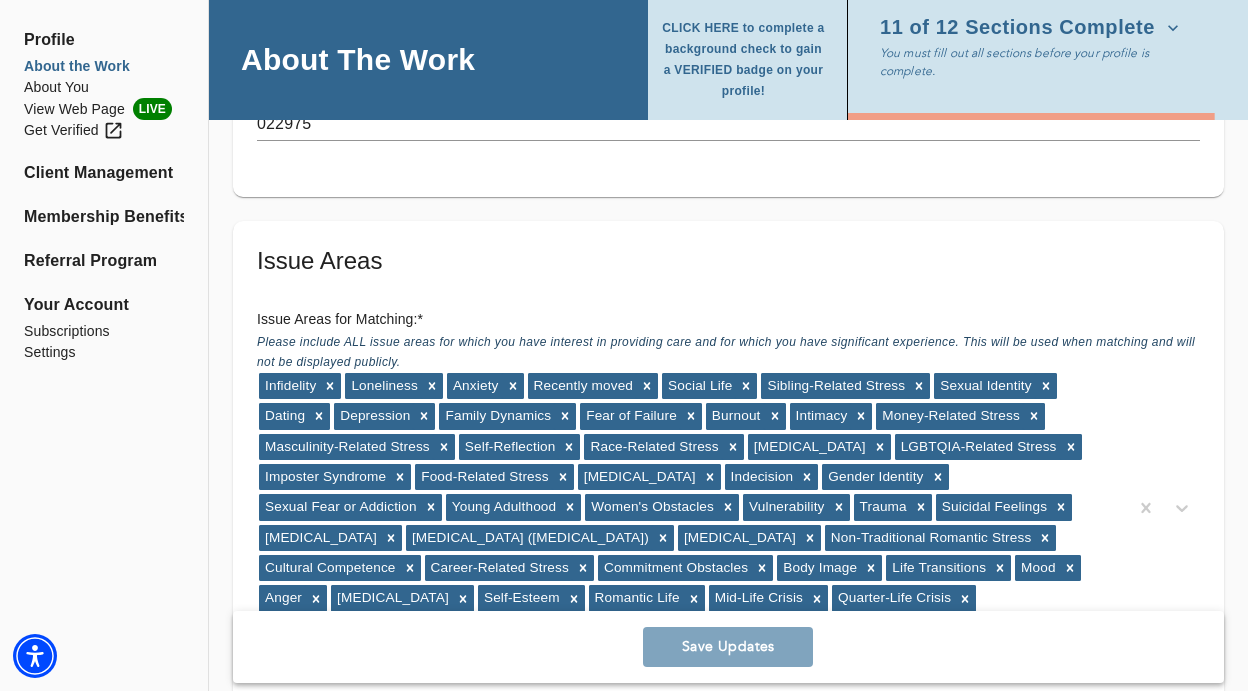 scroll, scrollTop: 1136, scrollLeft: 0, axis: vertical 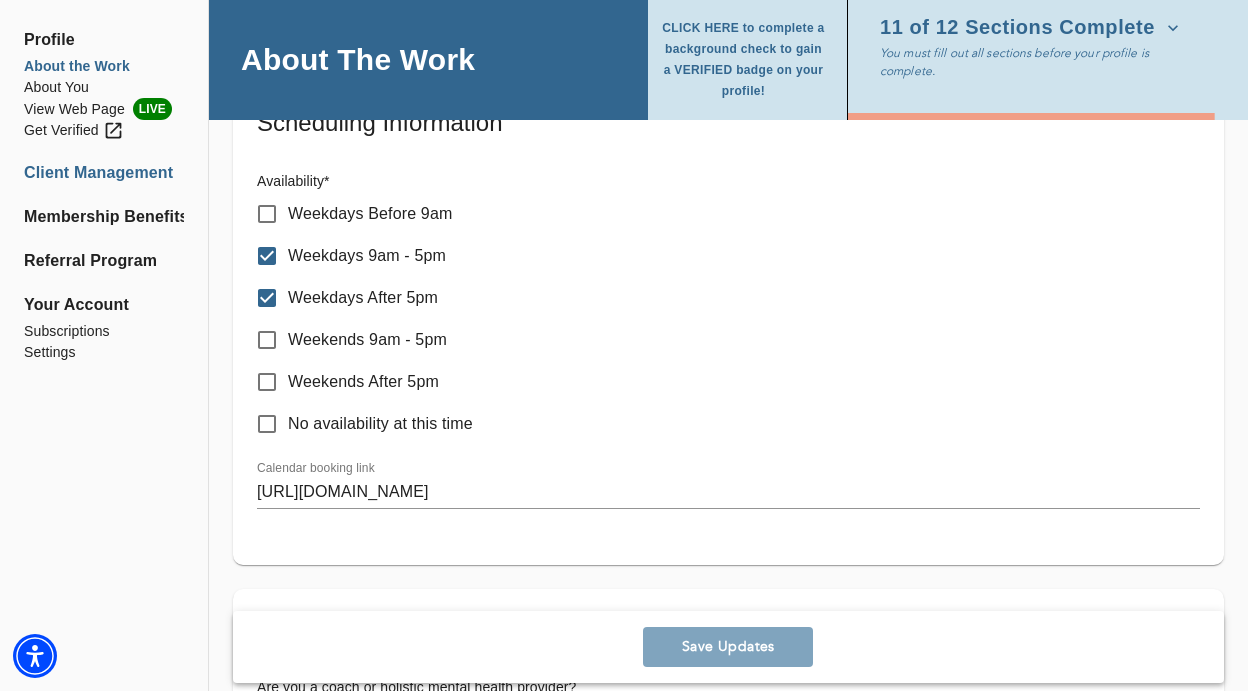 click on "Client Management" at bounding box center [104, 173] 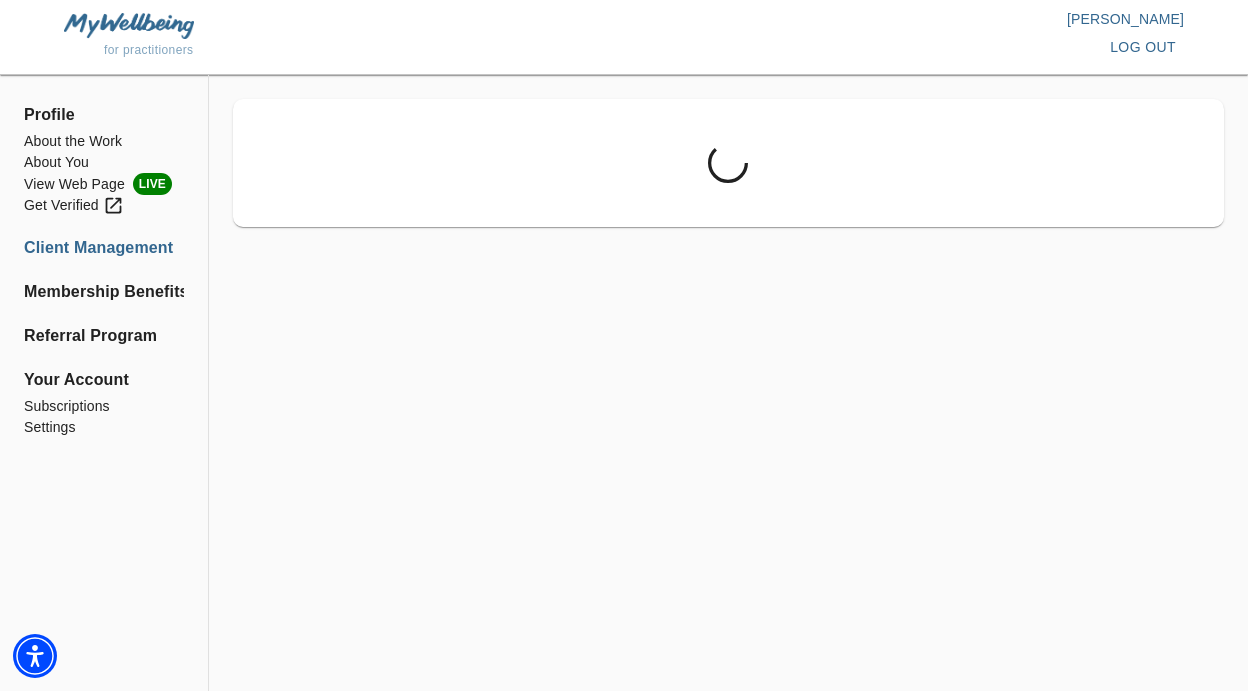 scroll, scrollTop: 0, scrollLeft: 0, axis: both 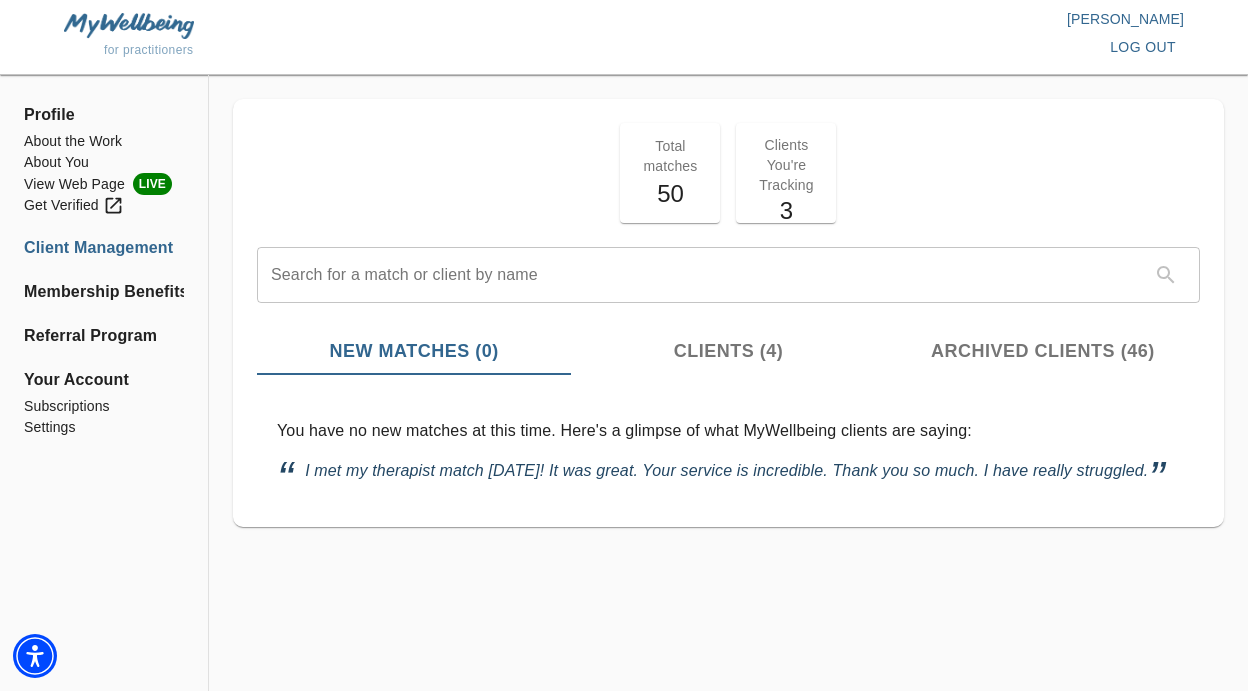 click on "Total matches" at bounding box center (670, 156) 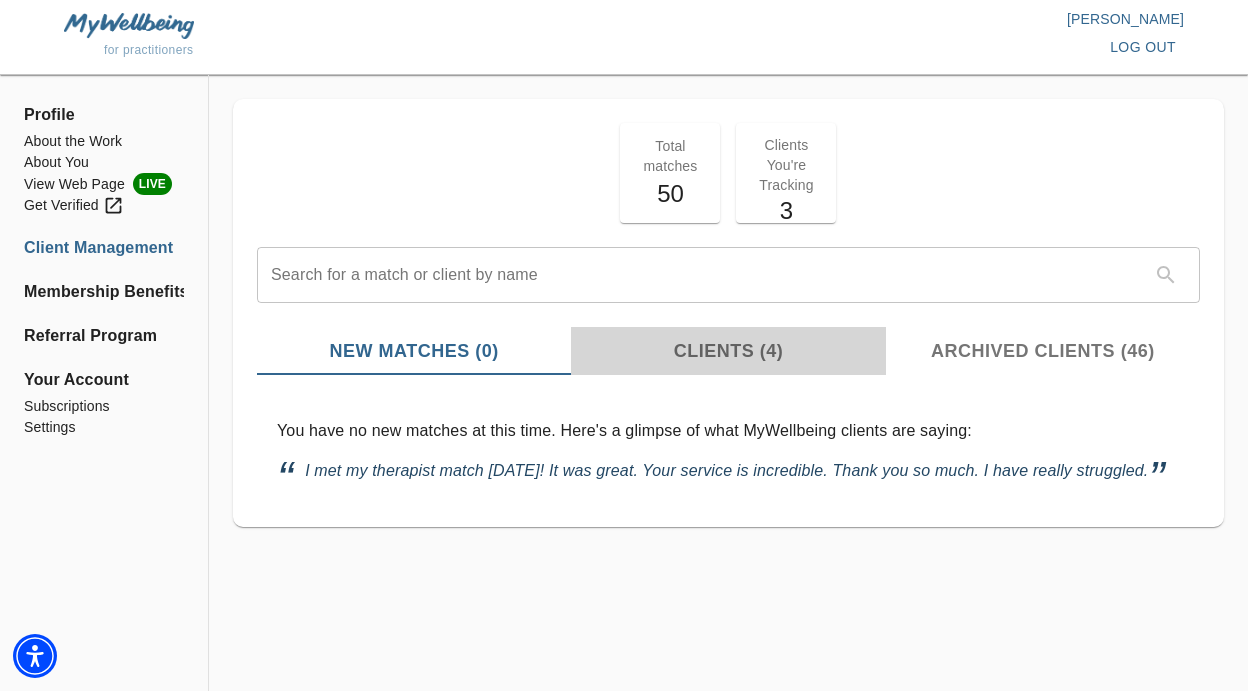 click on "Clients (4)" at bounding box center [728, 351] 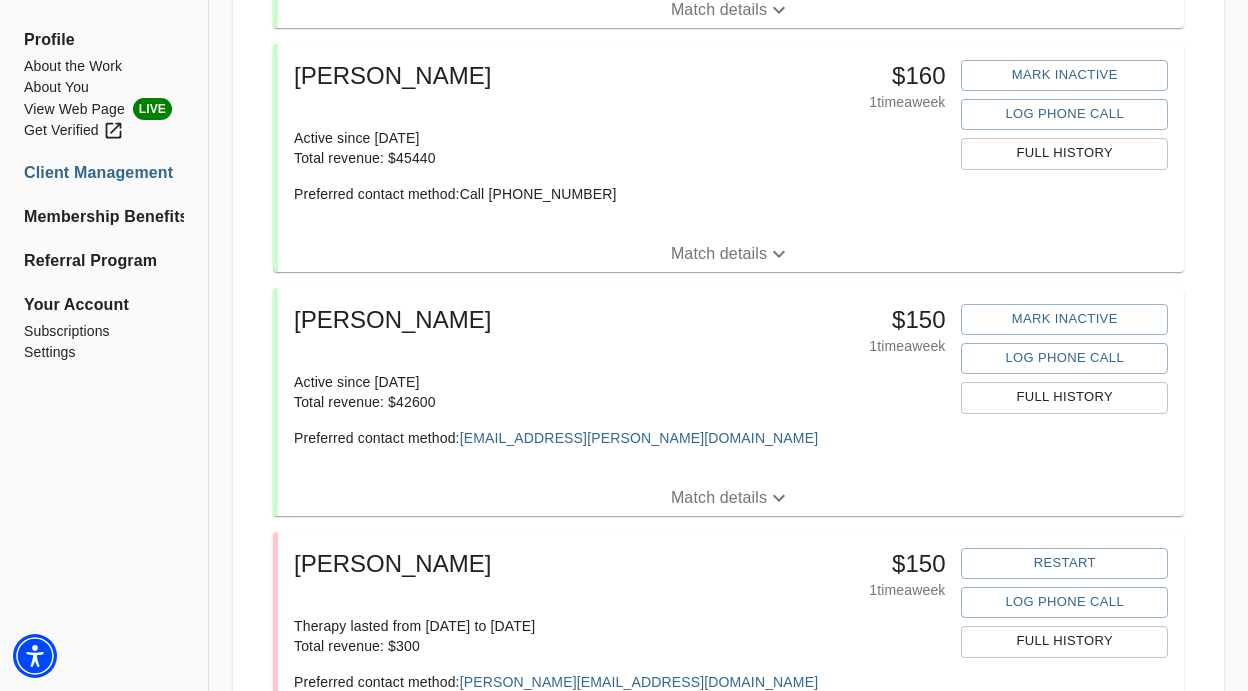scroll, scrollTop: 0, scrollLeft: 0, axis: both 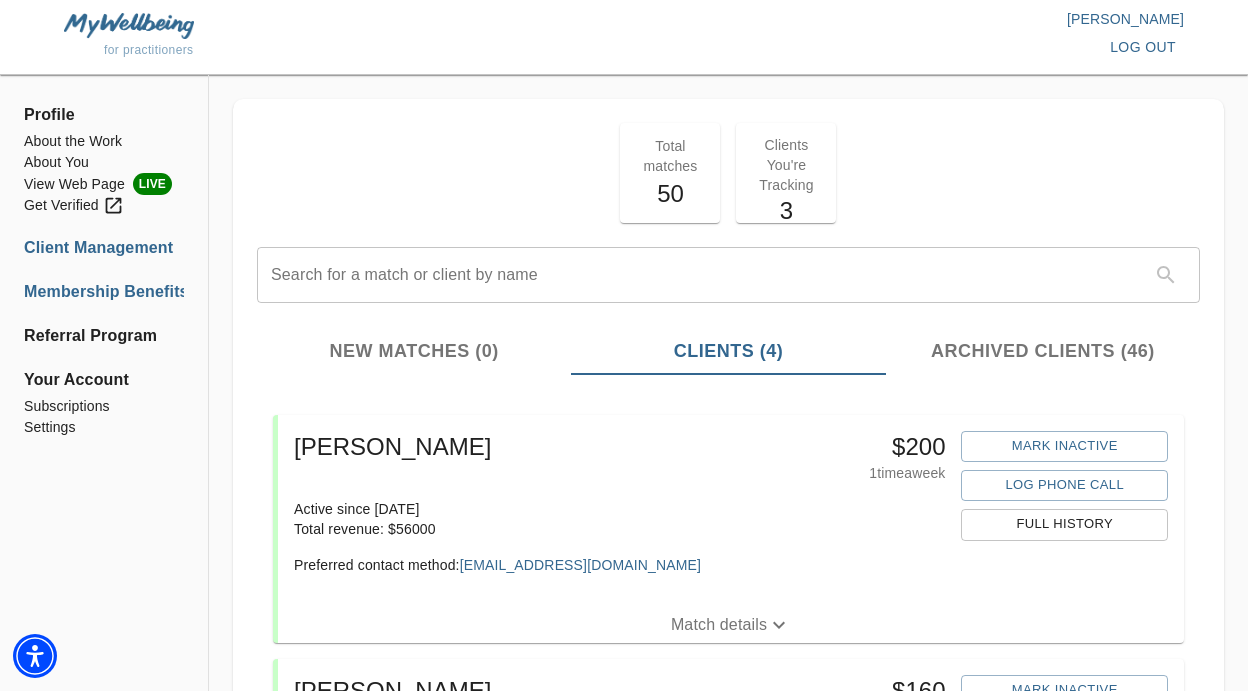 click on "Membership Benefits" at bounding box center (104, 292) 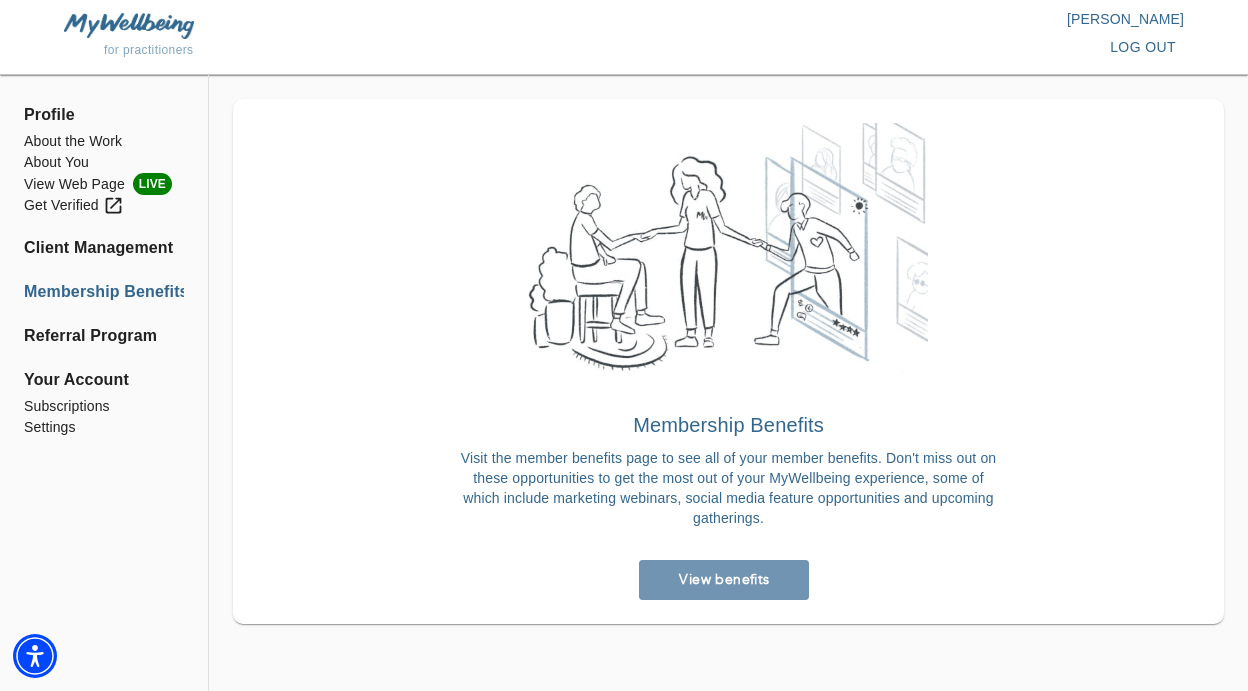 click on "View benefits" at bounding box center [724, 580] 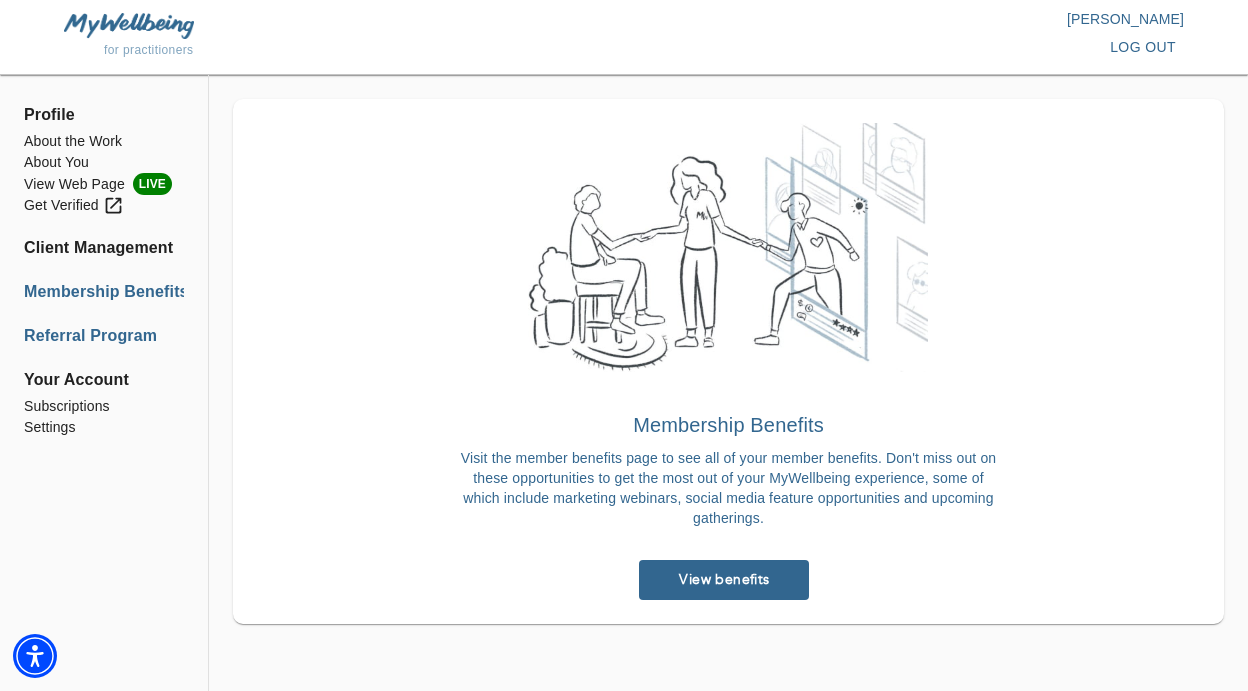 click on "Referral Program" at bounding box center (104, 336) 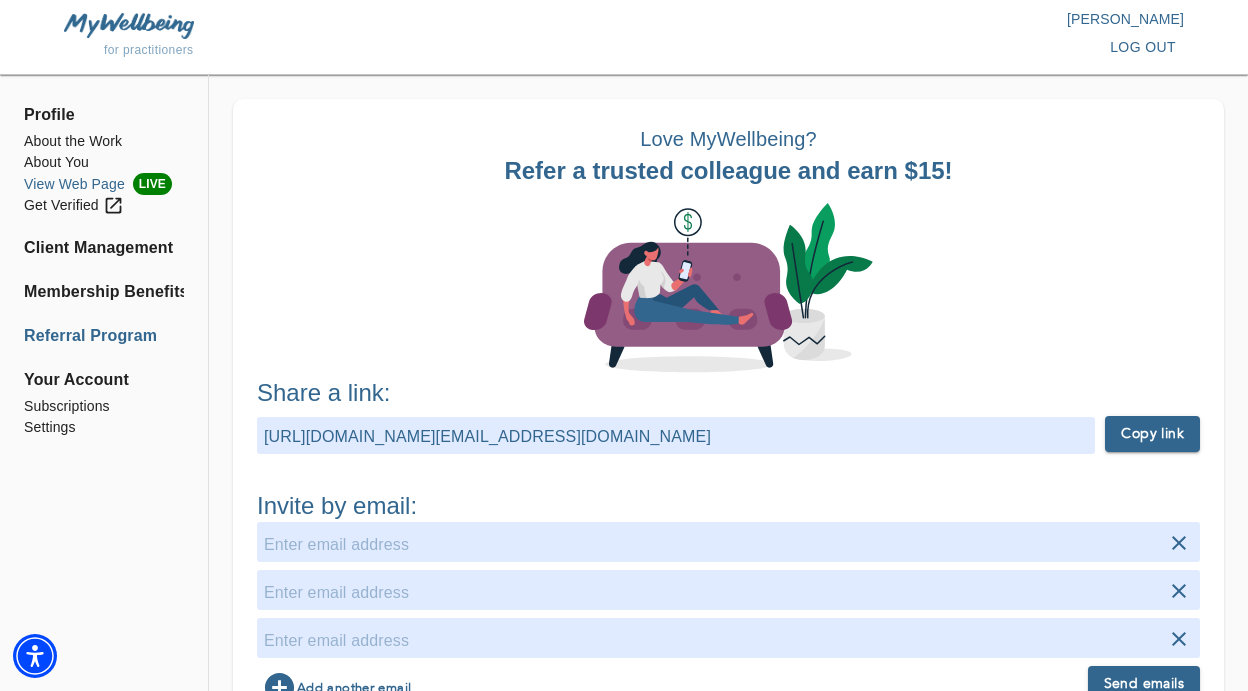 click on "View Web Page LIVE" at bounding box center (104, 184) 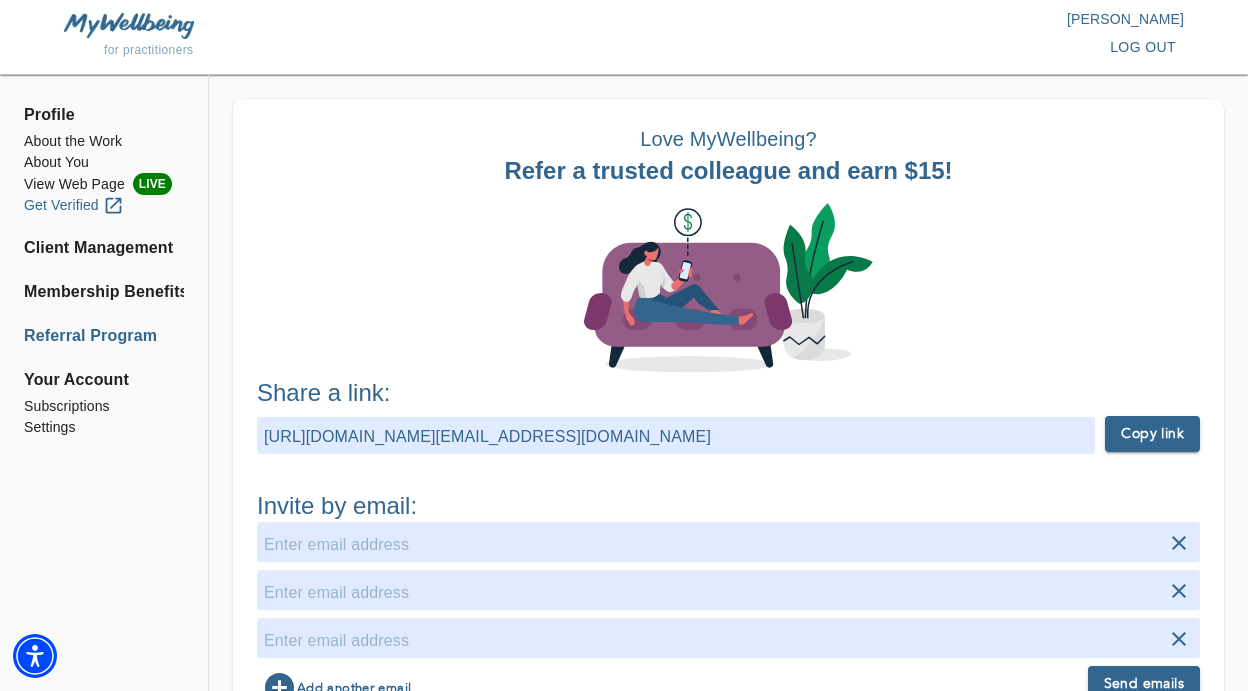 click on "Get Verified" at bounding box center (74, 205) 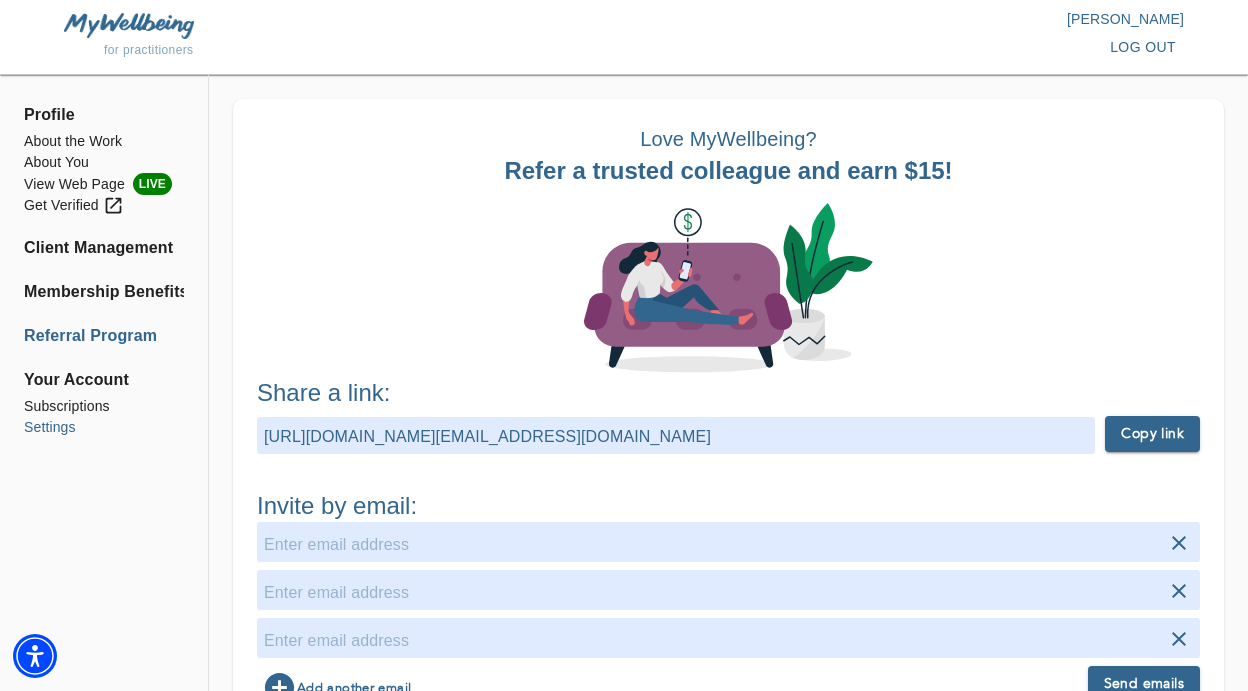 click on "Settings" at bounding box center [104, 427] 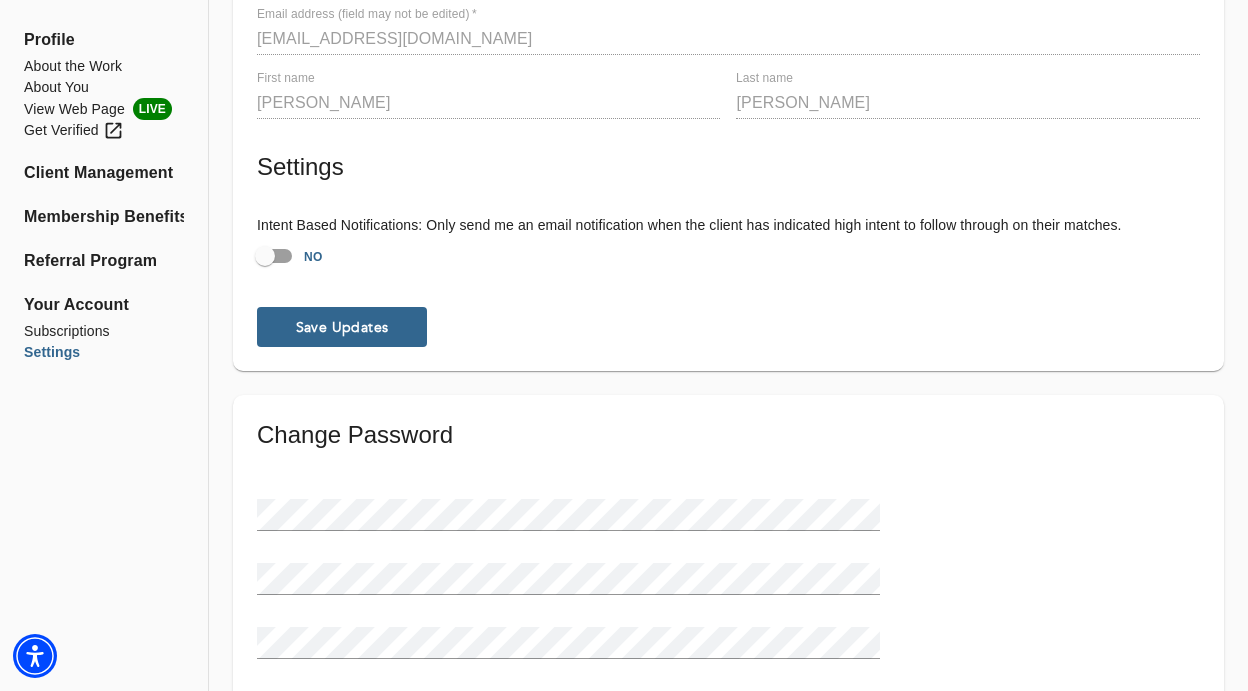 scroll, scrollTop: 220, scrollLeft: 0, axis: vertical 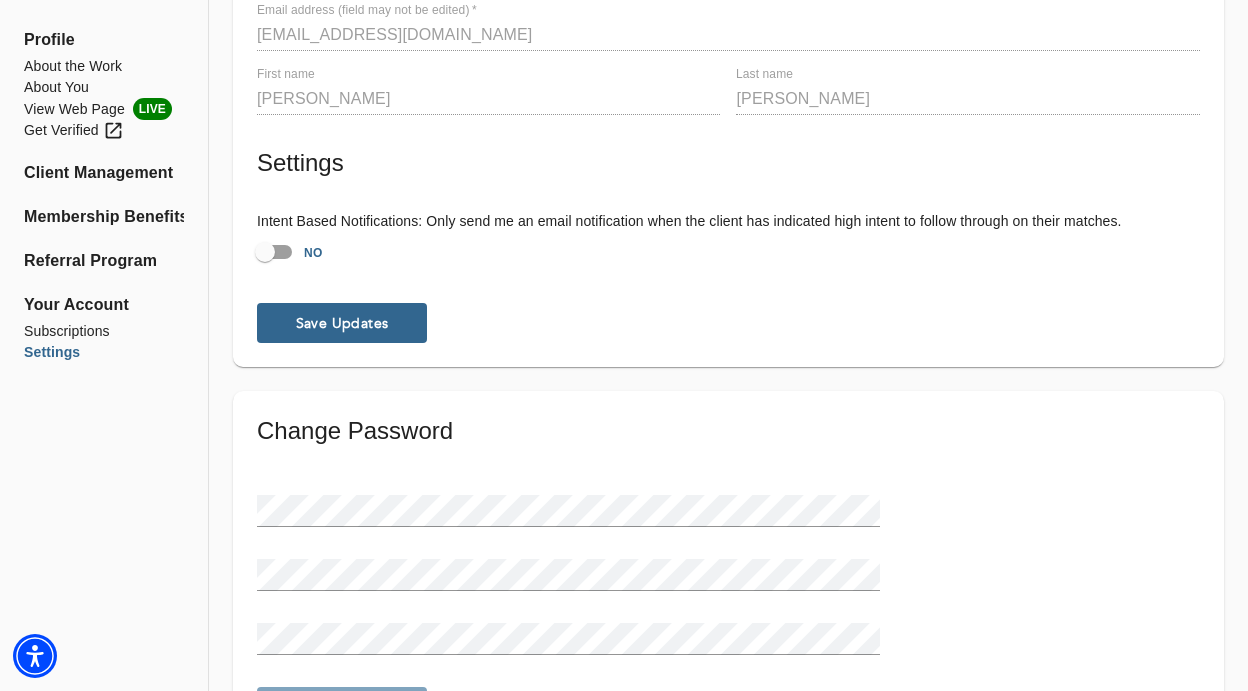 click on "NO" at bounding box center [265, 252] 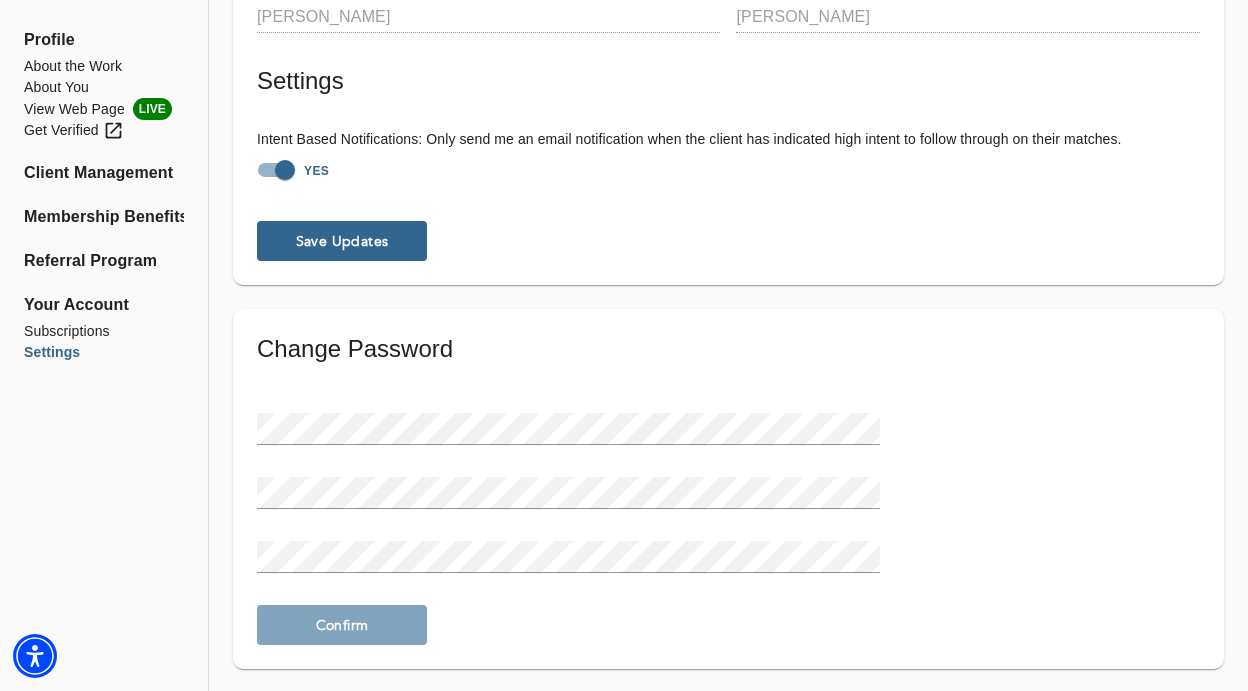 scroll, scrollTop: 336, scrollLeft: 0, axis: vertical 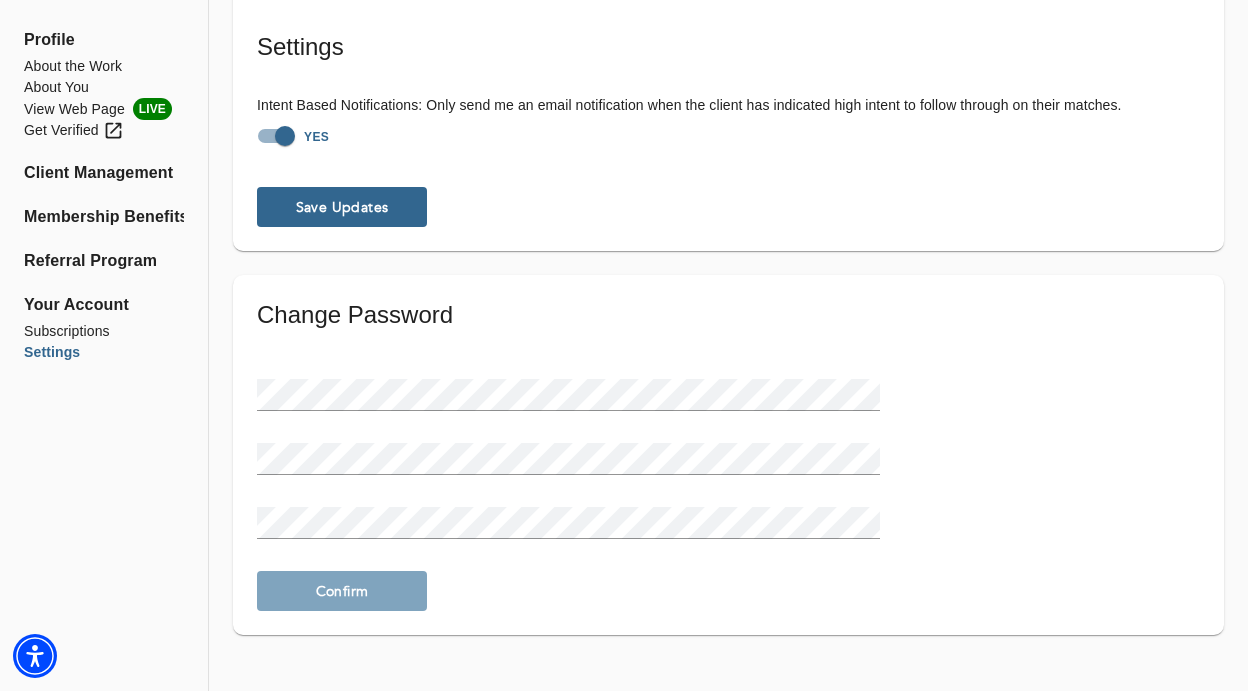 click on "Save Updates" at bounding box center (342, 207) 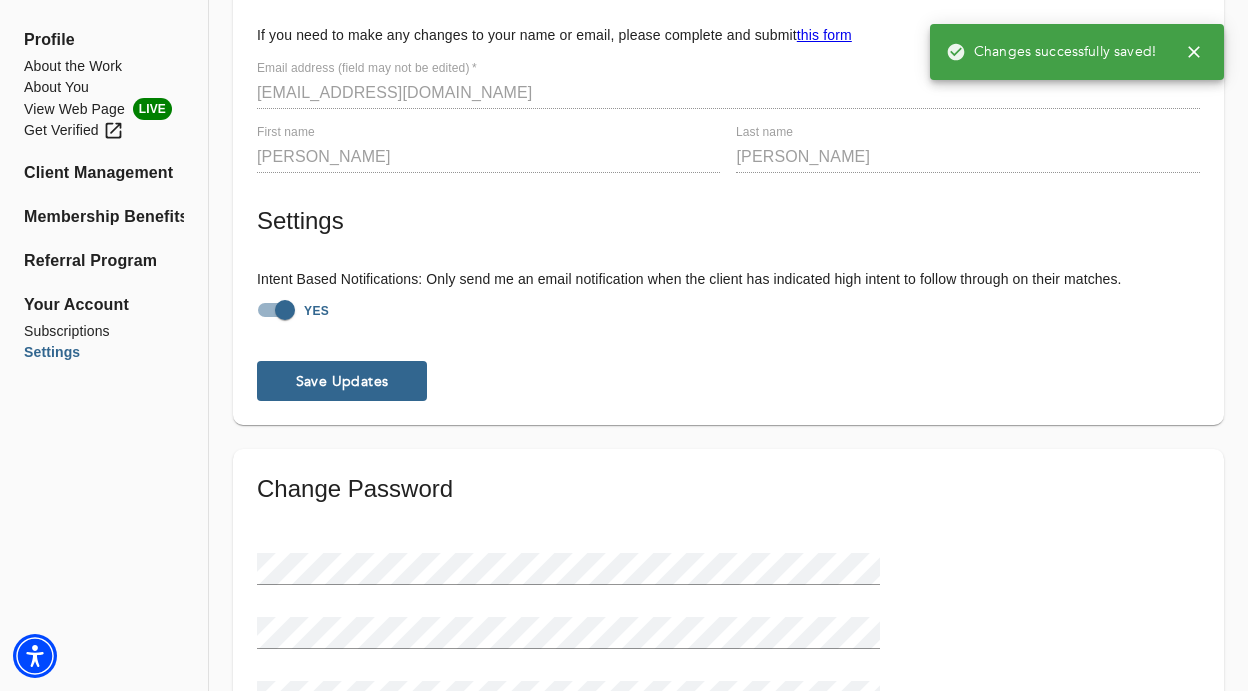 scroll, scrollTop: 0, scrollLeft: 0, axis: both 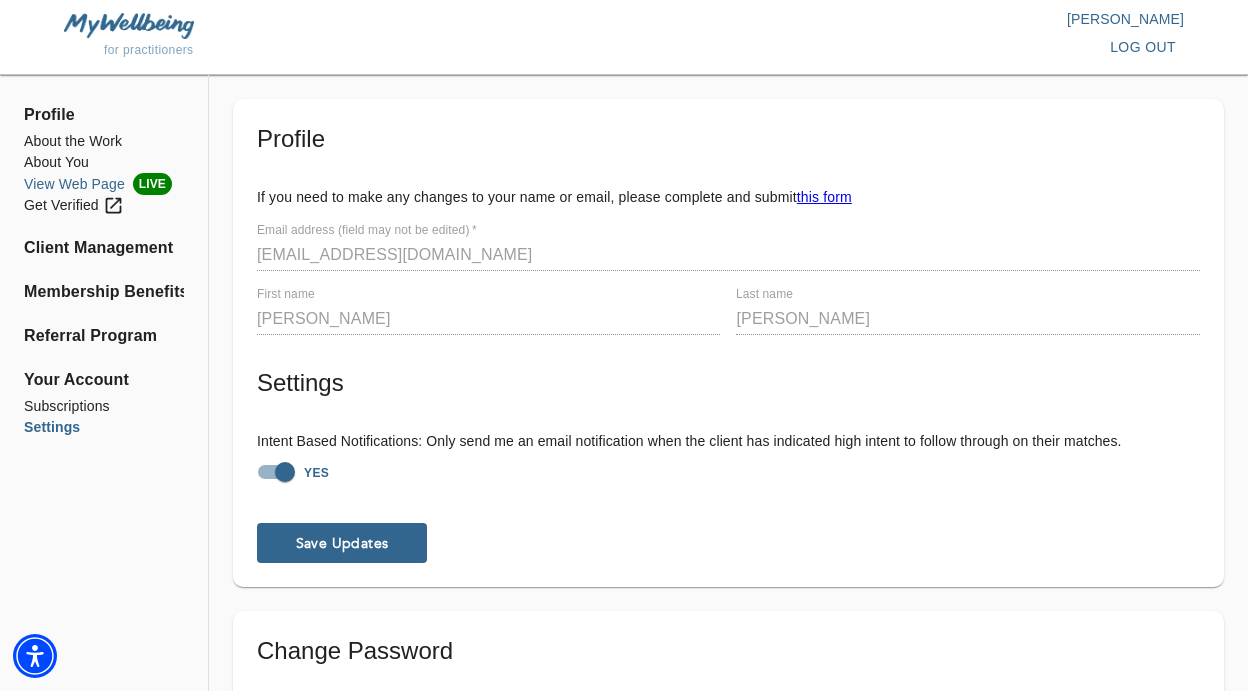 click on "View Web Page LIVE" at bounding box center (104, 184) 